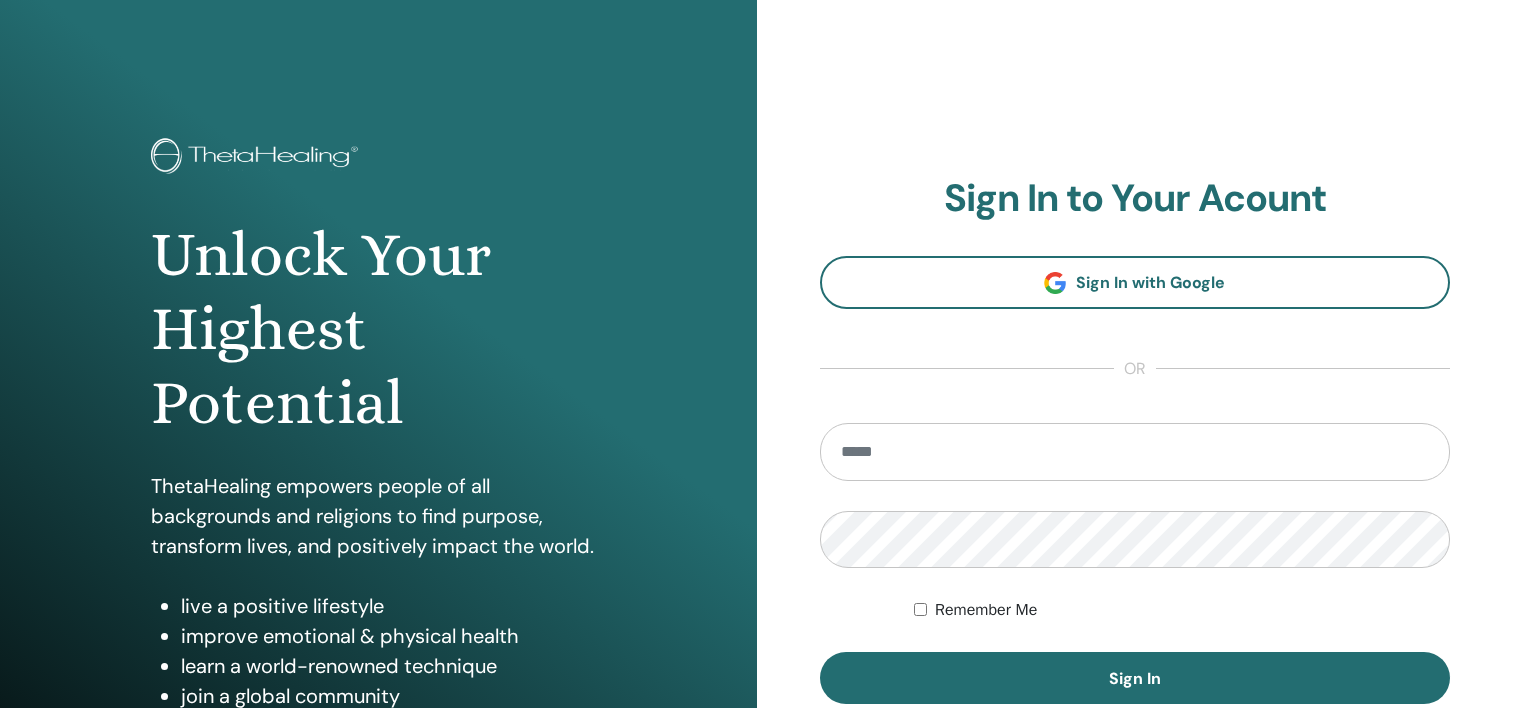 scroll, scrollTop: 0, scrollLeft: 0, axis: both 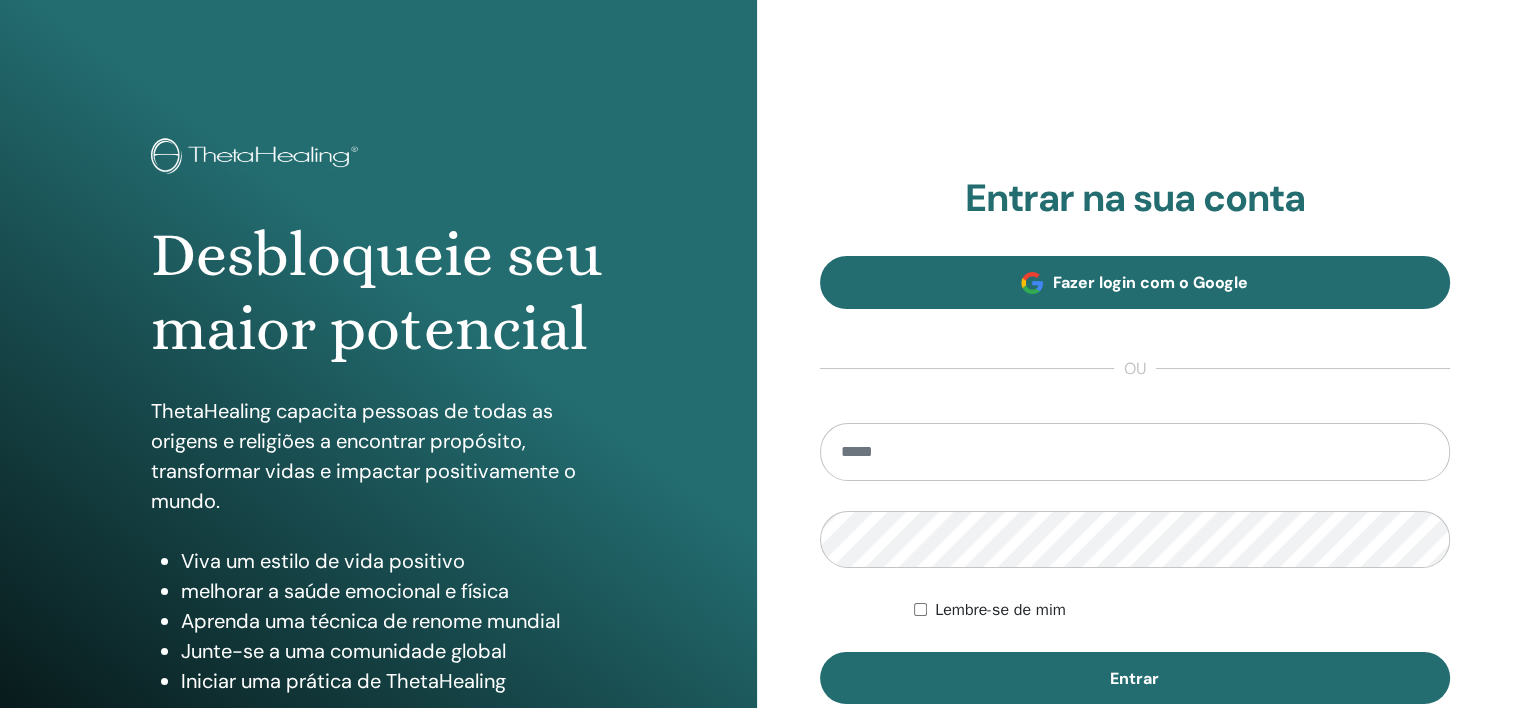 type on "**********" 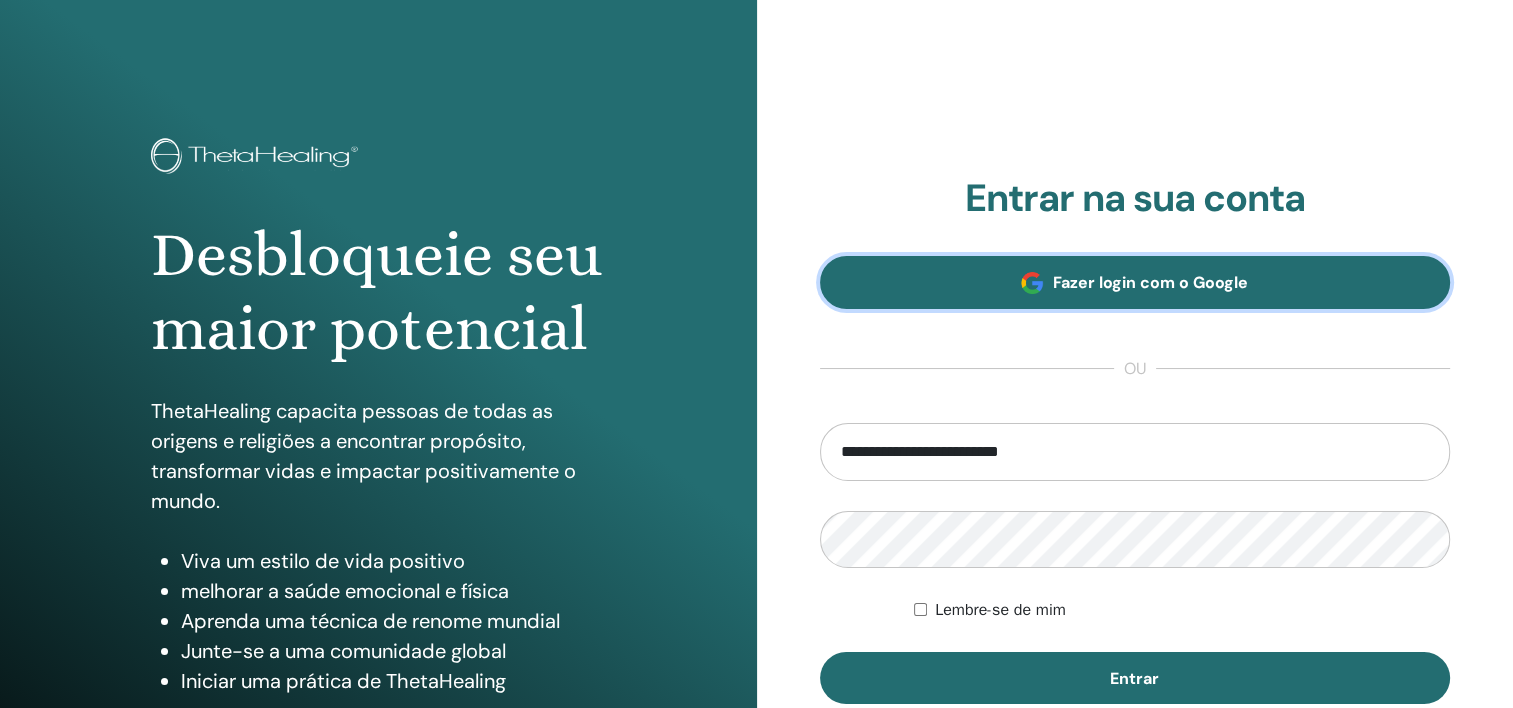 click on "Fazer login com o Google" at bounding box center [1150, 282] 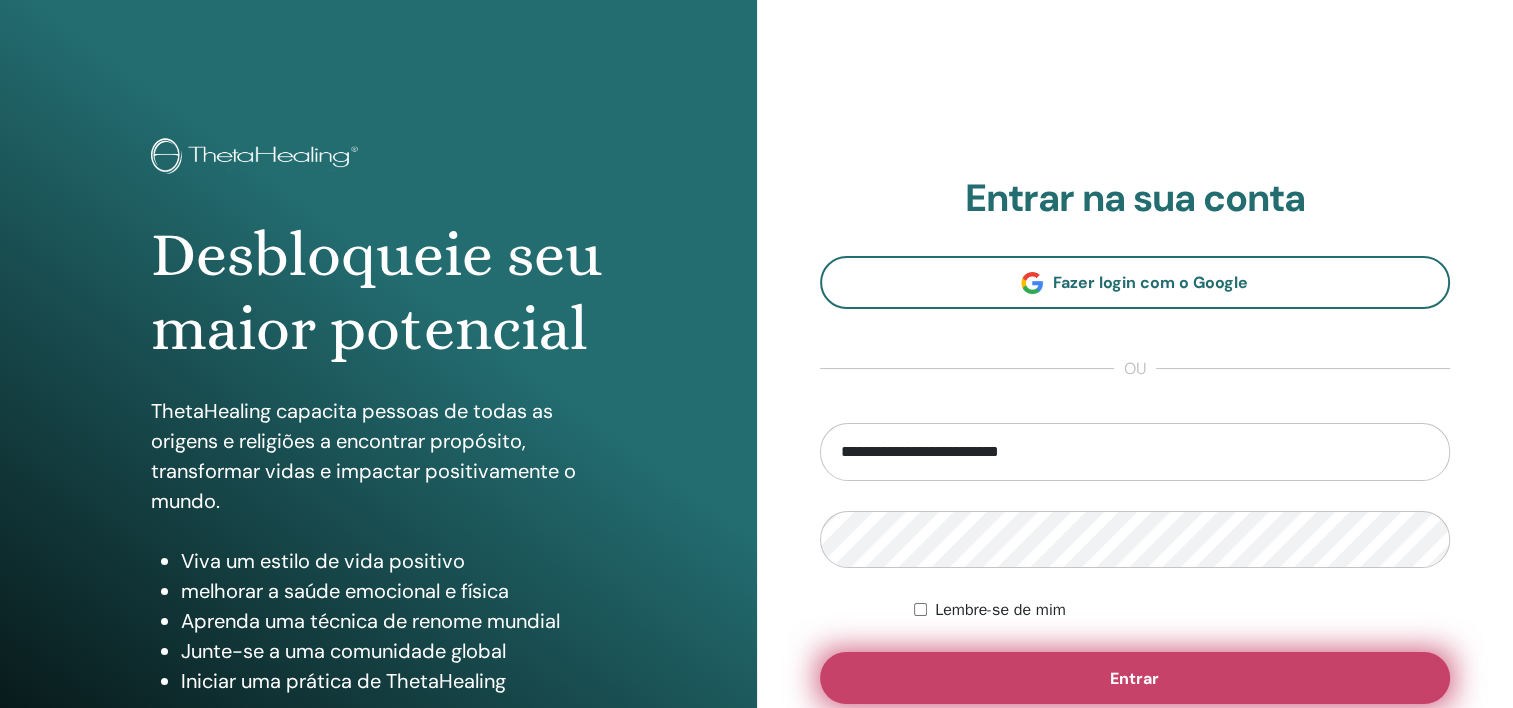 click on "Entrar" at bounding box center (1135, 678) 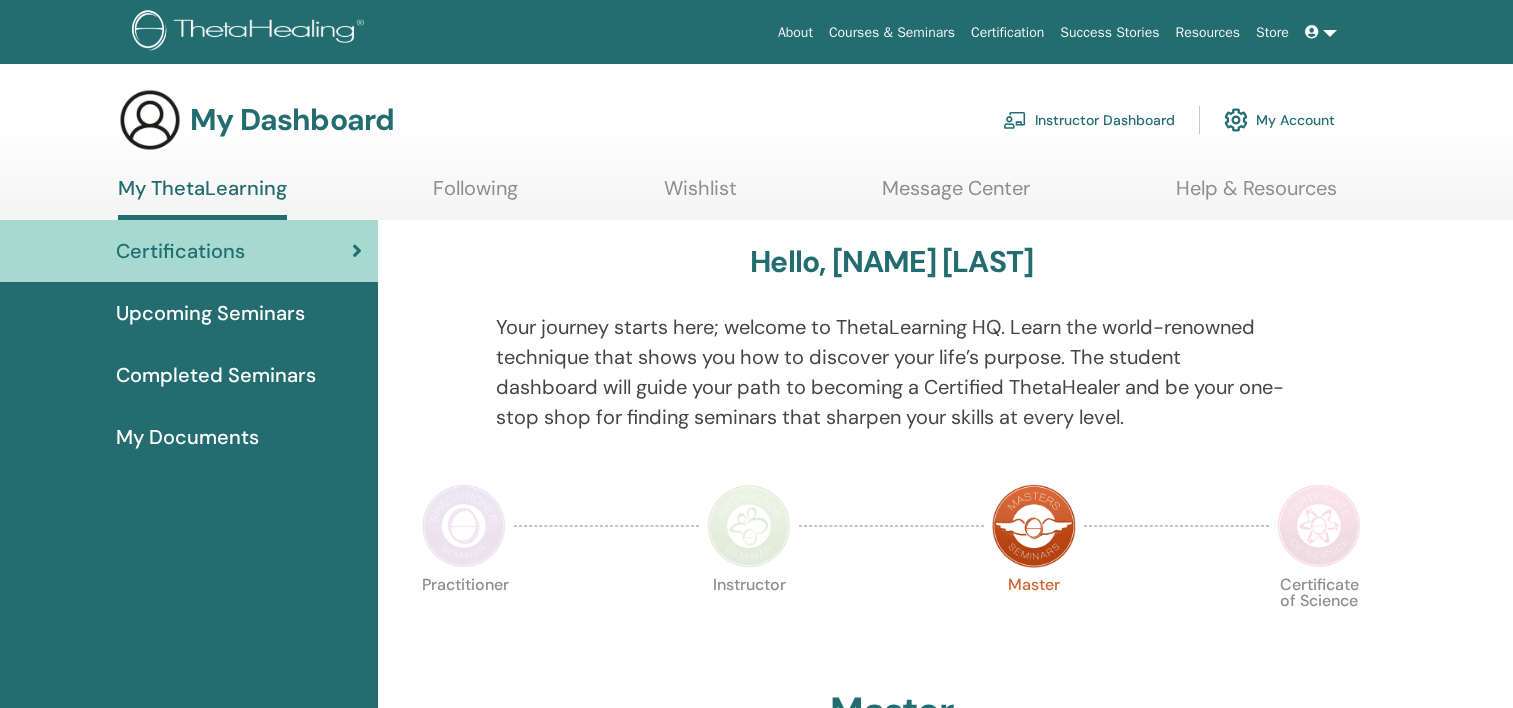 scroll, scrollTop: 0, scrollLeft: 0, axis: both 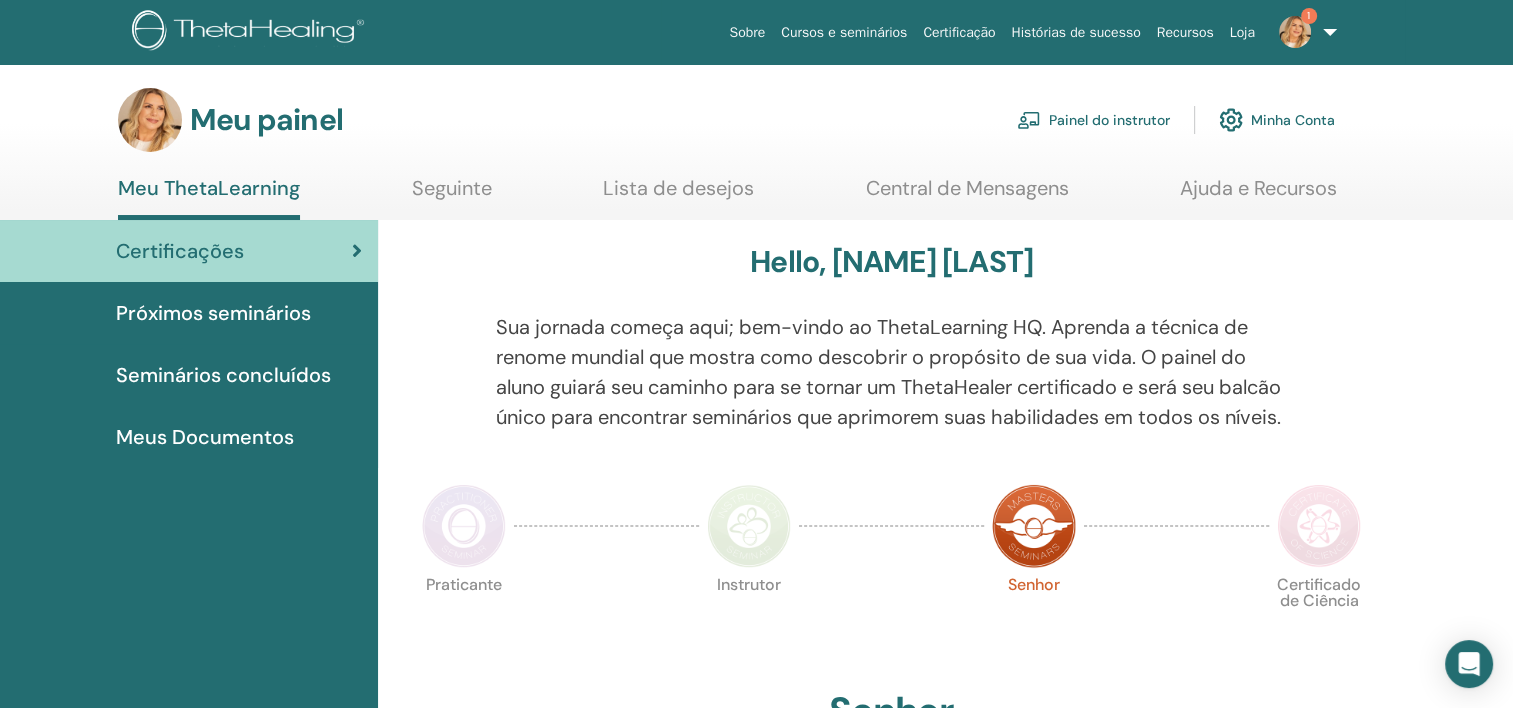 click on "Próximos seminários" at bounding box center (213, 313) 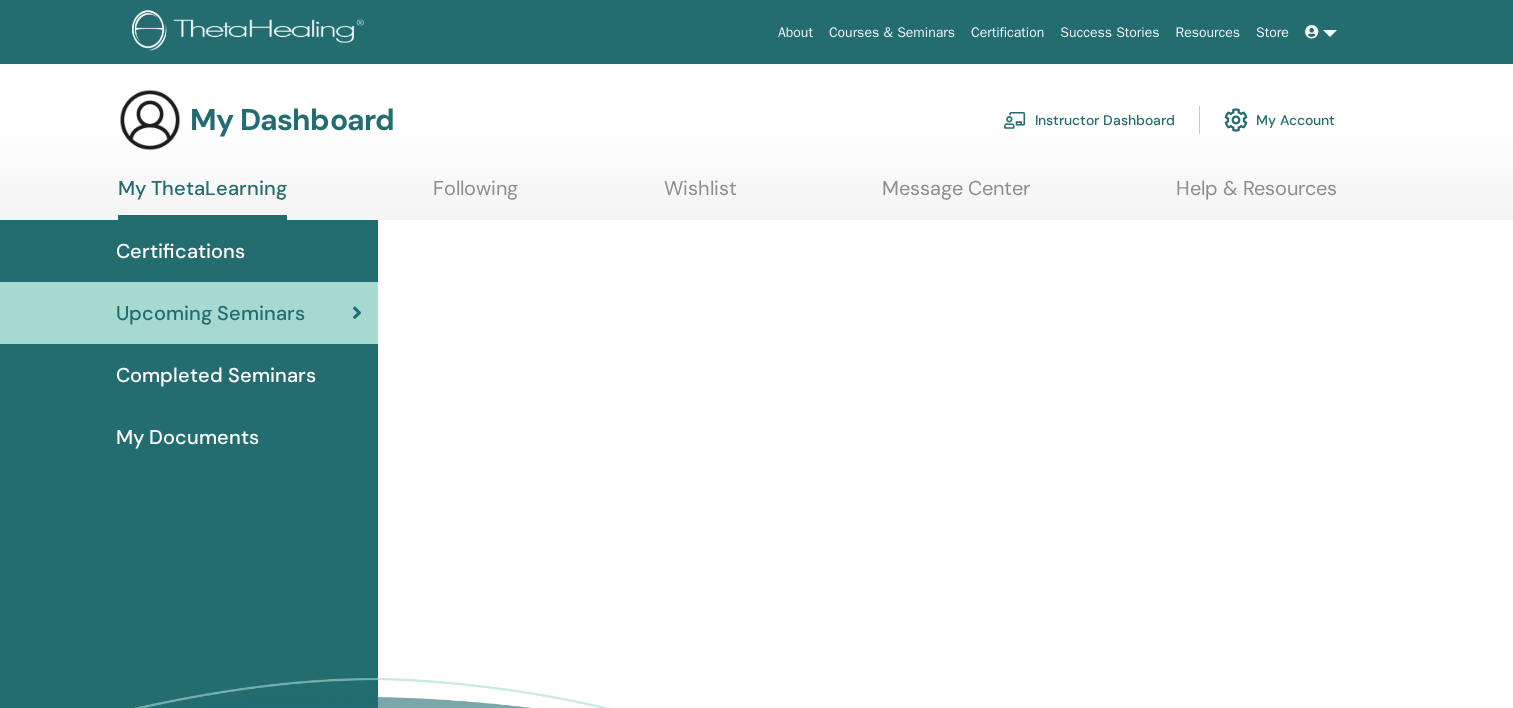 scroll, scrollTop: 0, scrollLeft: 0, axis: both 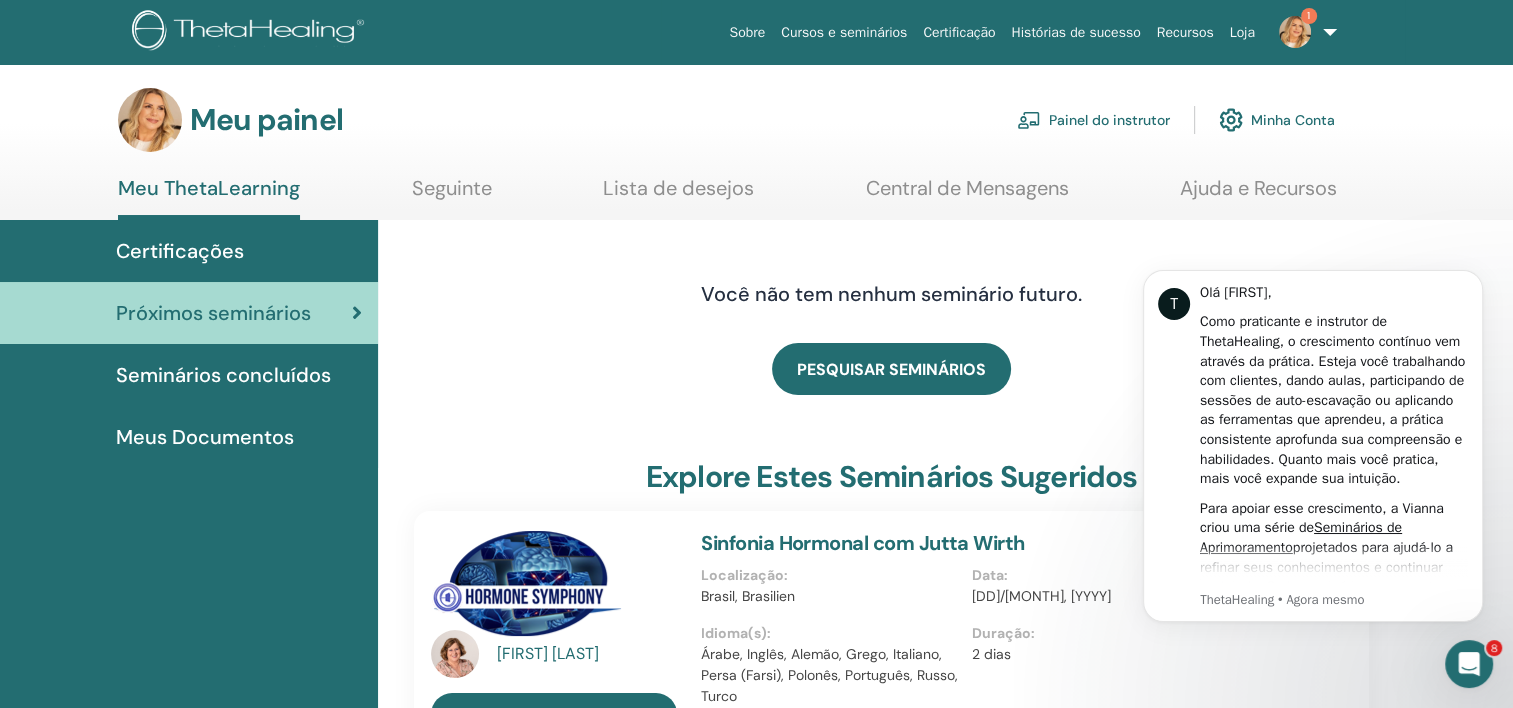 click on "Seminários concluídos" at bounding box center (223, 375) 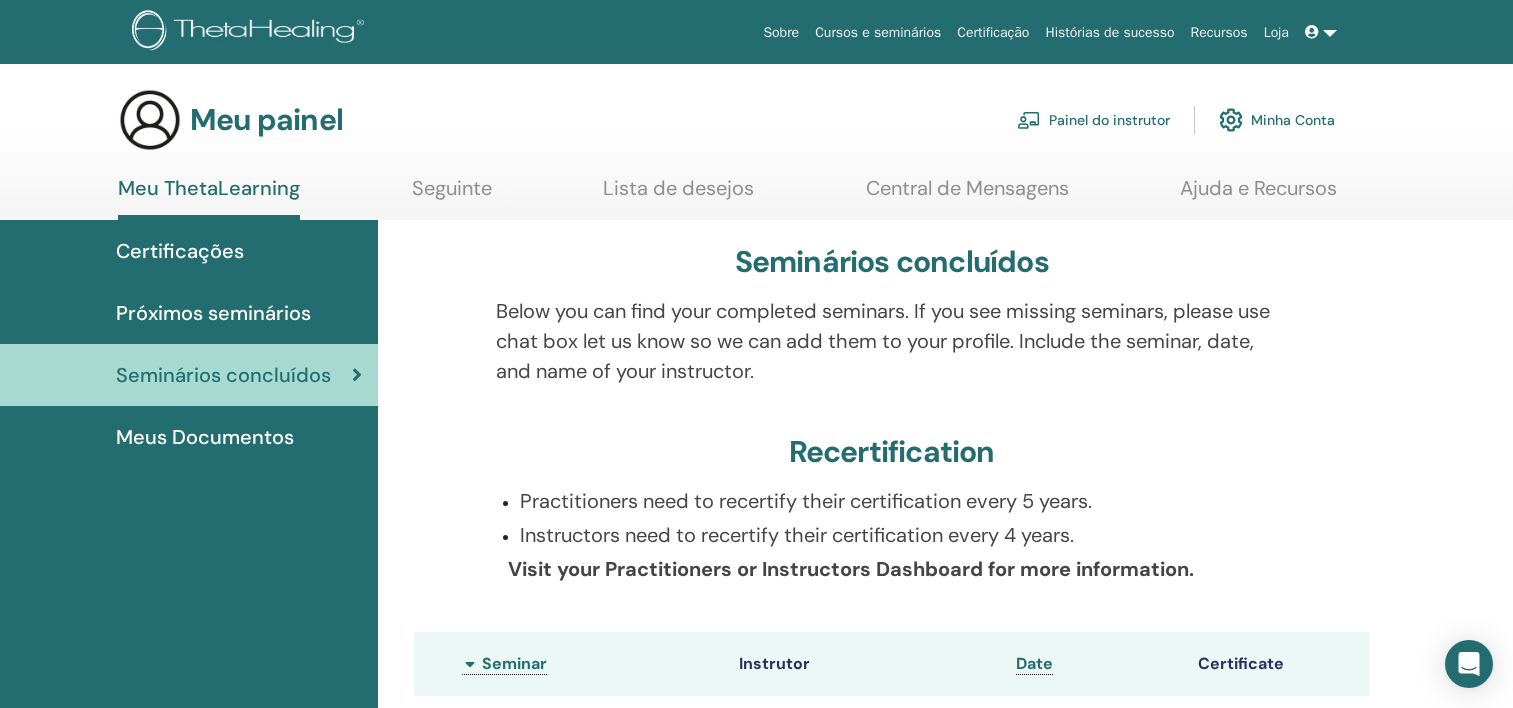 scroll, scrollTop: 0, scrollLeft: 0, axis: both 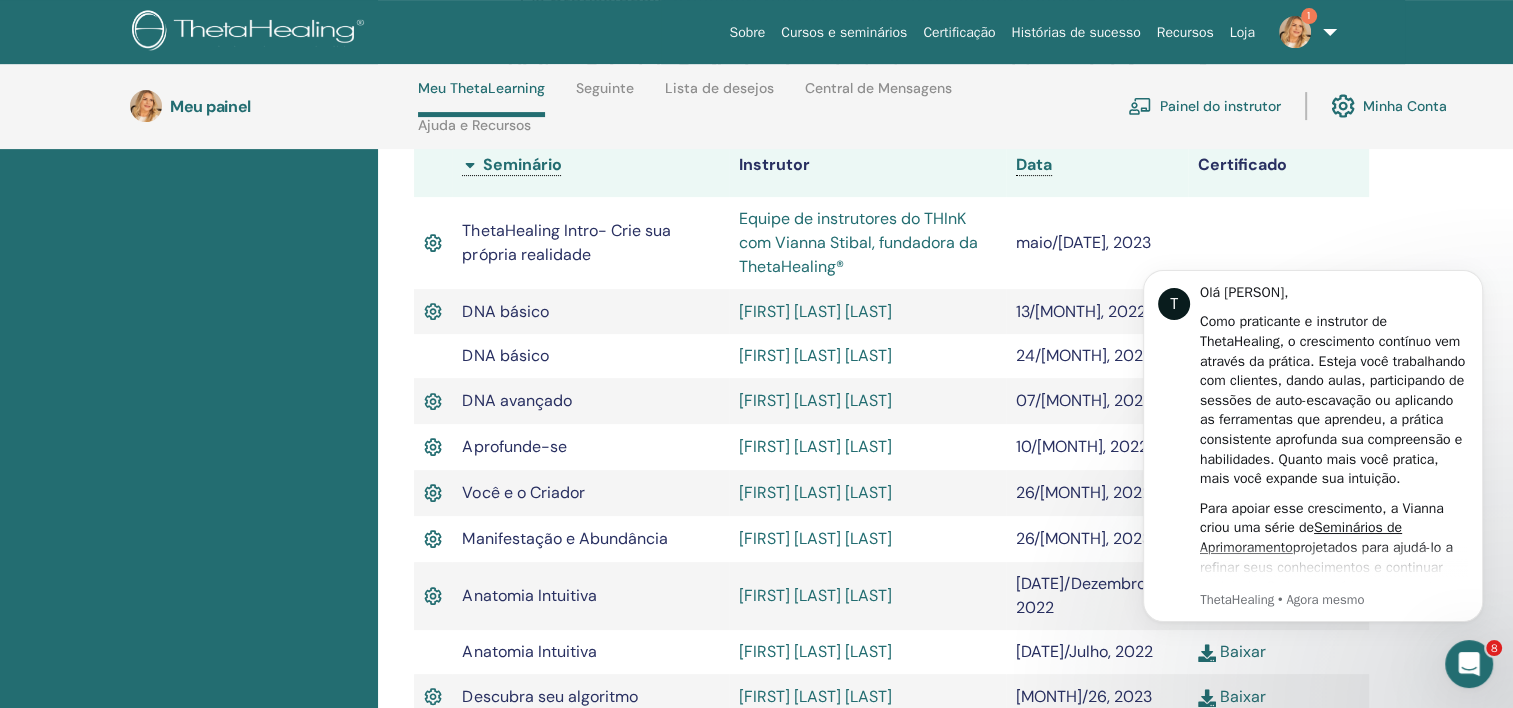 click on "Seminários concluídos
Abaixo você pode encontrar seus seminários concluídos. Se você vir seminários ausentes, use a caixa de bate-papo e nos avise para que possamos adicioná-los ao seu perfil. Inclua o seminário, a data e o nome do seu instrutor.
Recertificação
Os profissionais precisam recertificar sua certificação a cada 5 anos.
Os instrutores precisam recertificar sua certificação a cada 4 anos.
Visite o Painel de Profissionais ou Instrutores para obter mais informações.
Data" at bounding box center (891, 428) 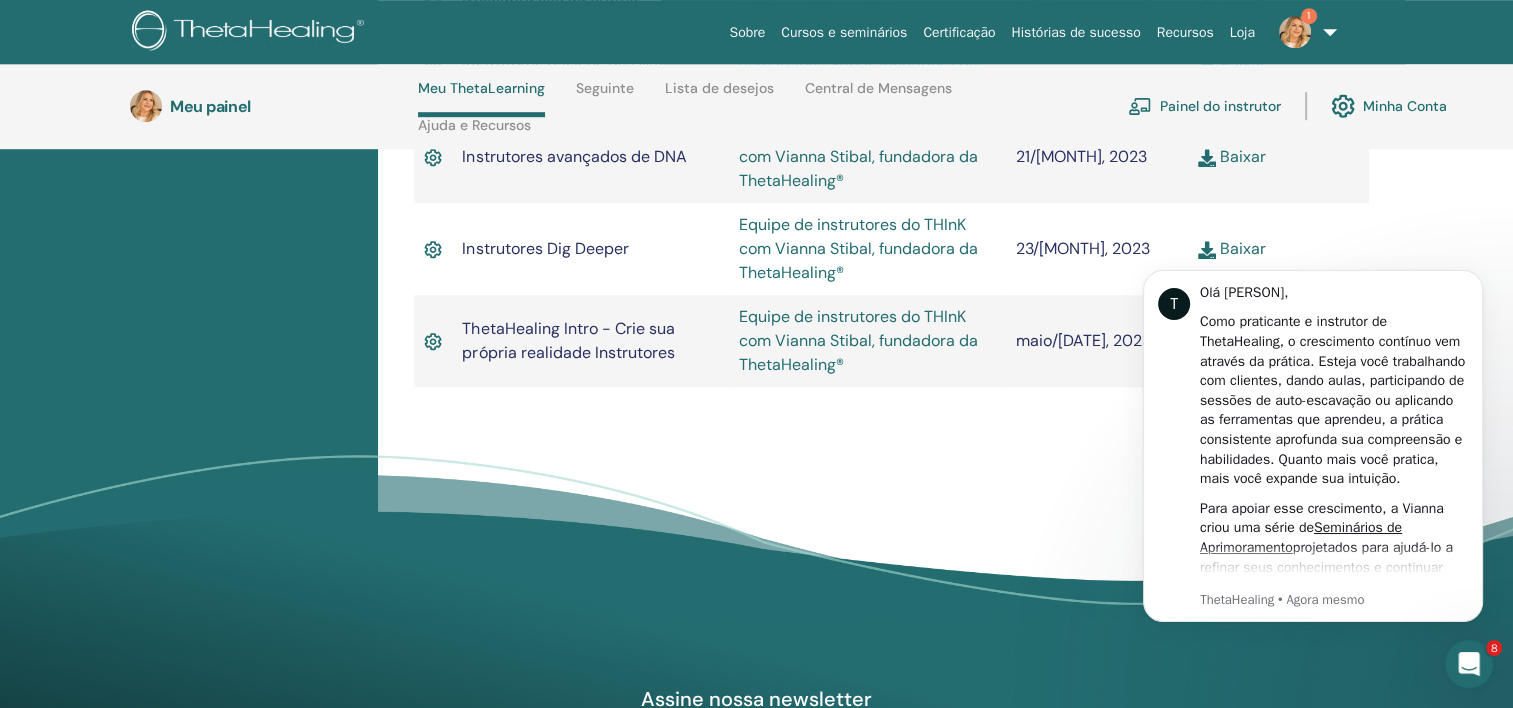 scroll, scrollTop: 1384, scrollLeft: 0, axis: vertical 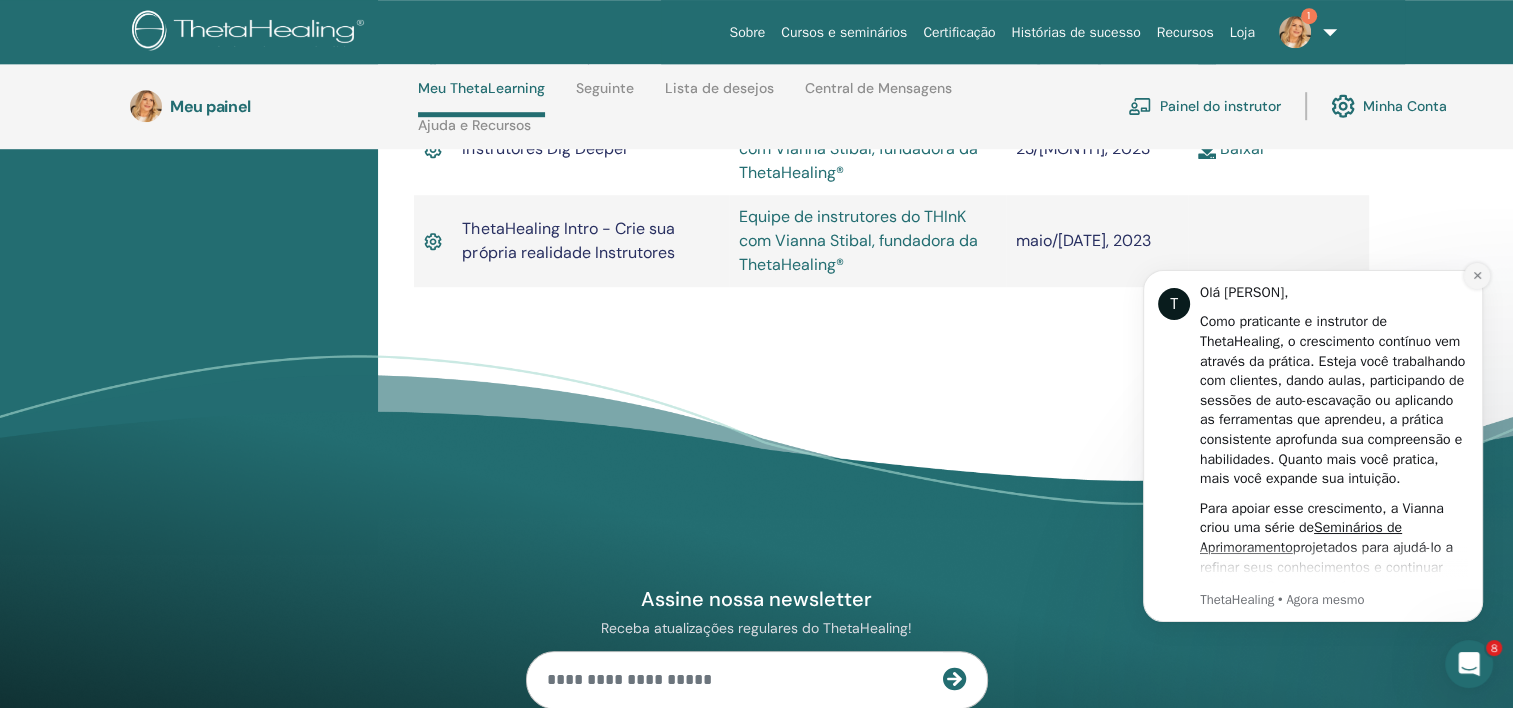 click at bounding box center (1477, 276) 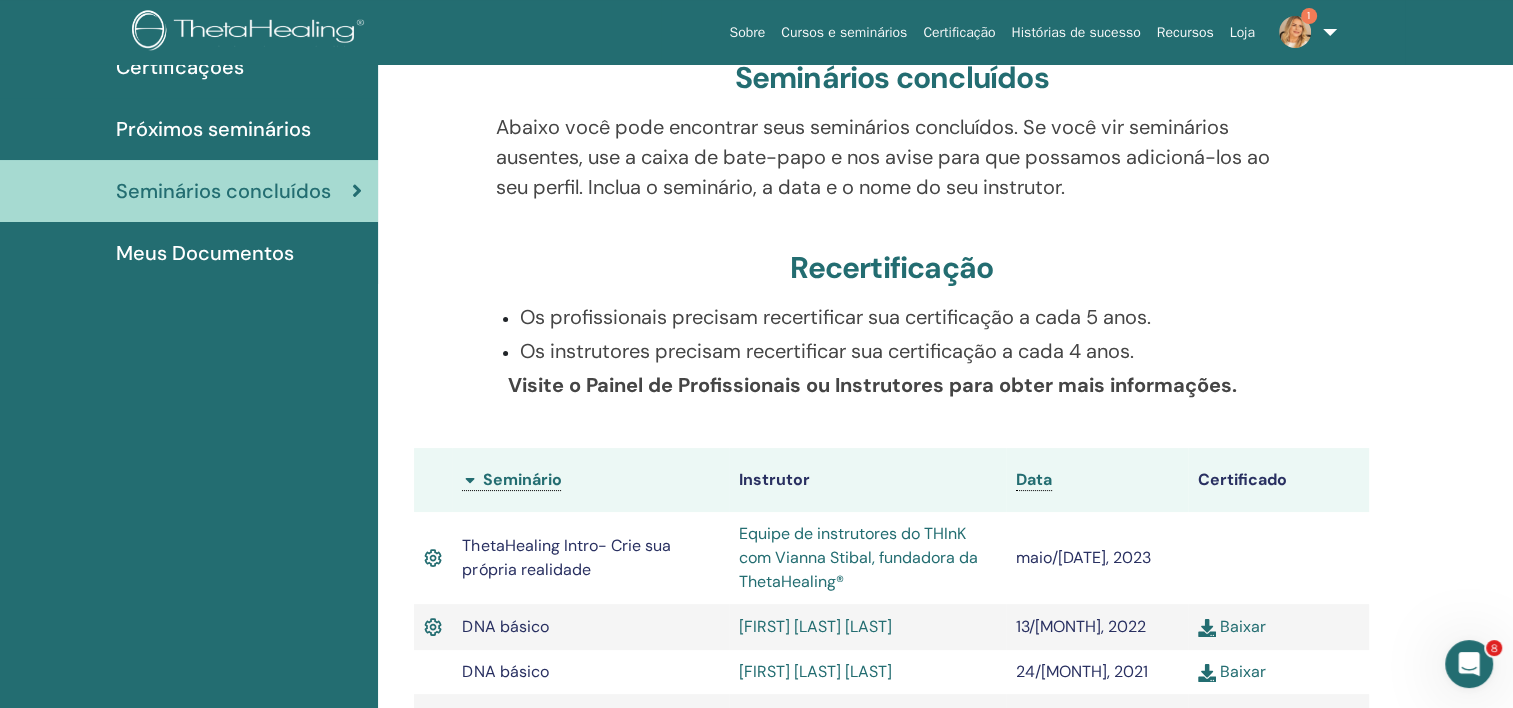 scroll, scrollTop: 0, scrollLeft: 0, axis: both 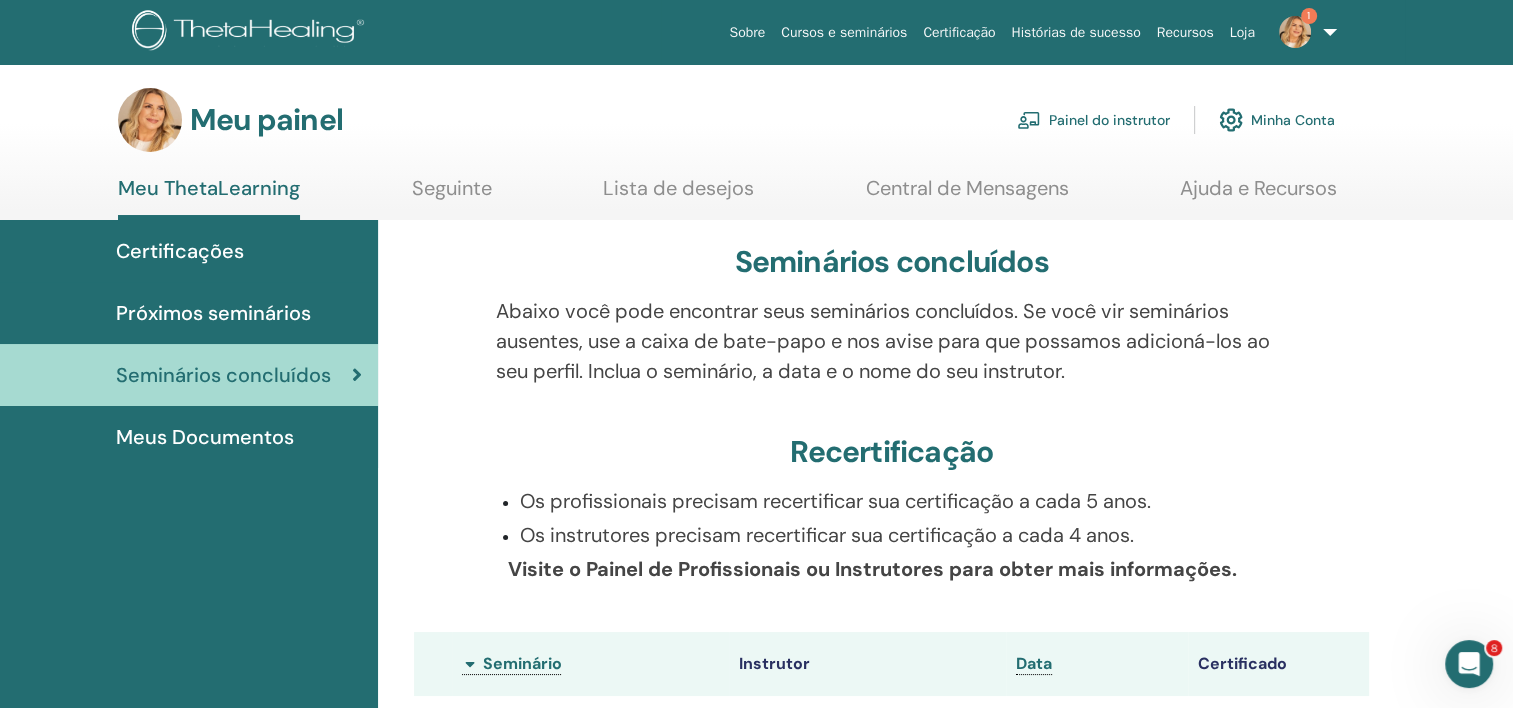 click on "Painel do instrutor" at bounding box center [1109, 120] 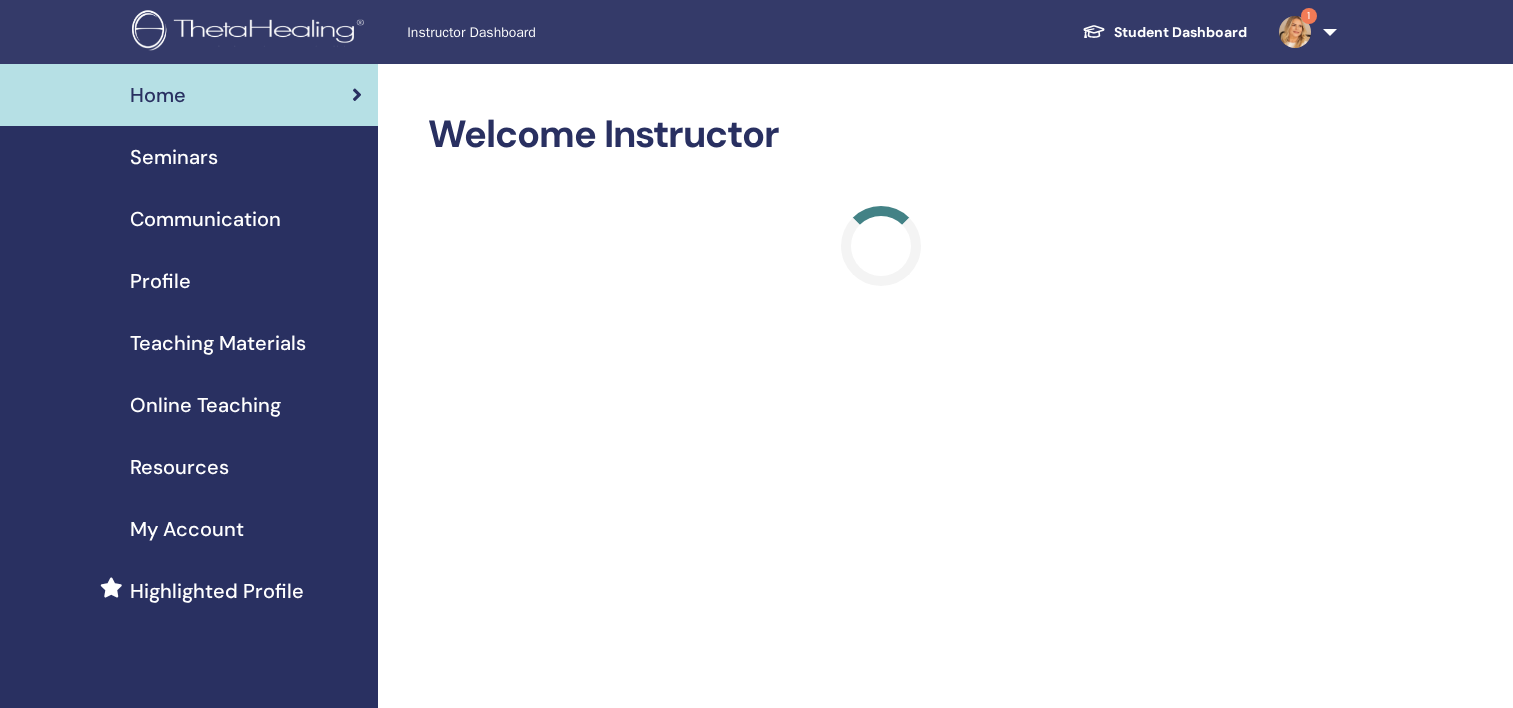 scroll, scrollTop: 0, scrollLeft: 0, axis: both 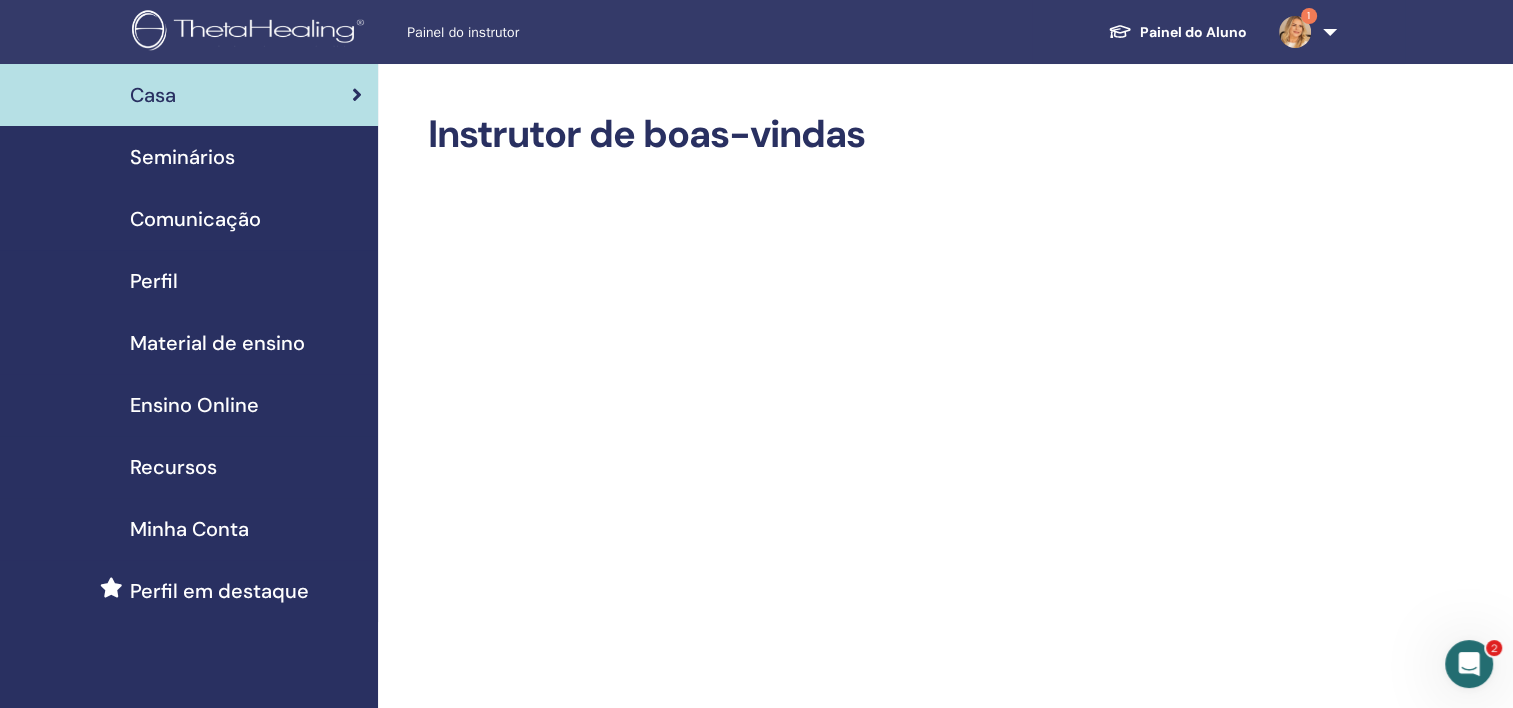 click on "Seminários" at bounding box center (182, 157) 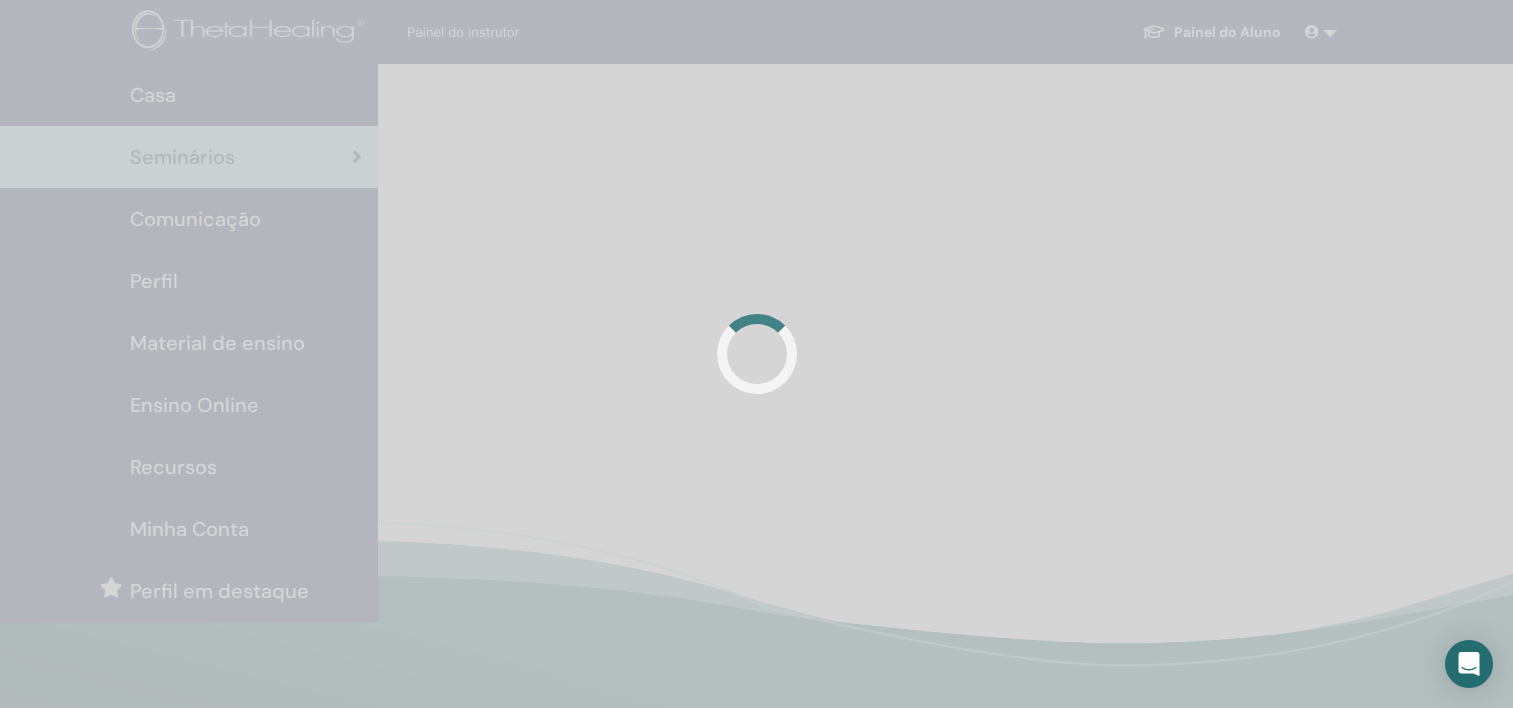 scroll, scrollTop: 0, scrollLeft: 0, axis: both 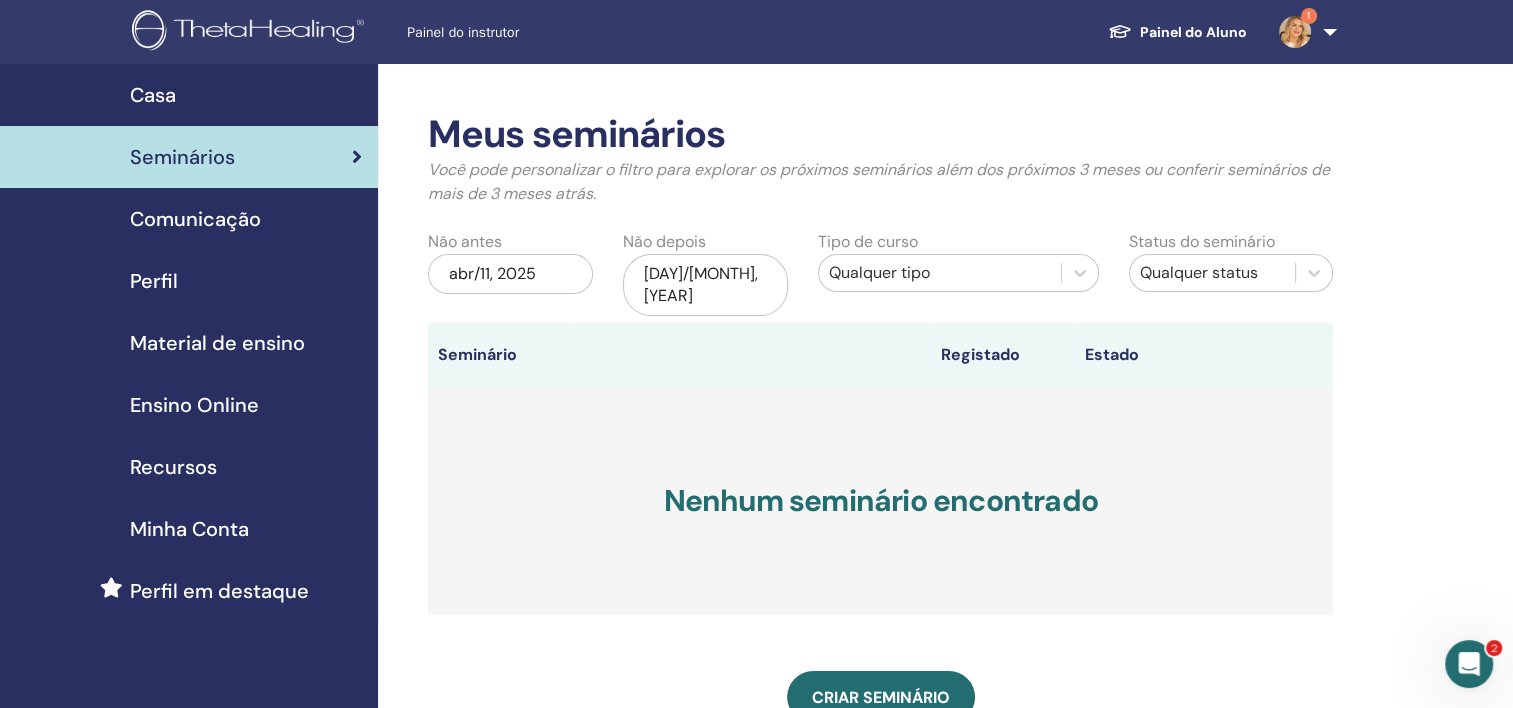 click on "Minha Conta" at bounding box center [189, 529] 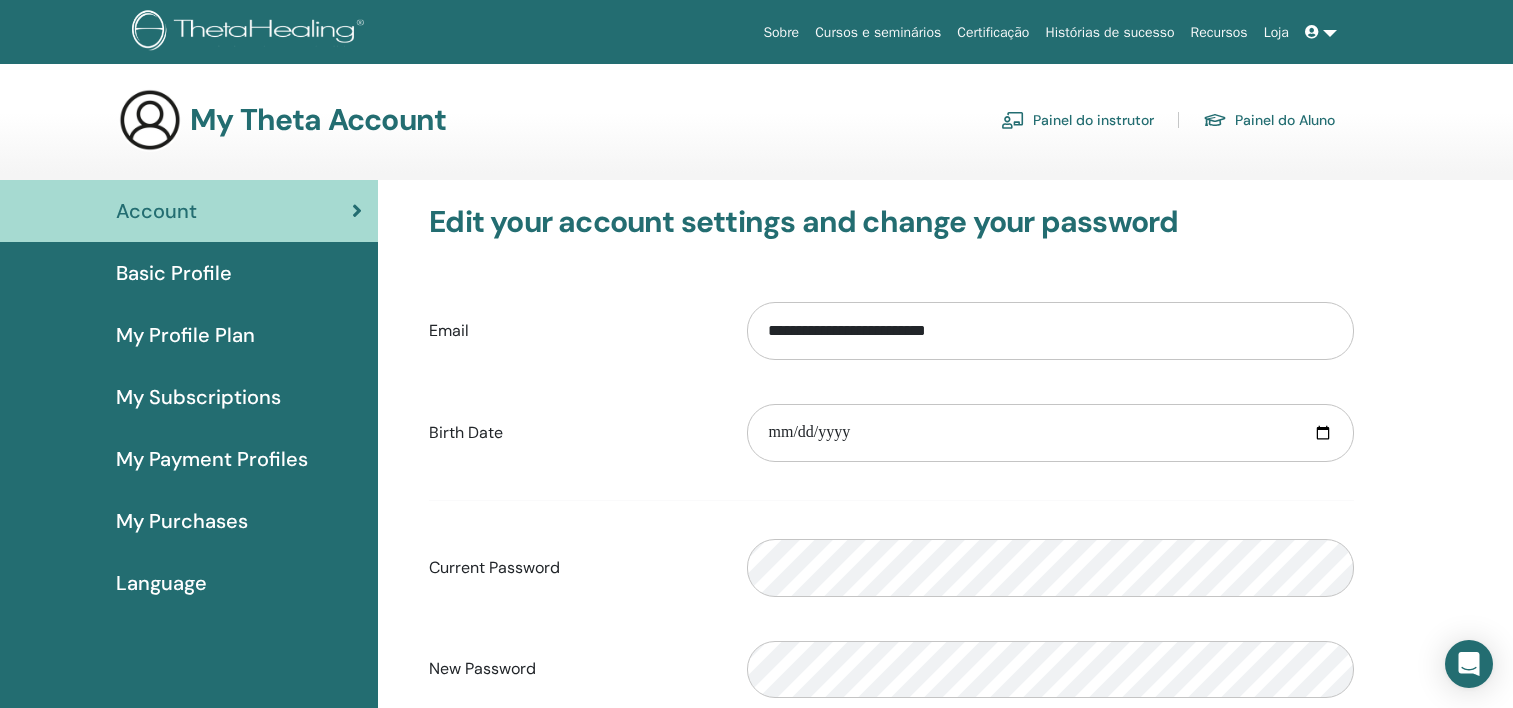 scroll, scrollTop: 0, scrollLeft: 0, axis: both 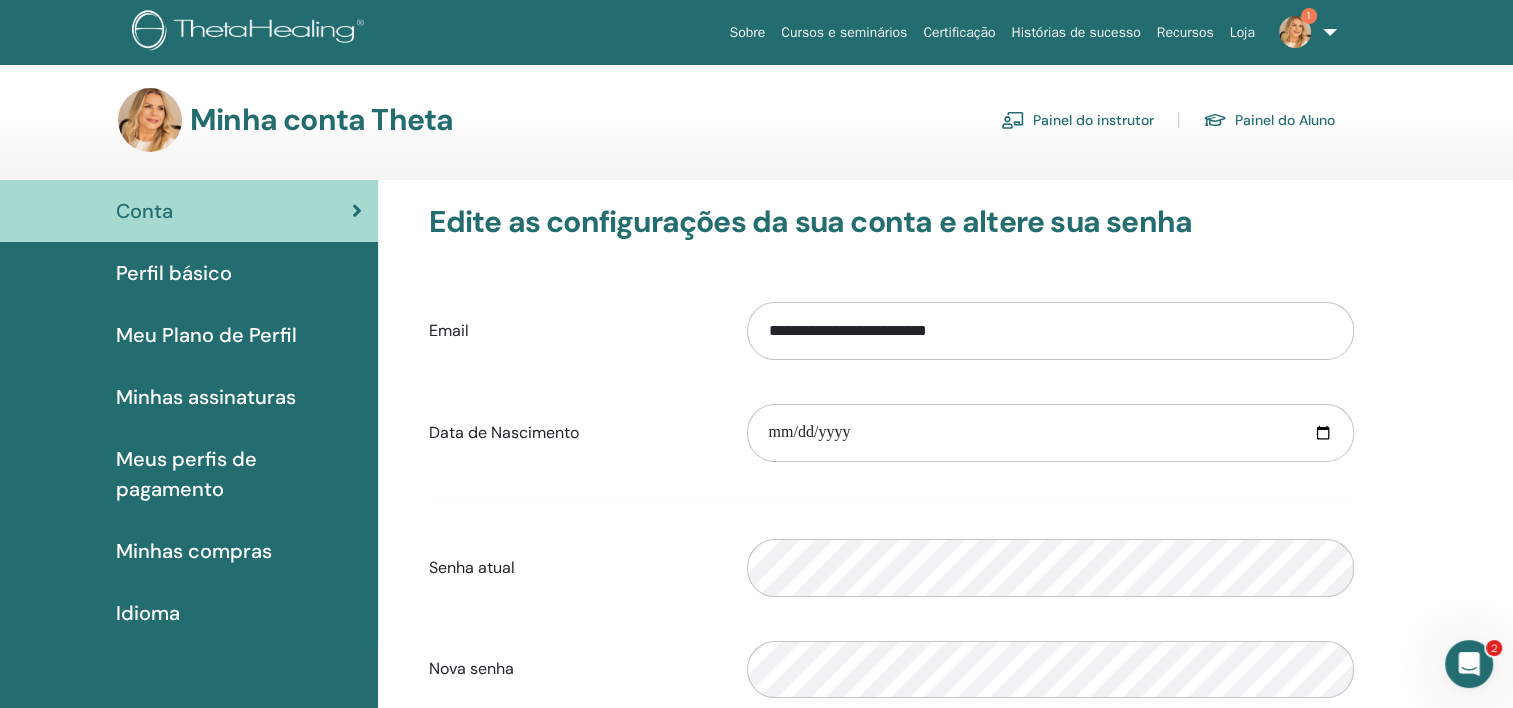 click on "Meu Plano de Perfil" at bounding box center [206, 335] 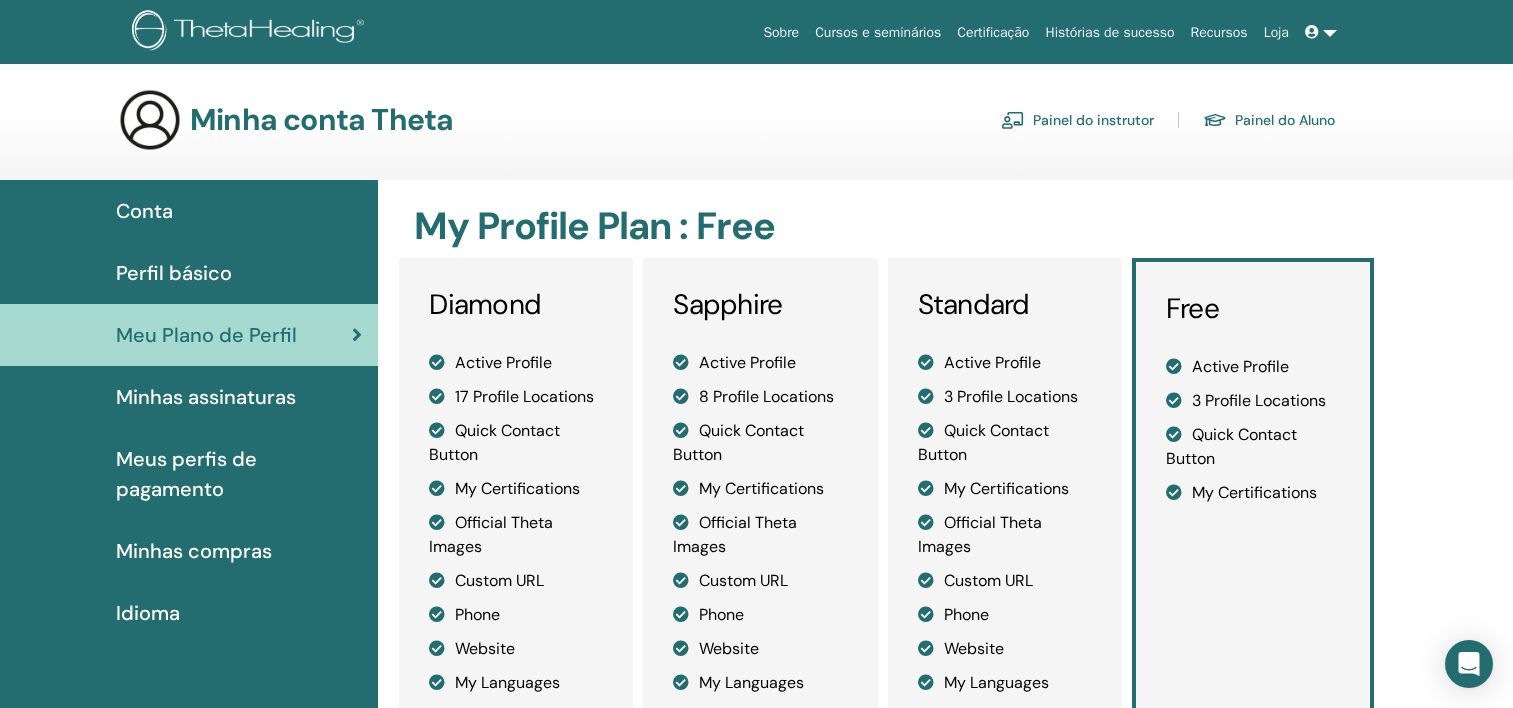scroll, scrollTop: 0, scrollLeft: 0, axis: both 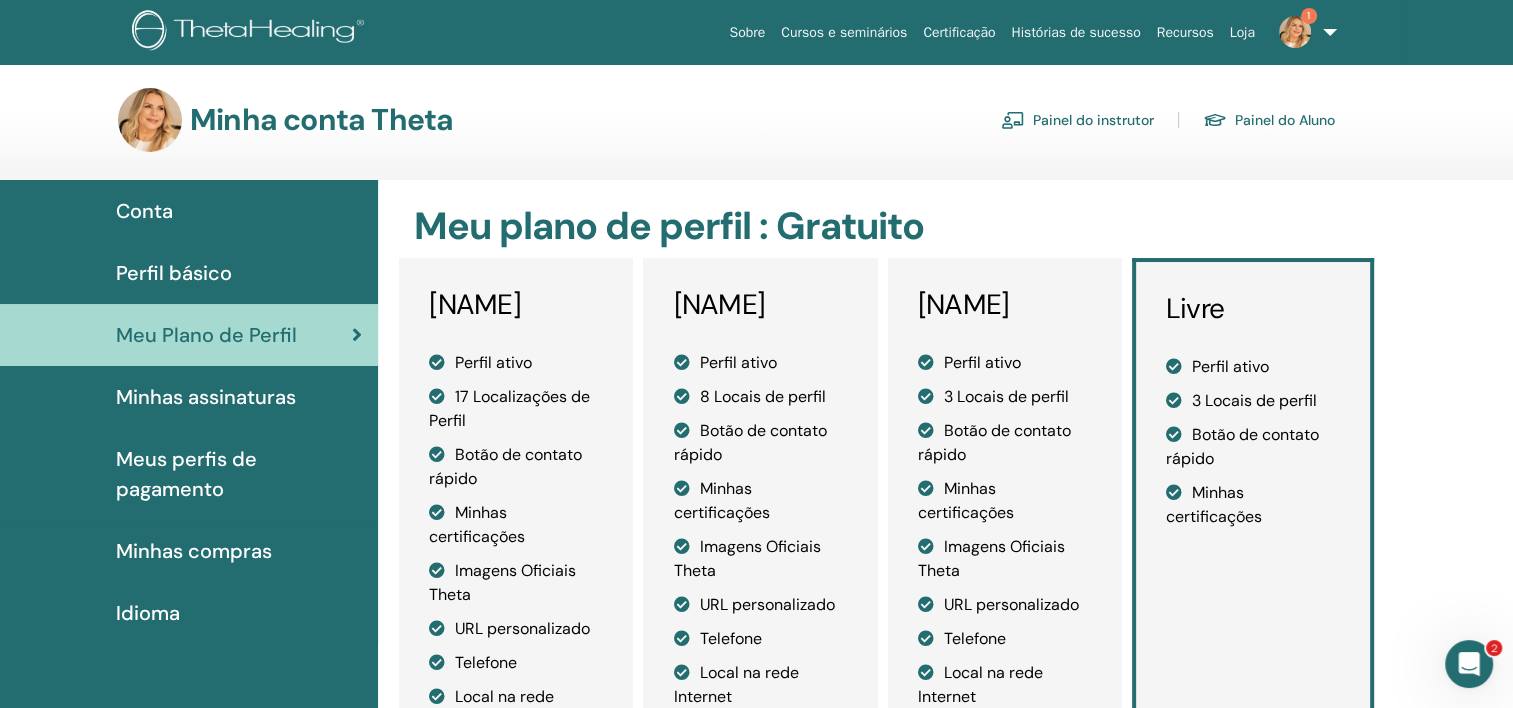 click on "Minhas assinaturas" at bounding box center [206, 397] 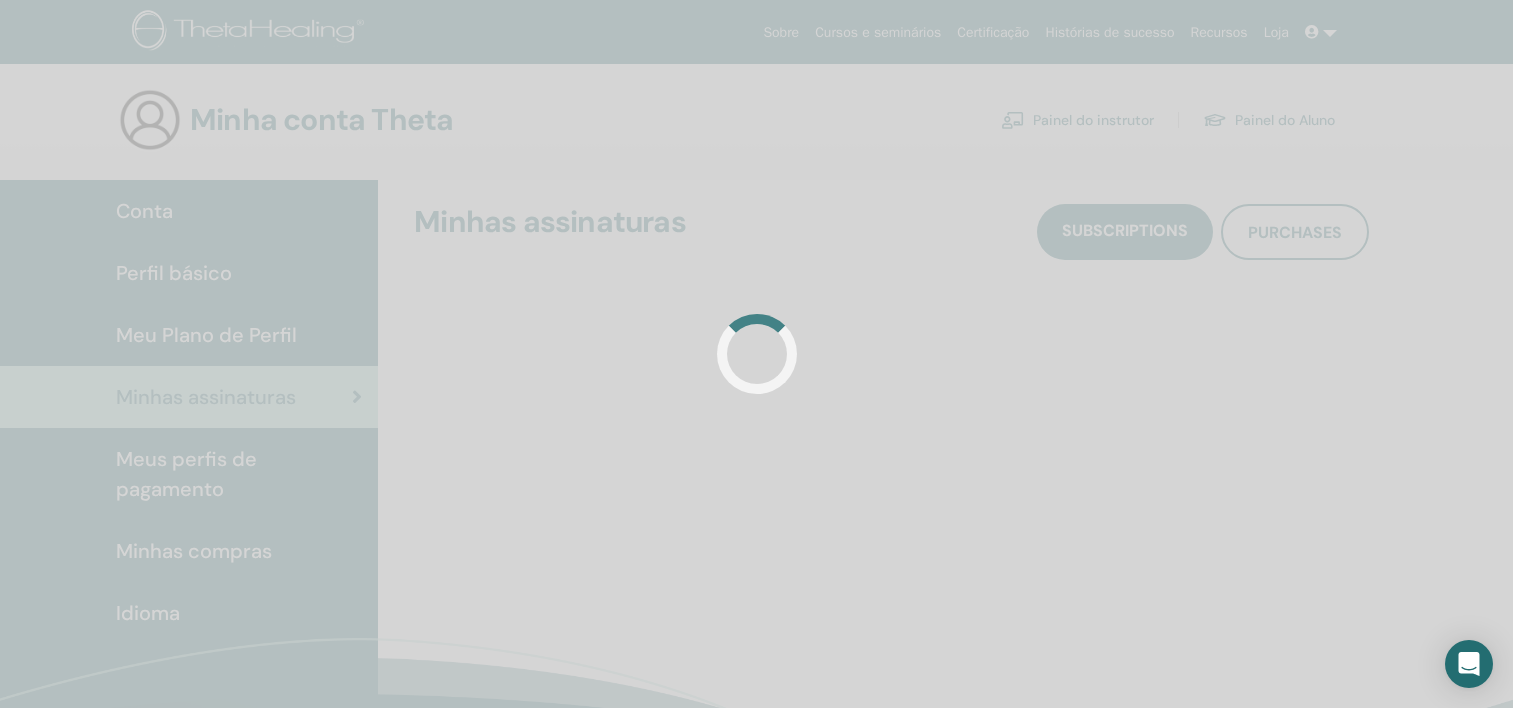 scroll, scrollTop: 0, scrollLeft: 0, axis: both 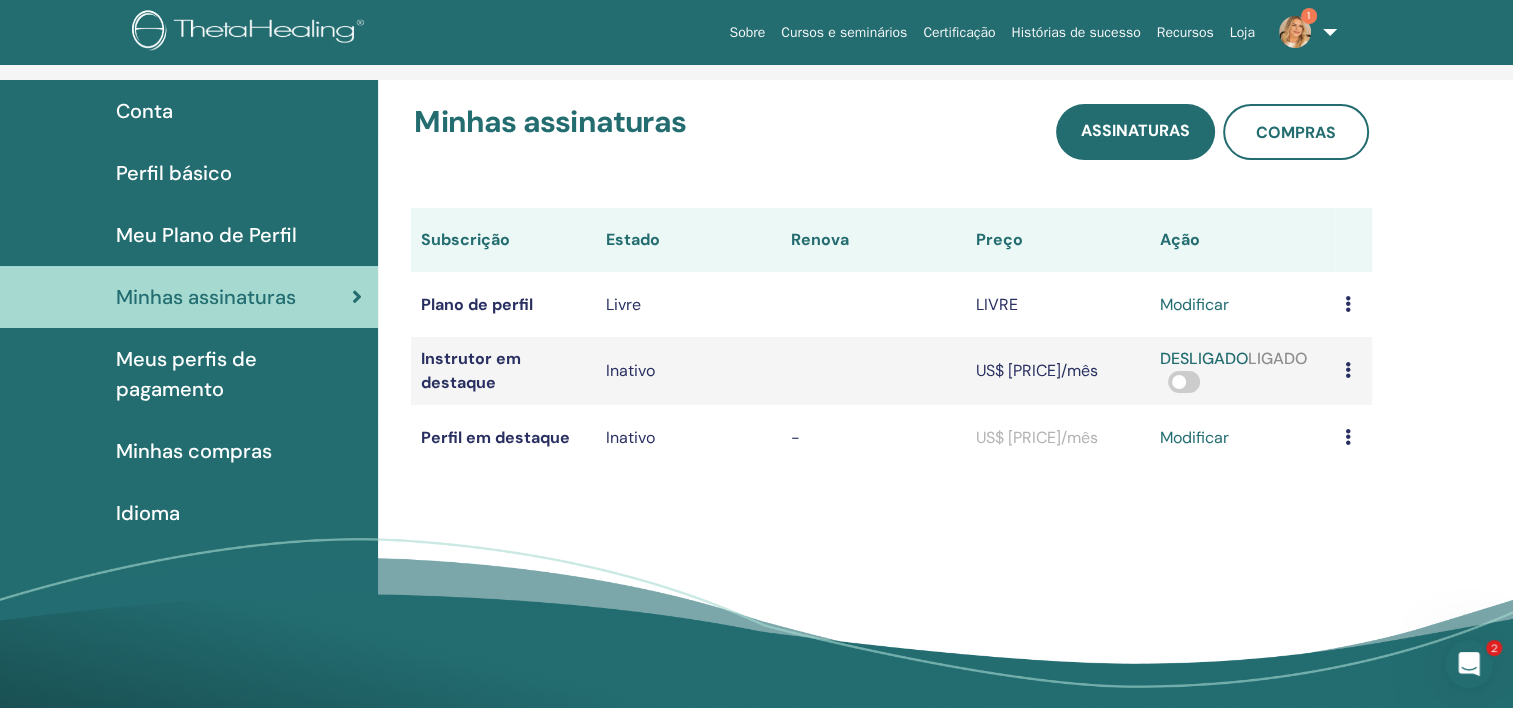 click at bounding box center (1348, 370) 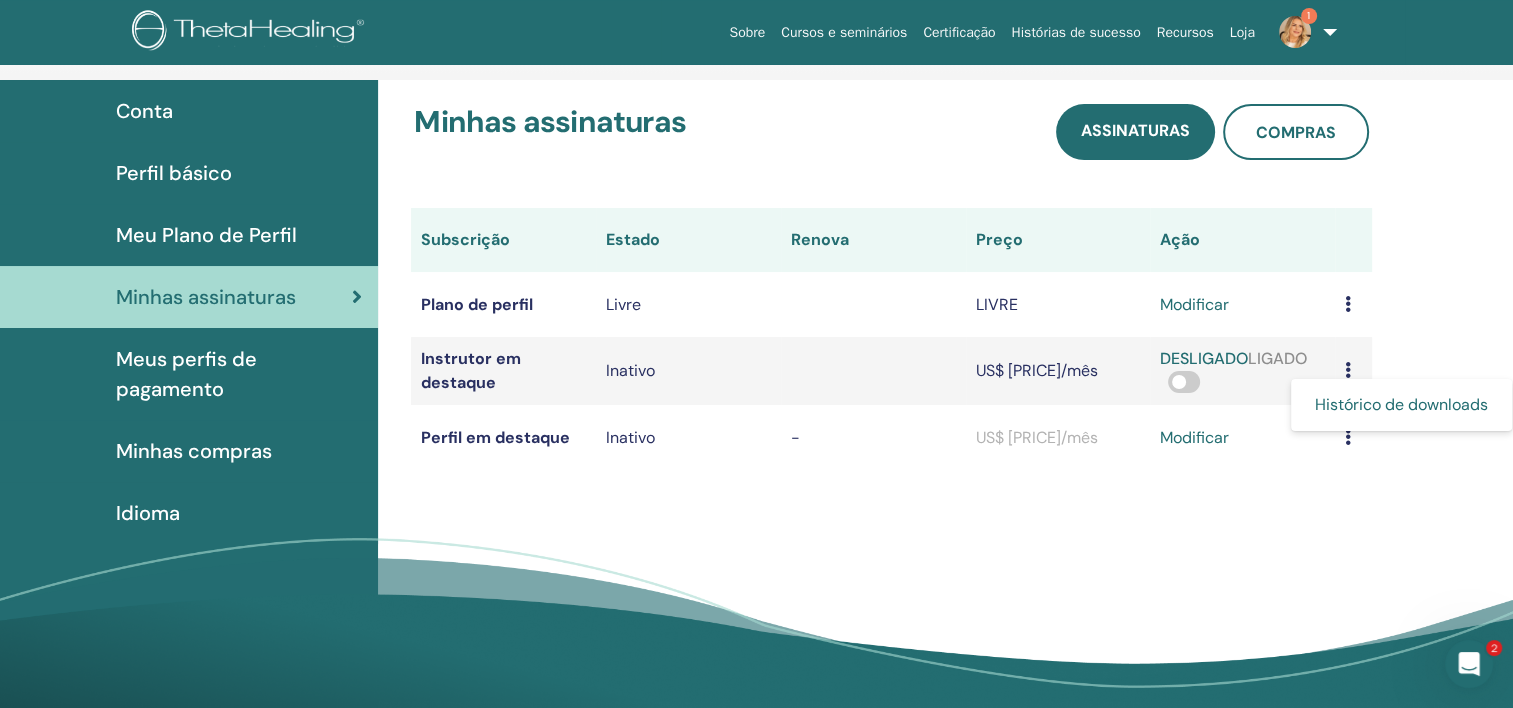 click on "Instrutor em destaque" at bounding box center (503, 371) 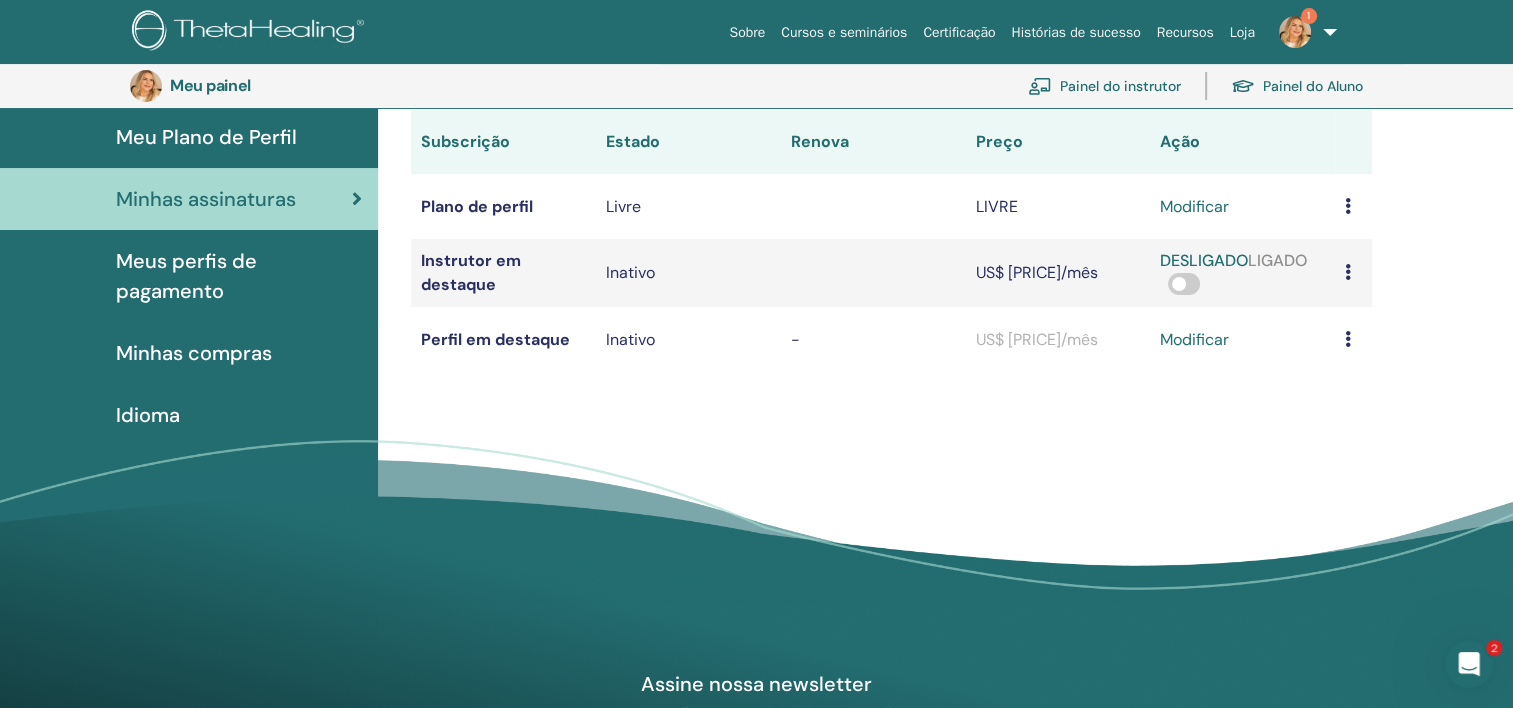 scroll, scrollTop: 244, scrollLeft: 0, axis: vertical 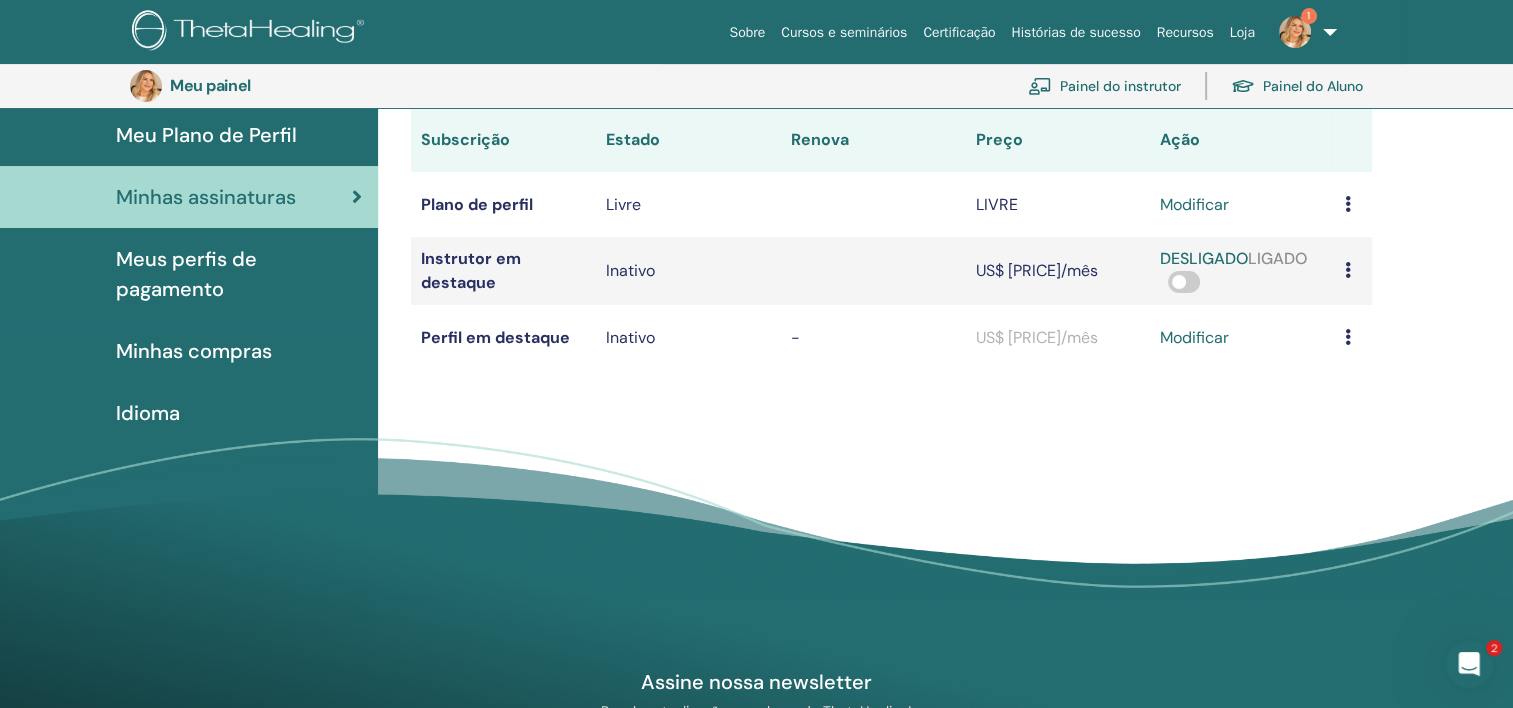 click on "Minhas compras" at bounding box center (194, 351) 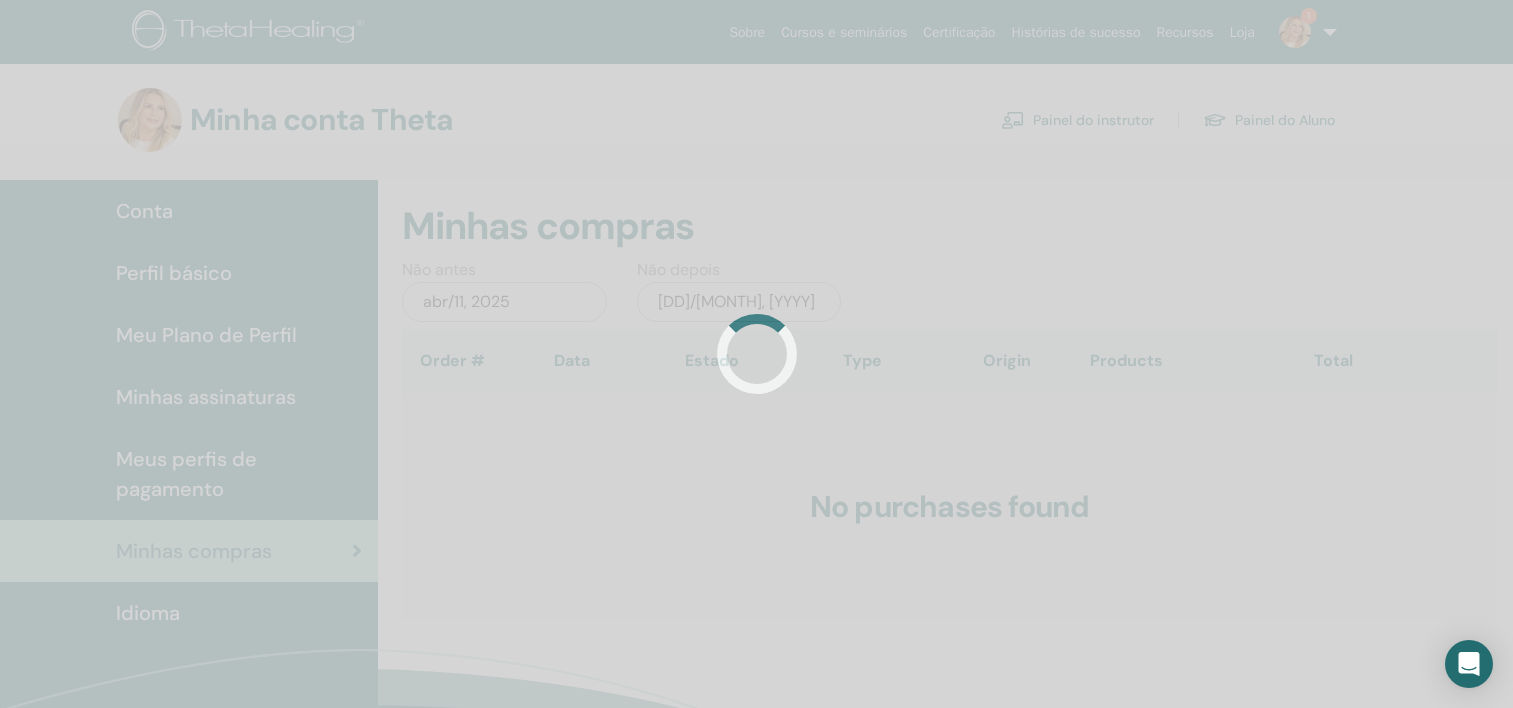 scroll, scrollTop: 0, scrollLeft: 0, axis: both 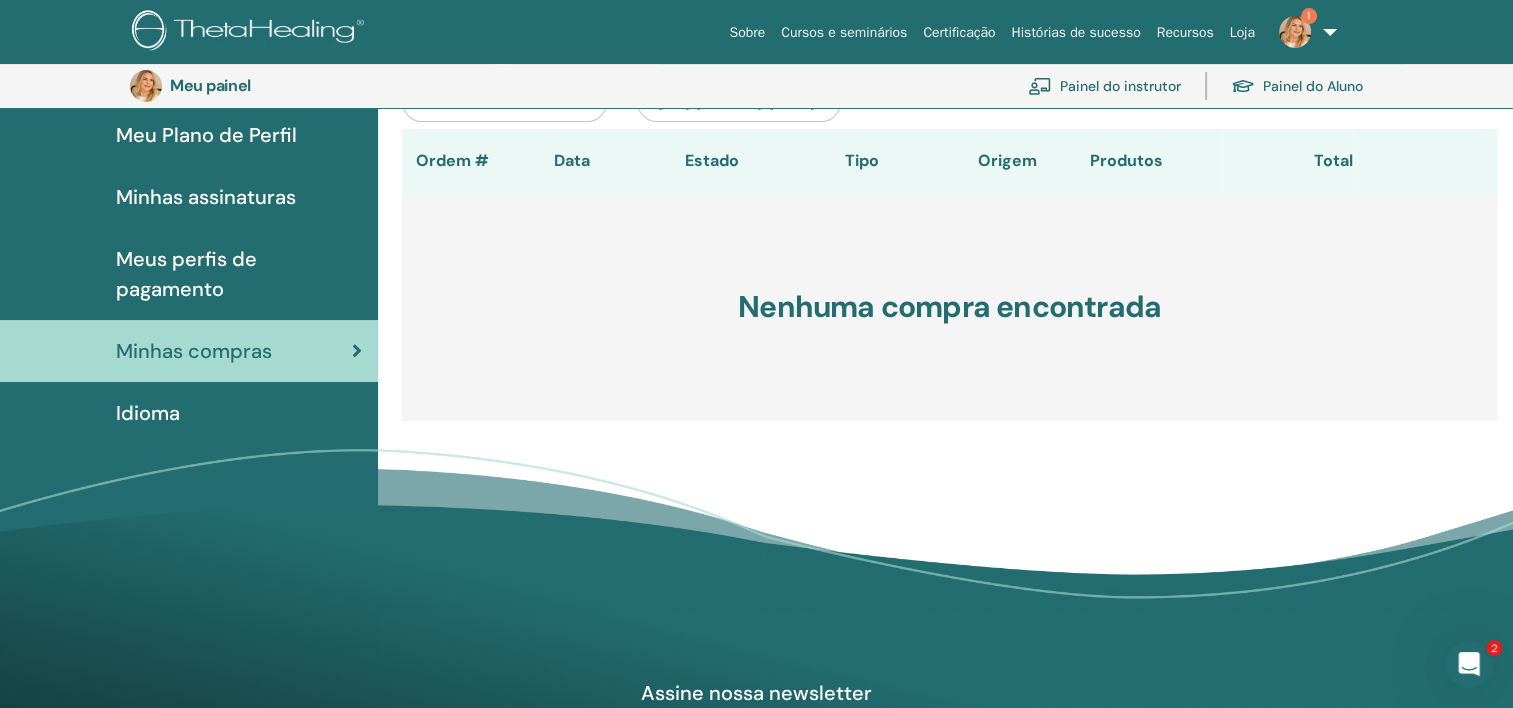 click on "Meus perfis de pagamento" at bounding box center [239, 274] 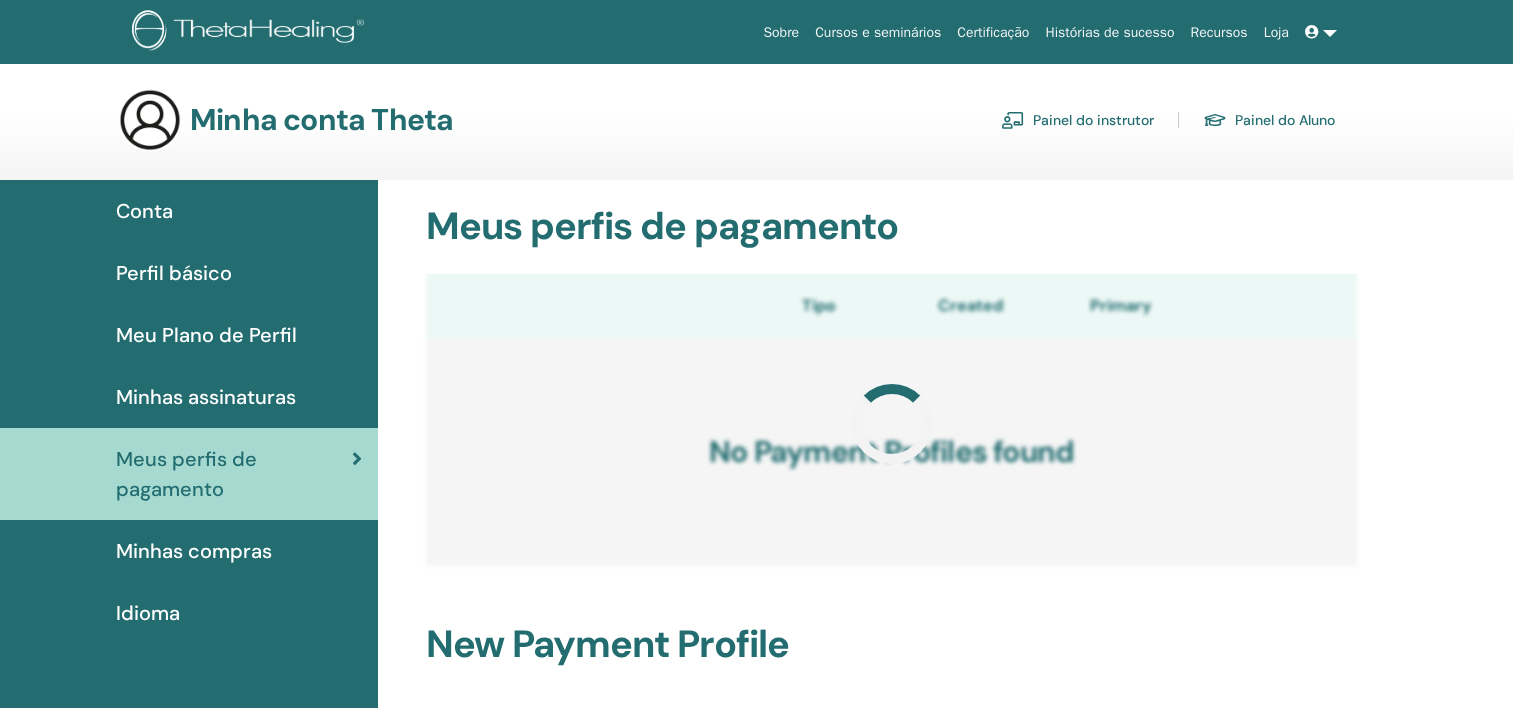 scroll, scrollTop: 0, scrollLeft: 0, axis: both 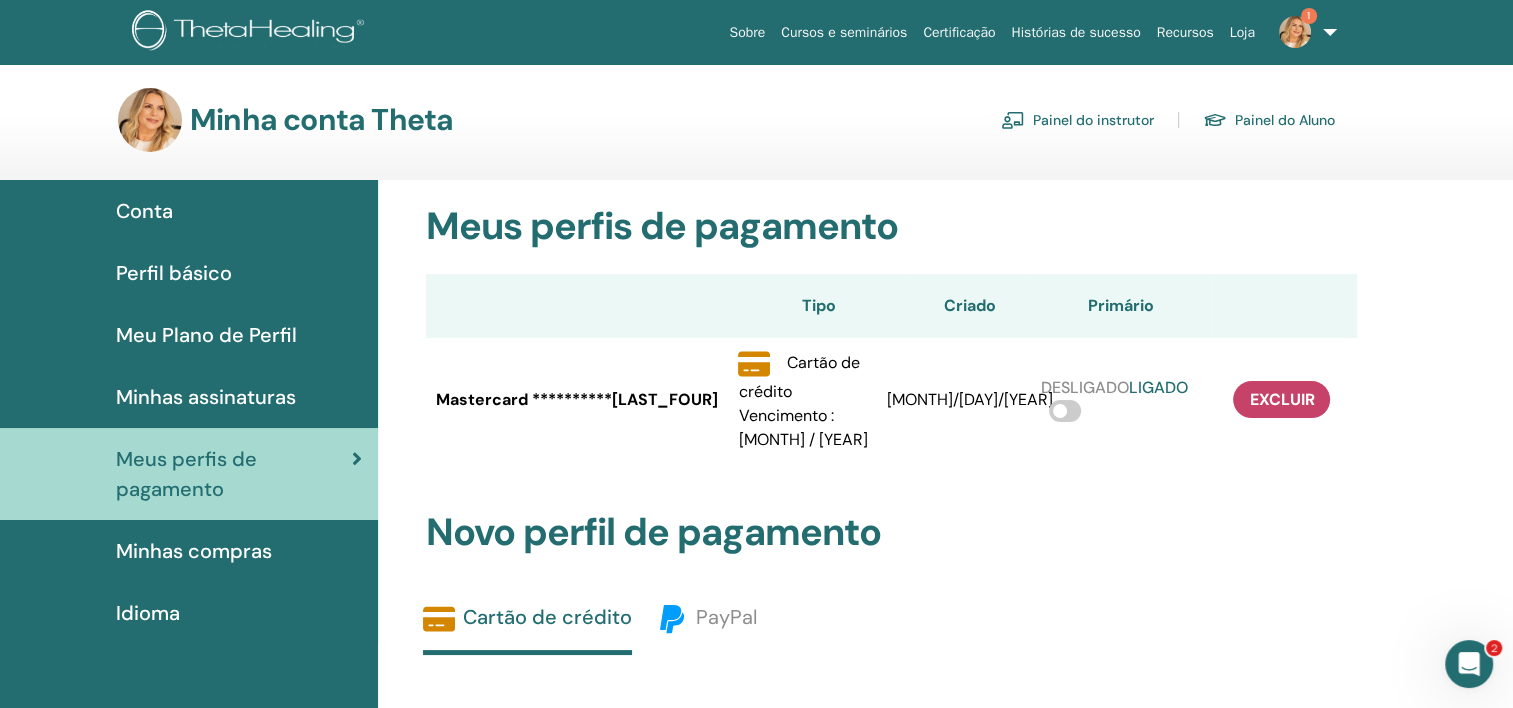 click at bounding box center [1065, 411] 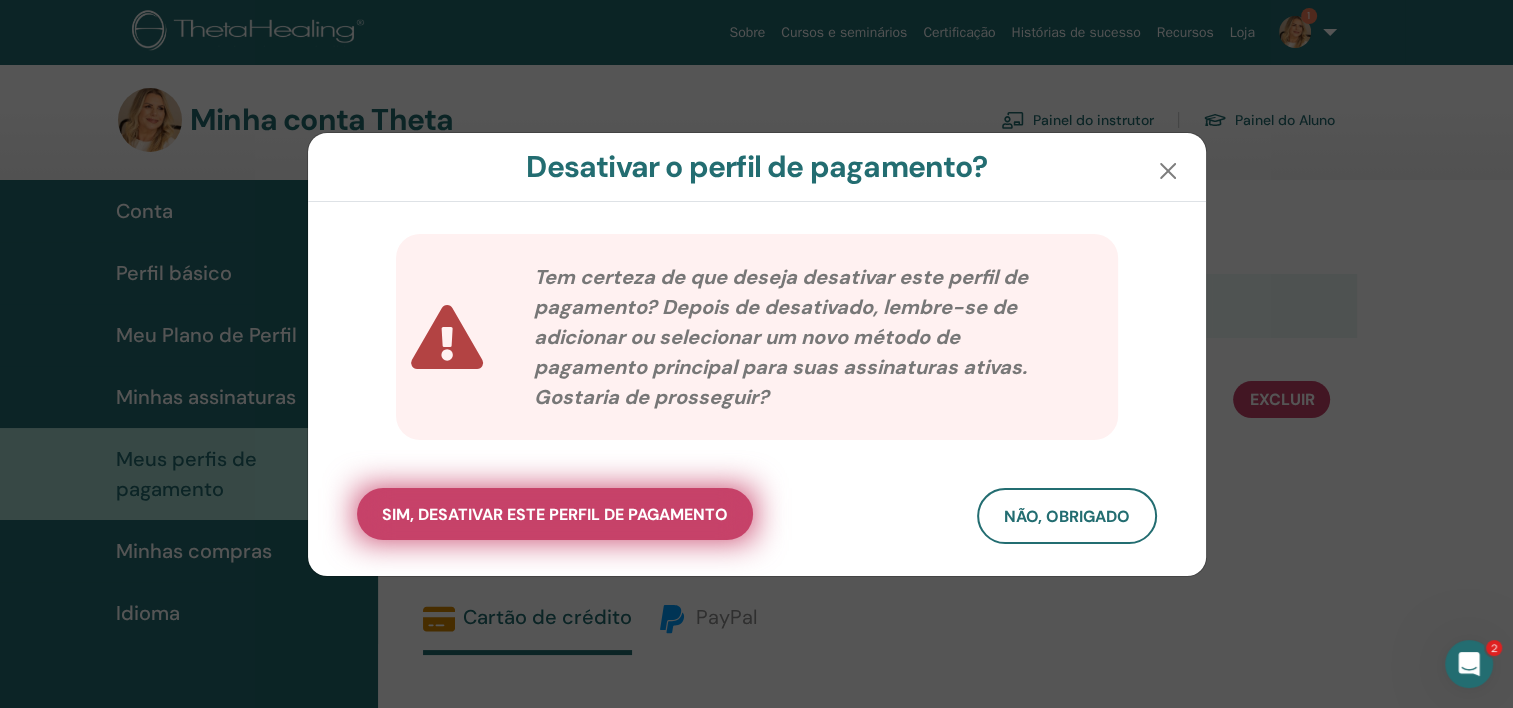 click on "Sim, desativar este perfil de pagamento" at bounding box center (555, 514) 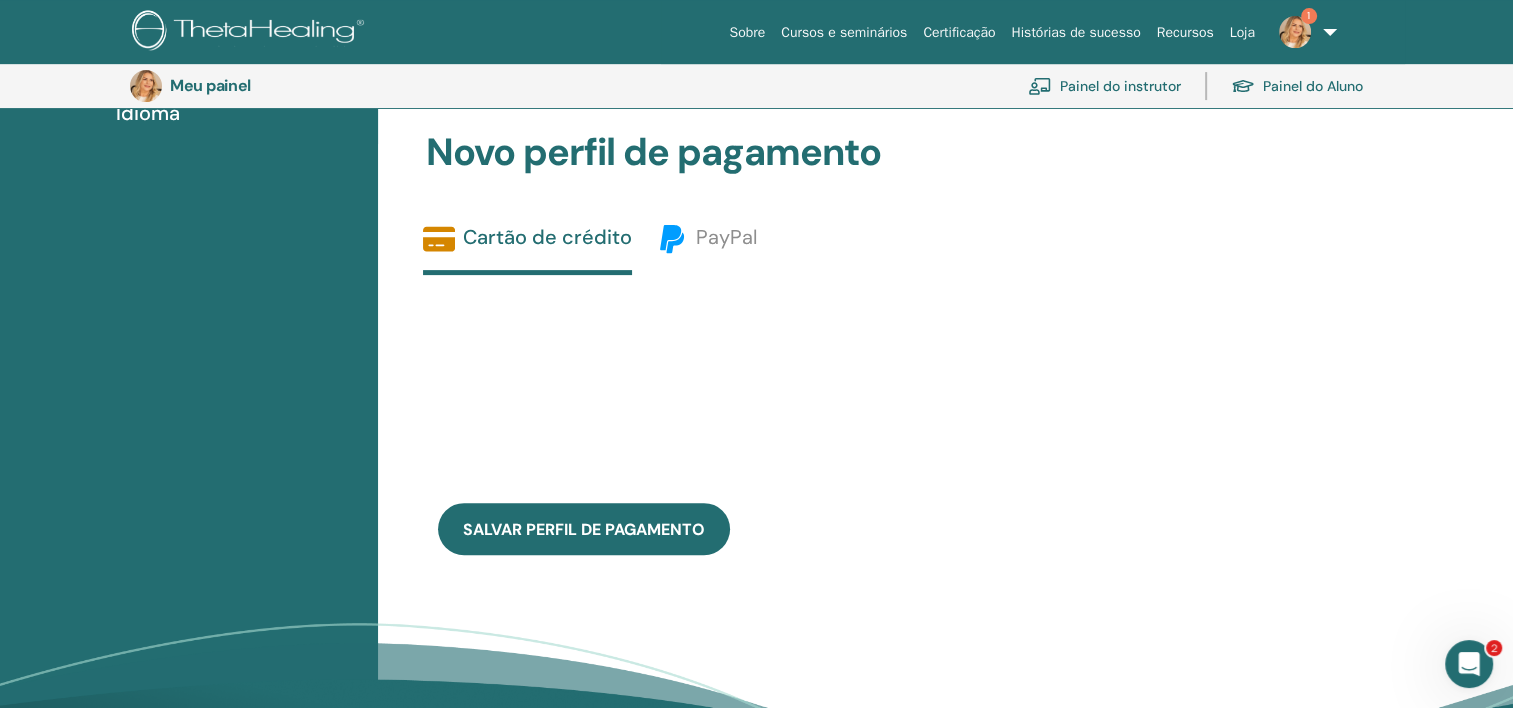 scroll, scrollTop: 144, scrollLeft: 0, axis: vertical 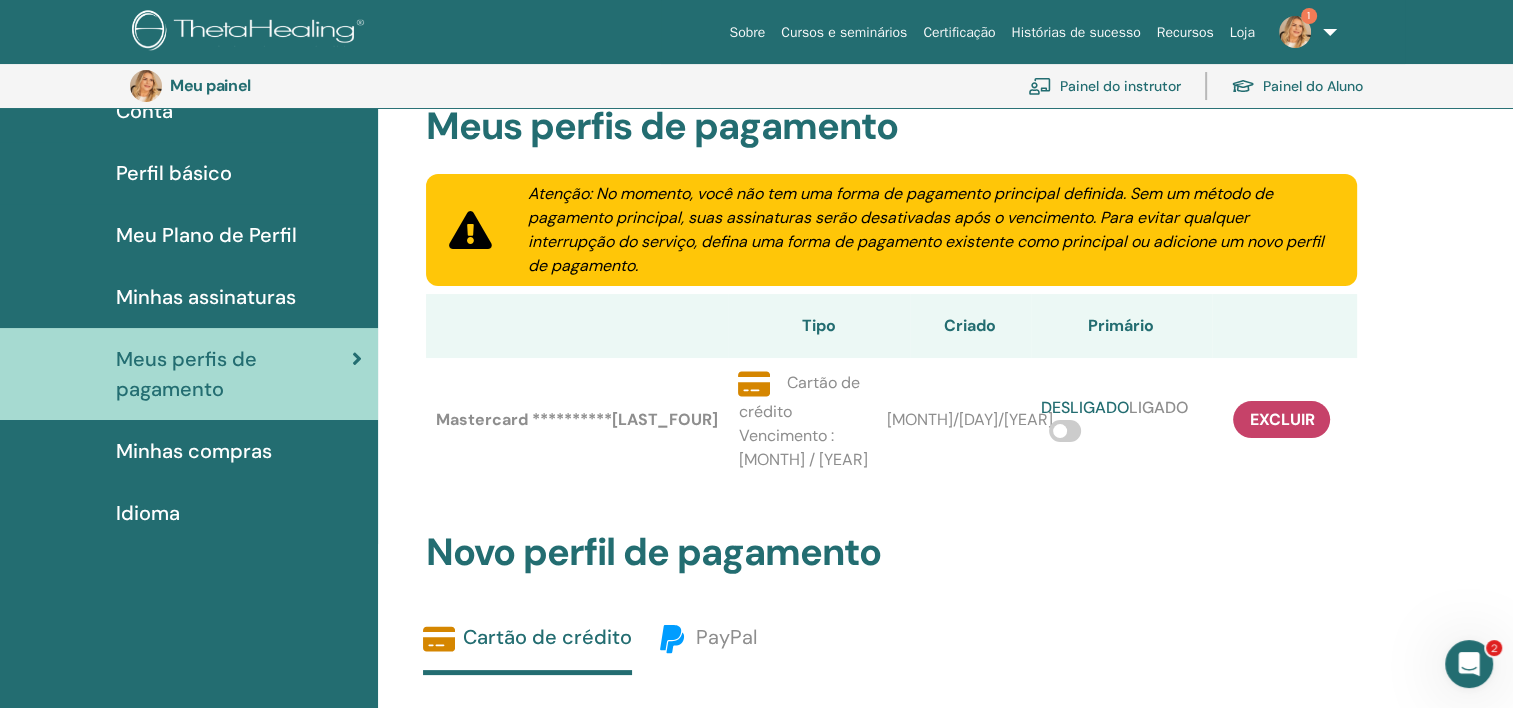 click on "Minhas assinaturas" at bounding box center [206, 297] 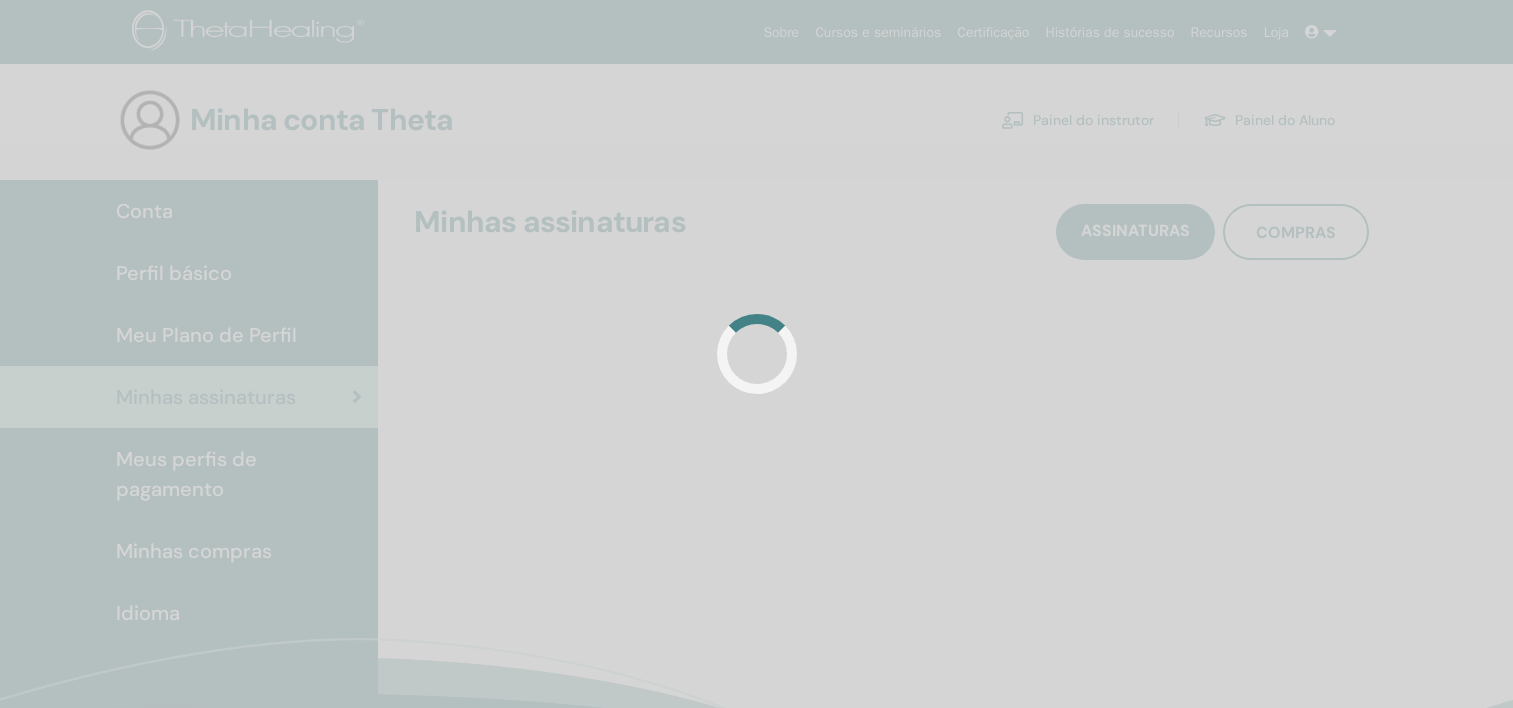 scroll, scrollTop: 0, scrollLeft: 0, axis: both 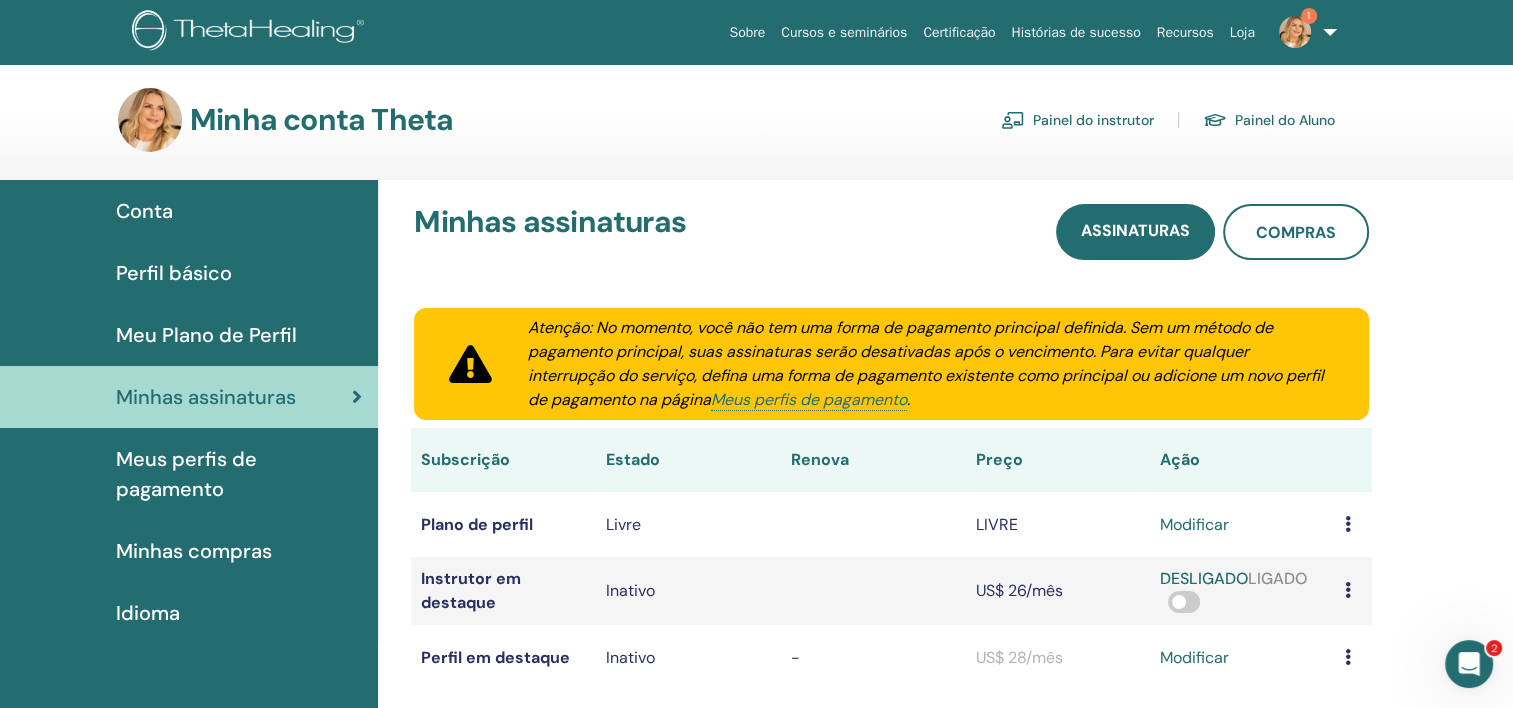 click on "Perfil básico" at bounding box center [174, 273] 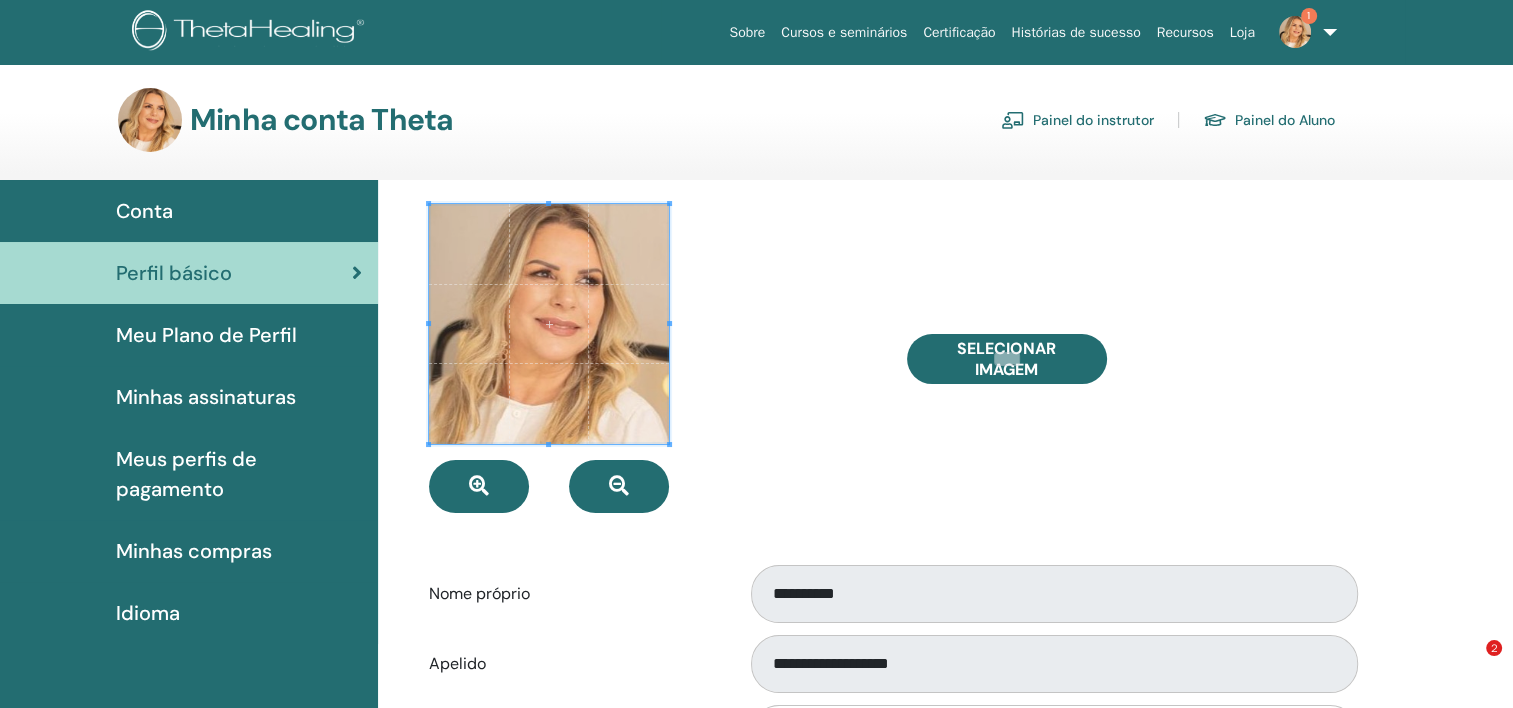 scroll, scrollTop: 13, scrollLeft: 0, axis: vertical 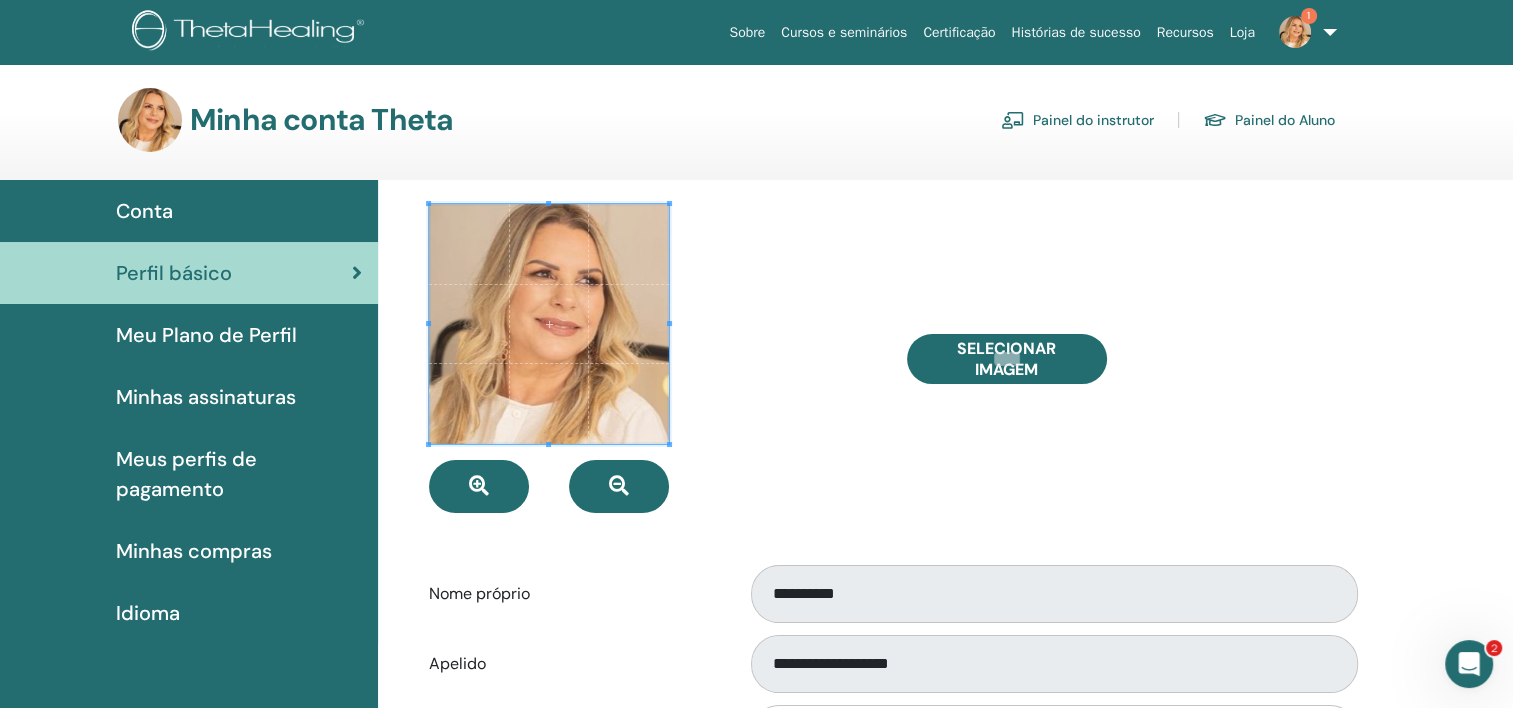 click on "Conta" at bounding box center (189, 211) 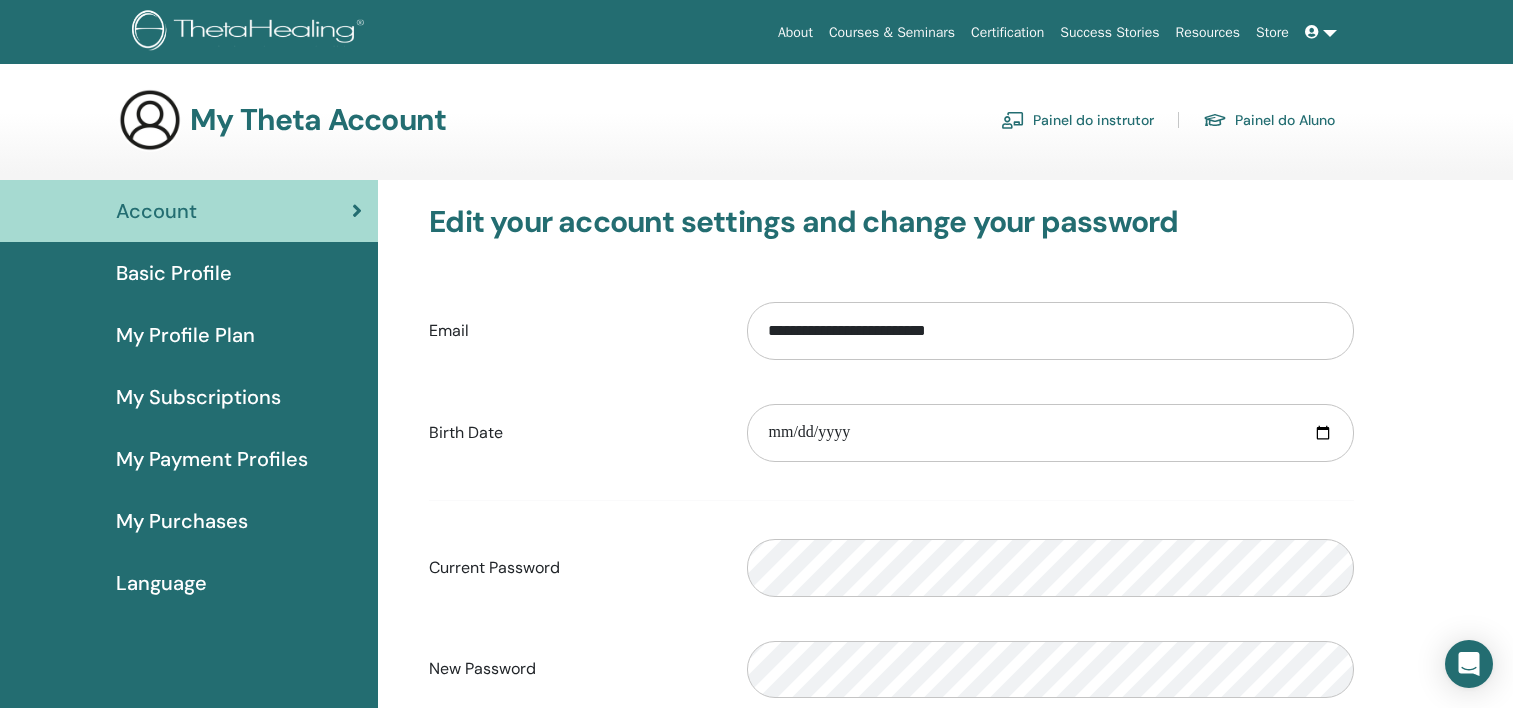 scroll, scrollTop: 0, scrollLeft: 0, axis: both 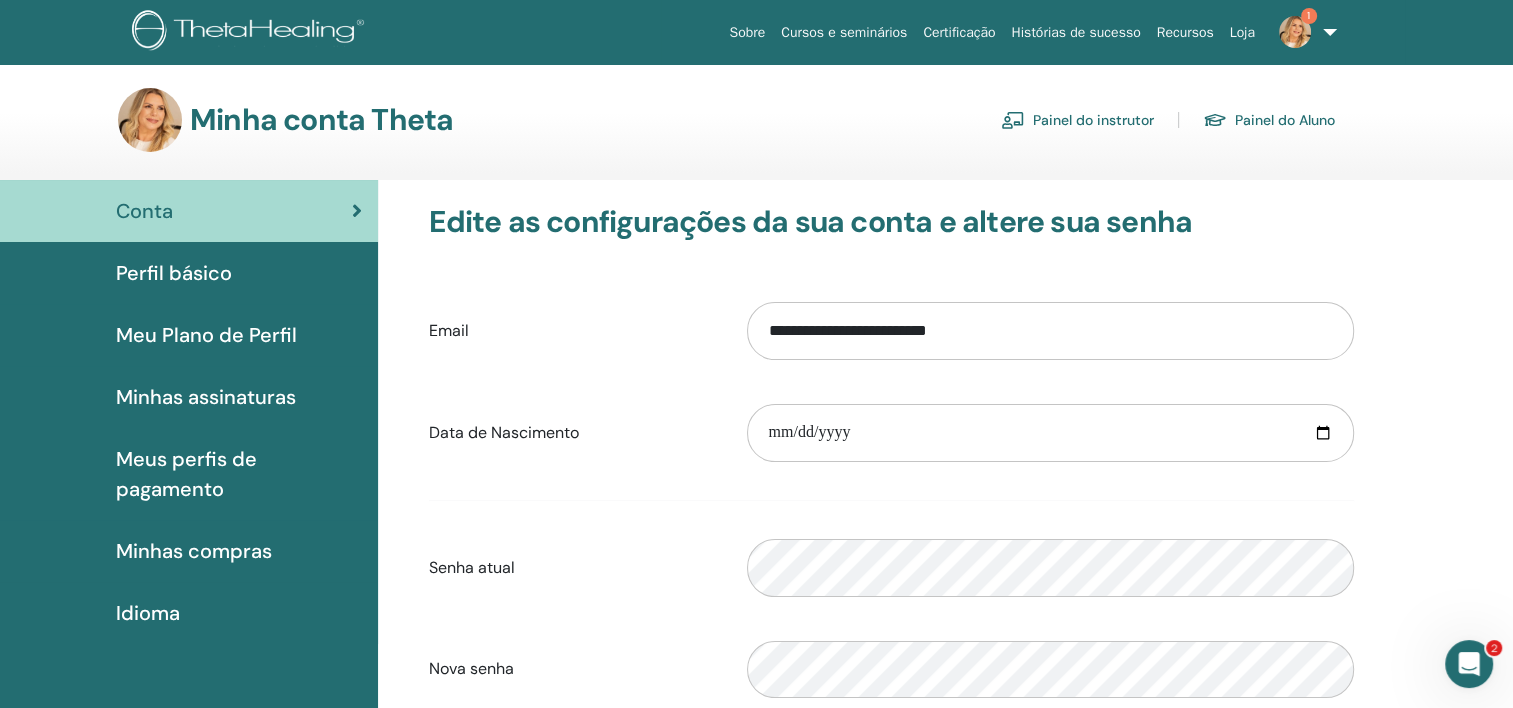 click on "Minhas assinaturas" at bounding box center [206, 397] 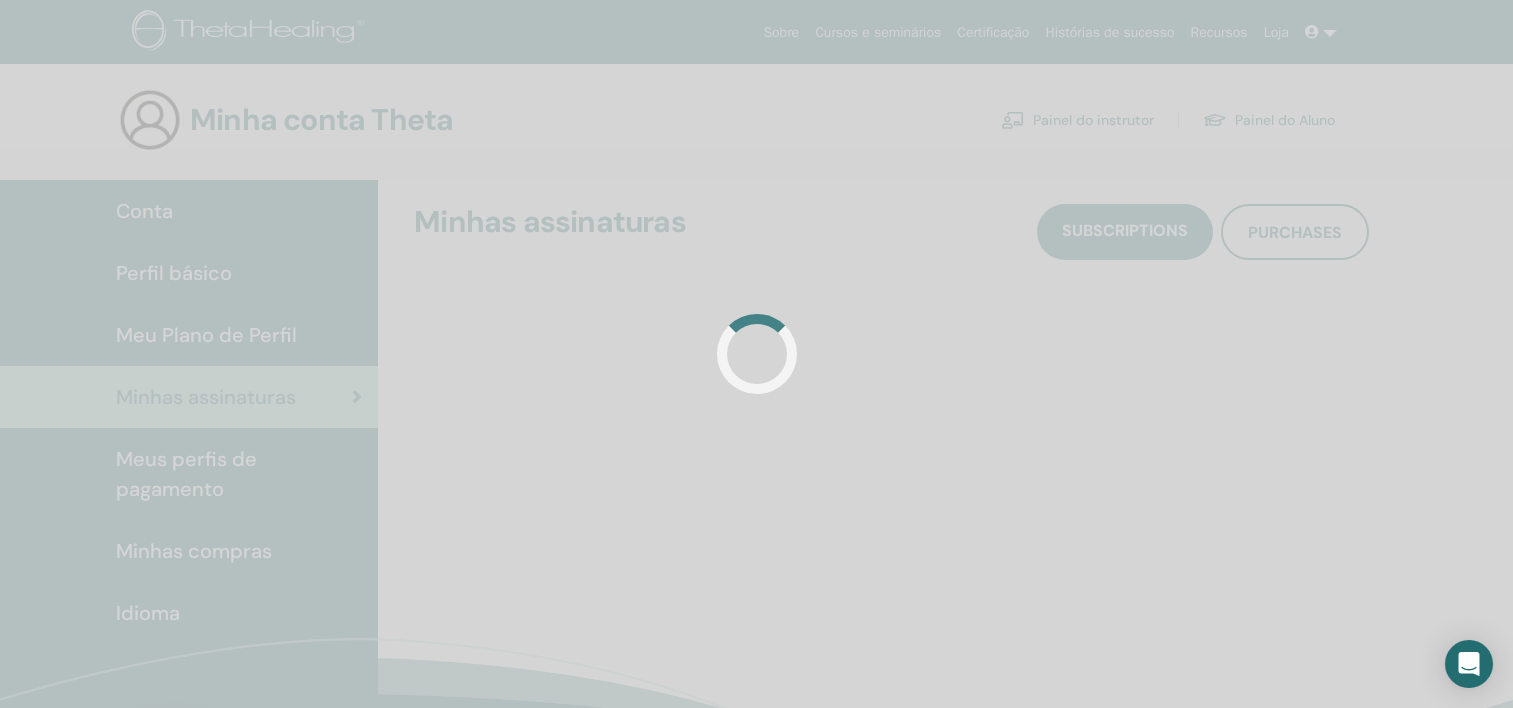 scroll, scrollTop: 0, scrollLeft: 0, axis: both 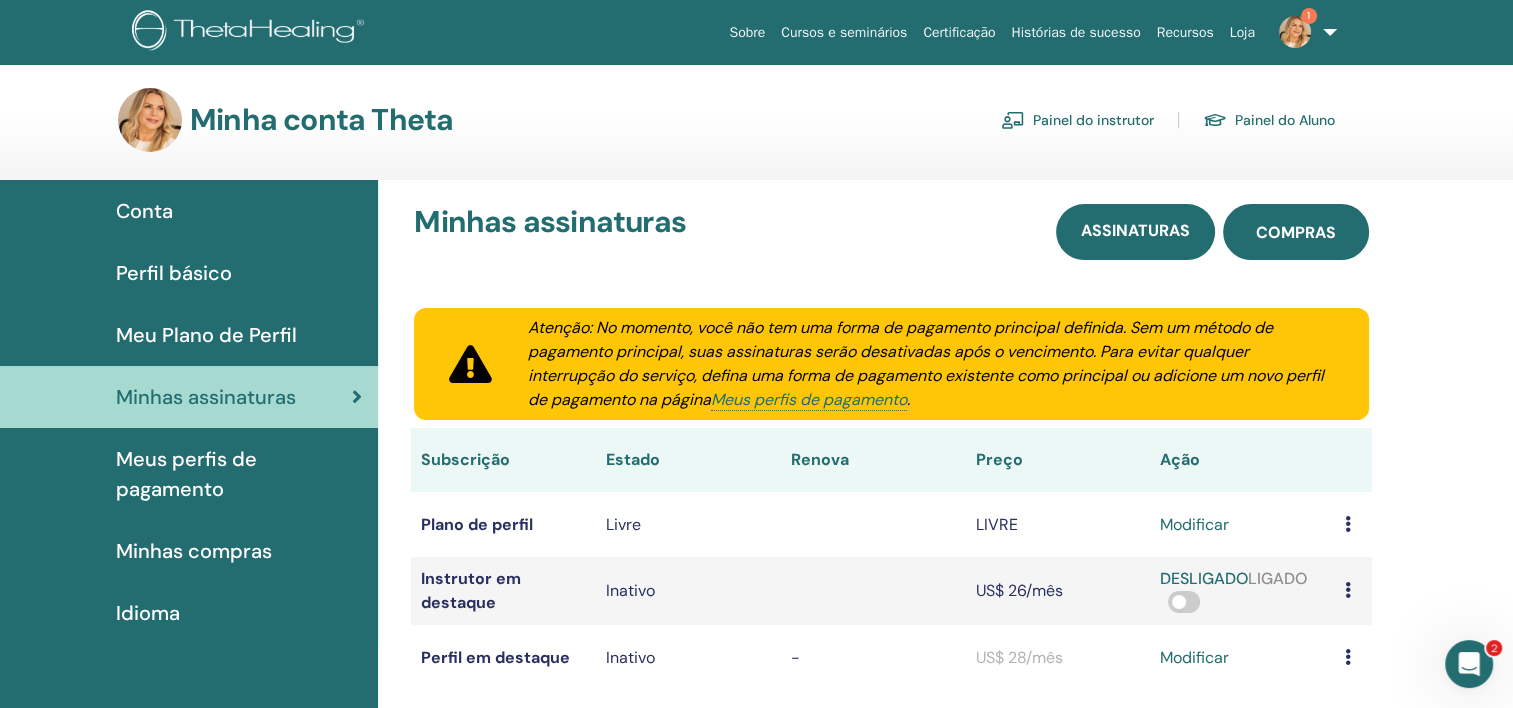 click on "Compras" at bounding box center (1296, 232) 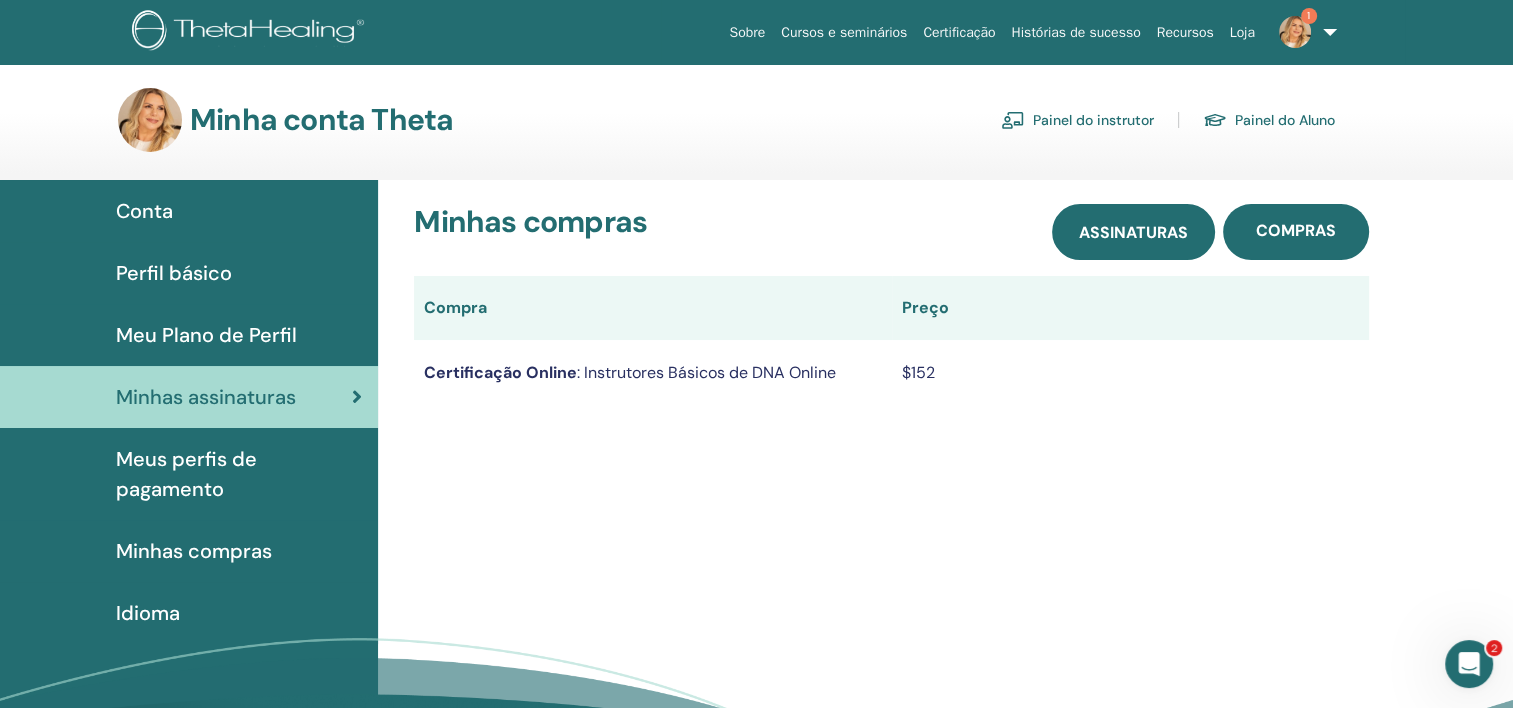 click on "Assinaturas" at bounding box center (1133, 232) 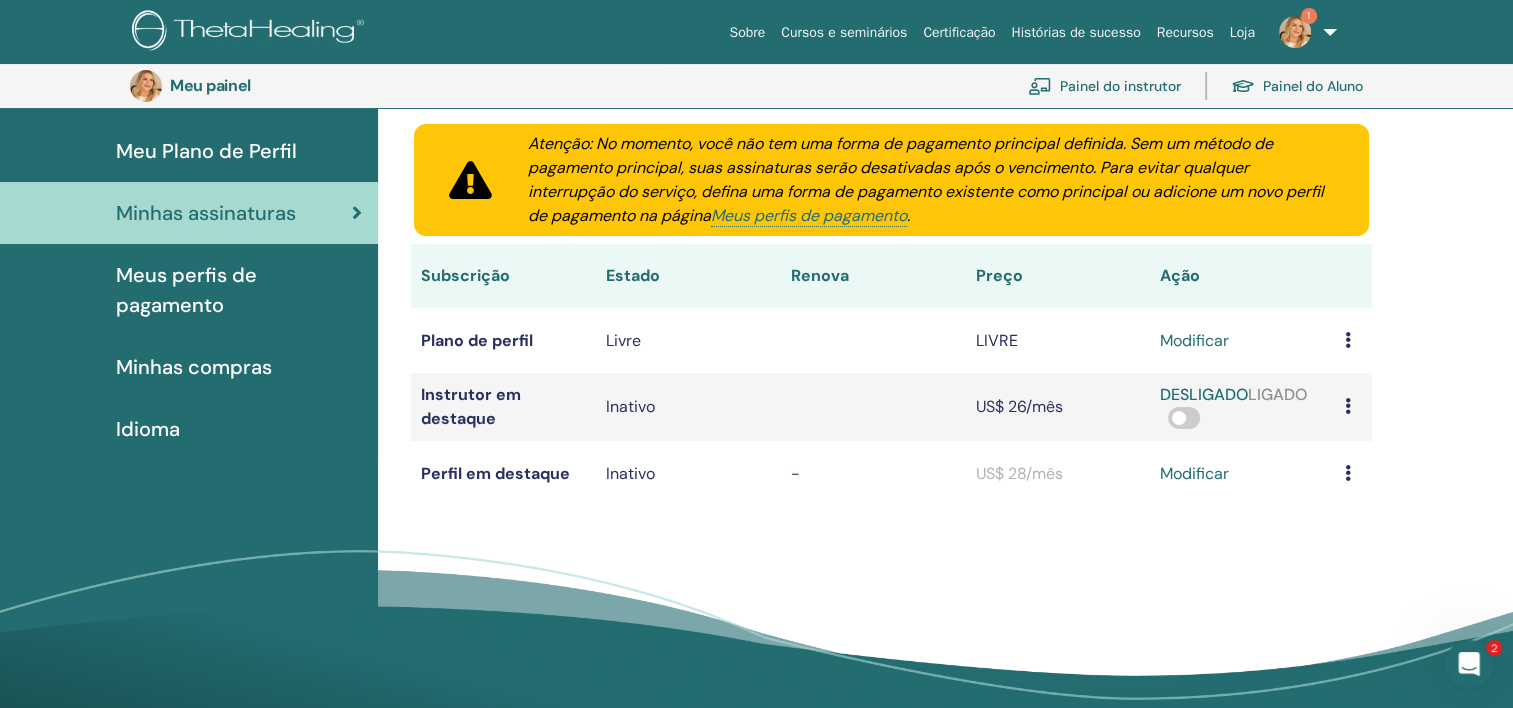 scroll, scrollTop: 244, scrollLeft: 0, axis: vertical 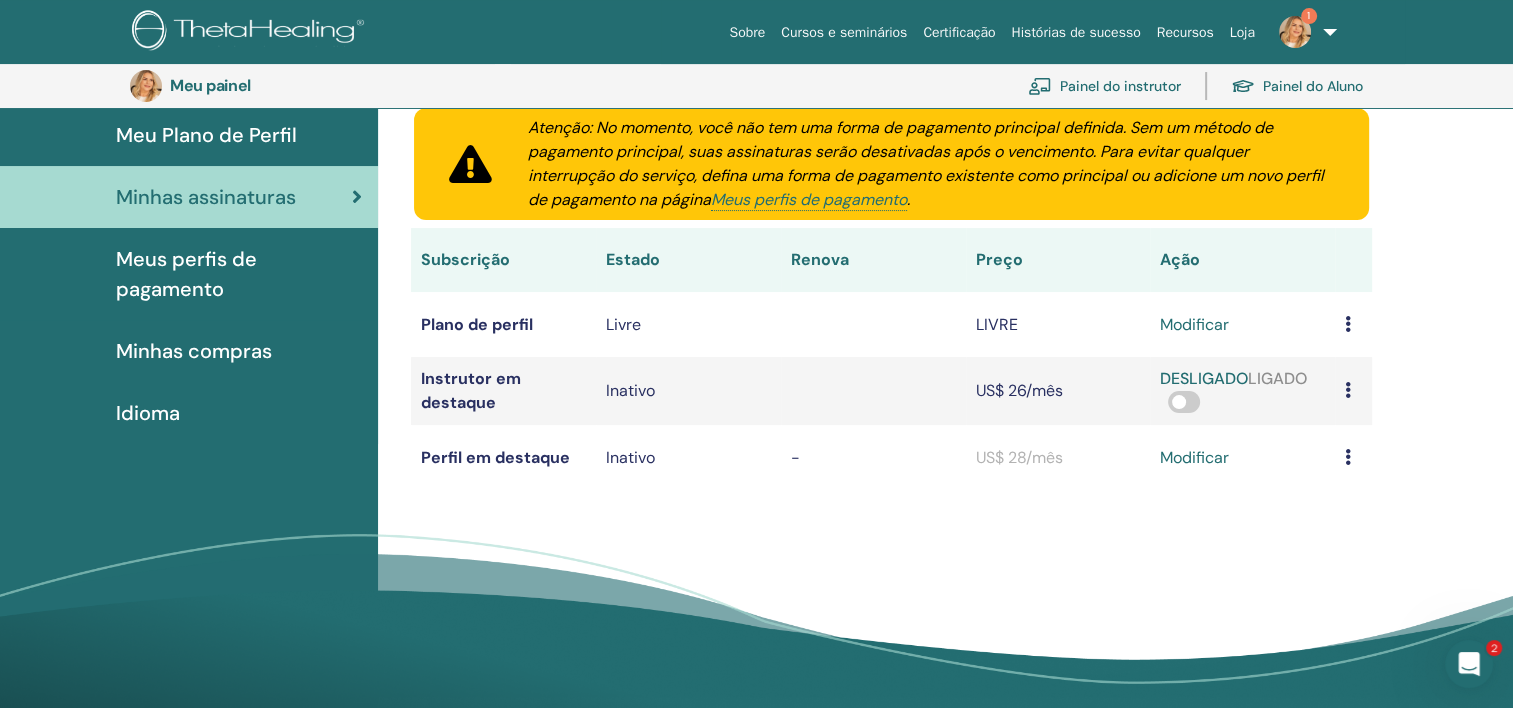click on "Meus perfis de pagamento" at bounding box center (239, 274) 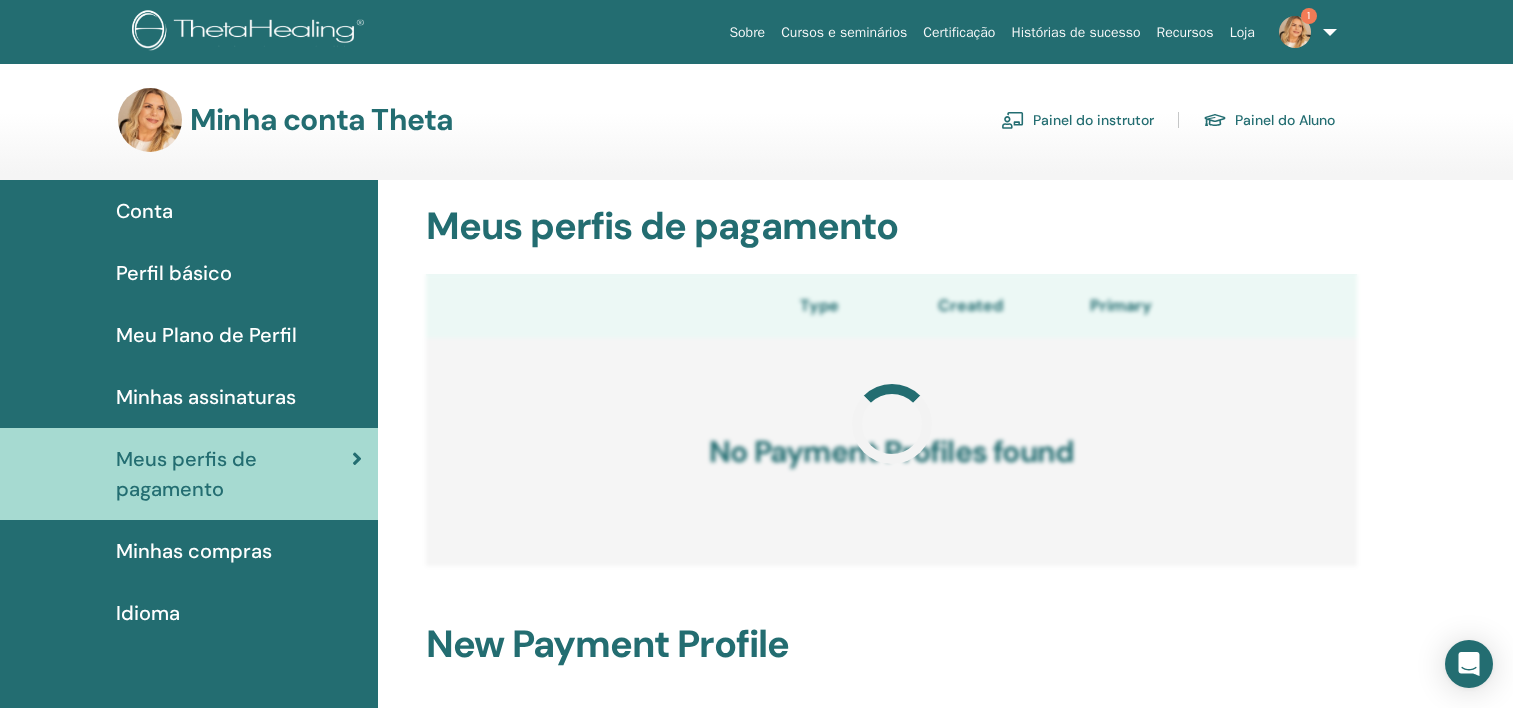 scroll, scrollTop: 0, scrollLeft: 0, axis: both 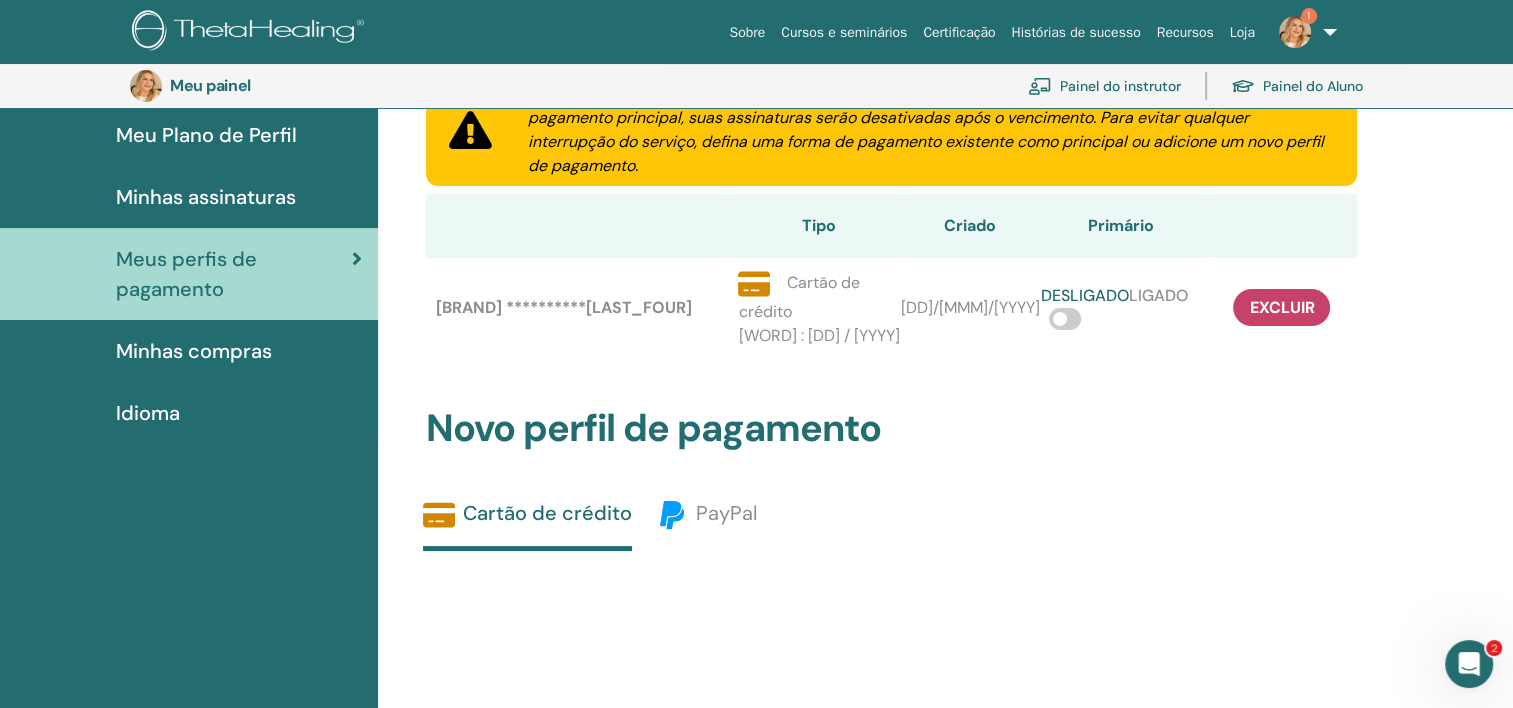 click on "Minhas compras" at bounding box center [194, 351] 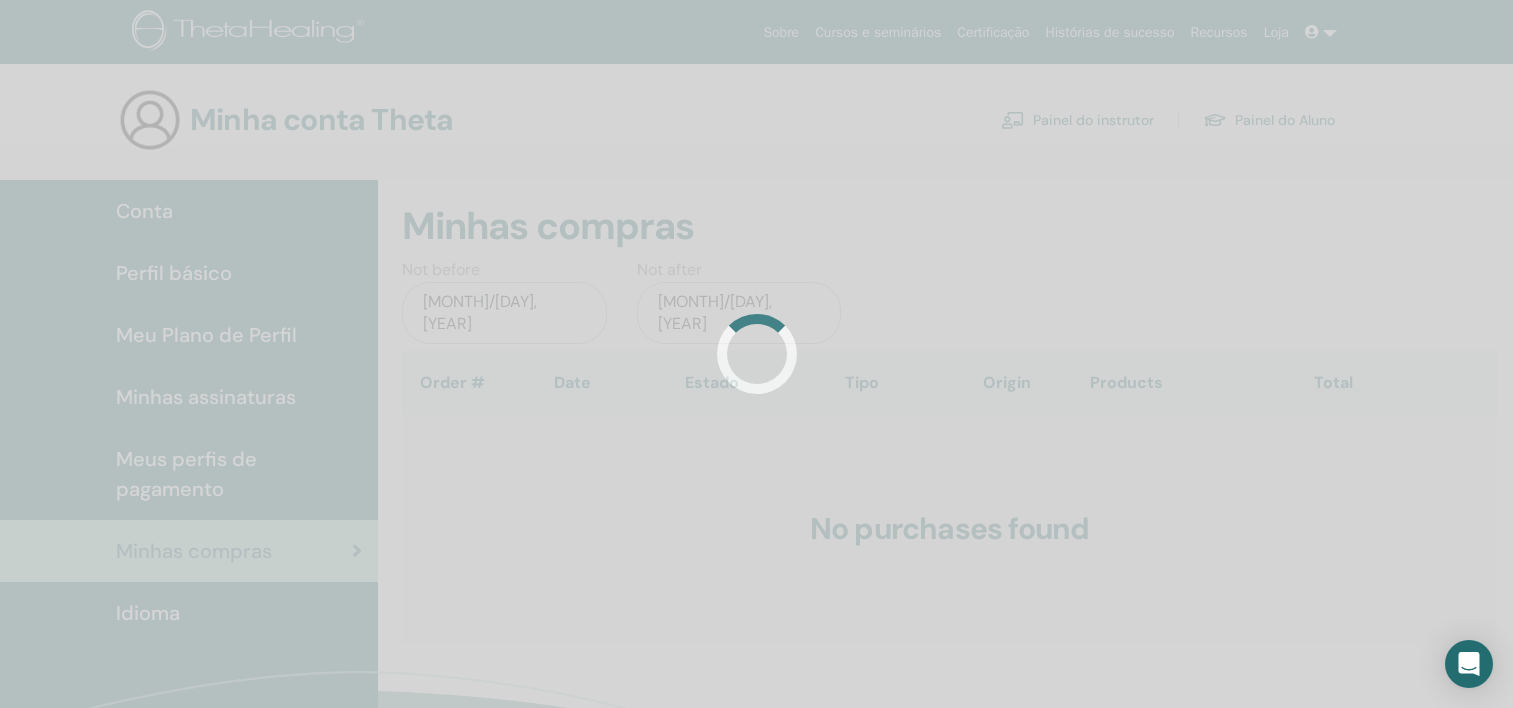 scroll, scrollTop: 0, scrollLeft: 0, axis: both 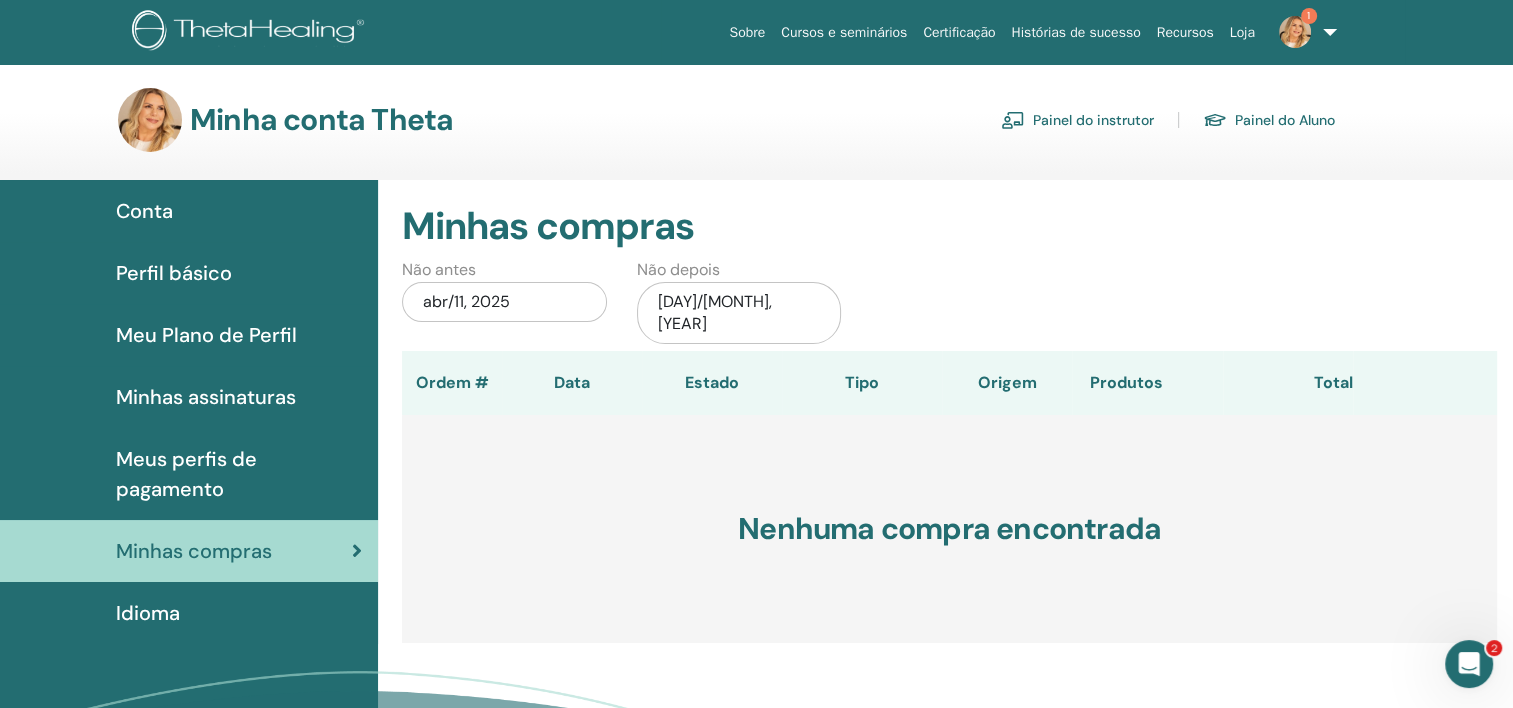 click on "Minhas assinaturas" at bounding box center [206, 397] 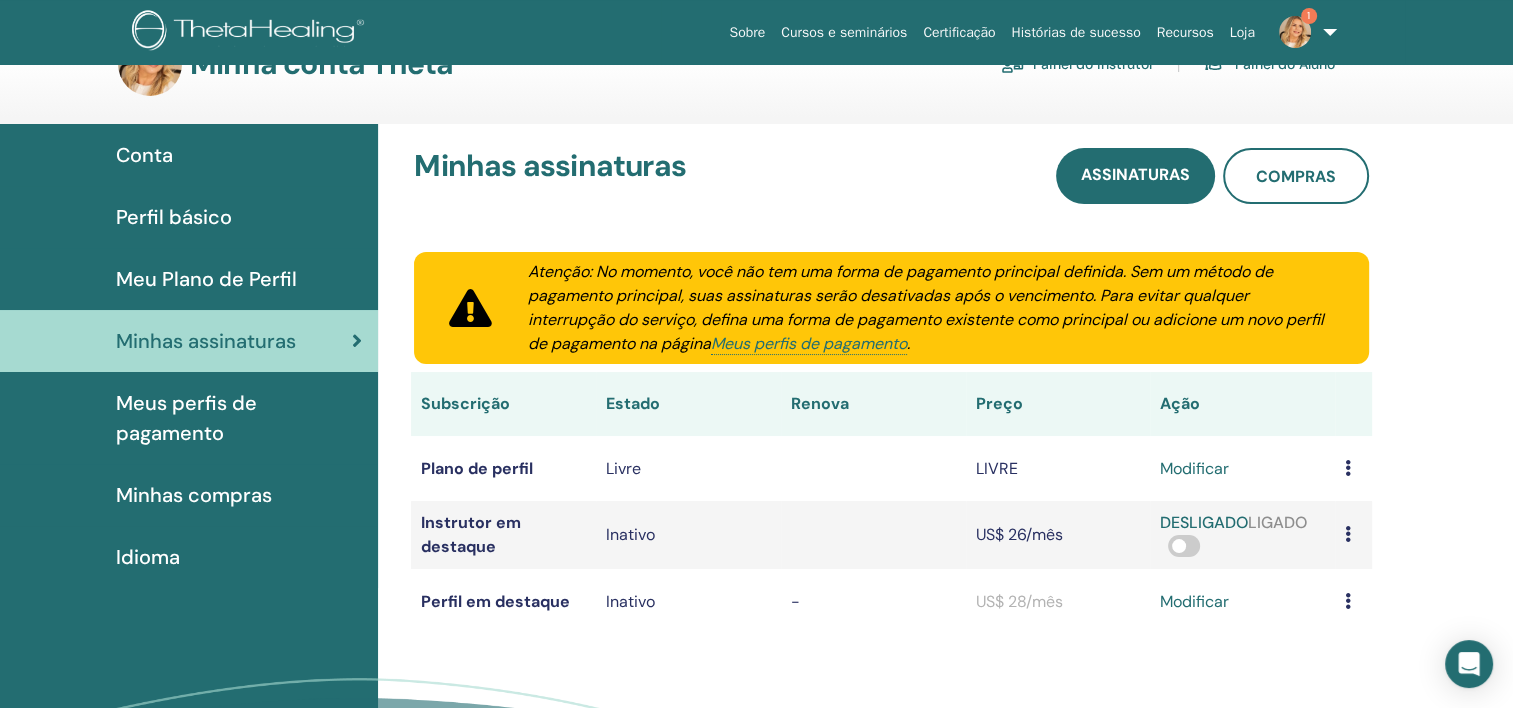 scroll, scrollTop: 100, scrollLeft: 0, axis: vertical 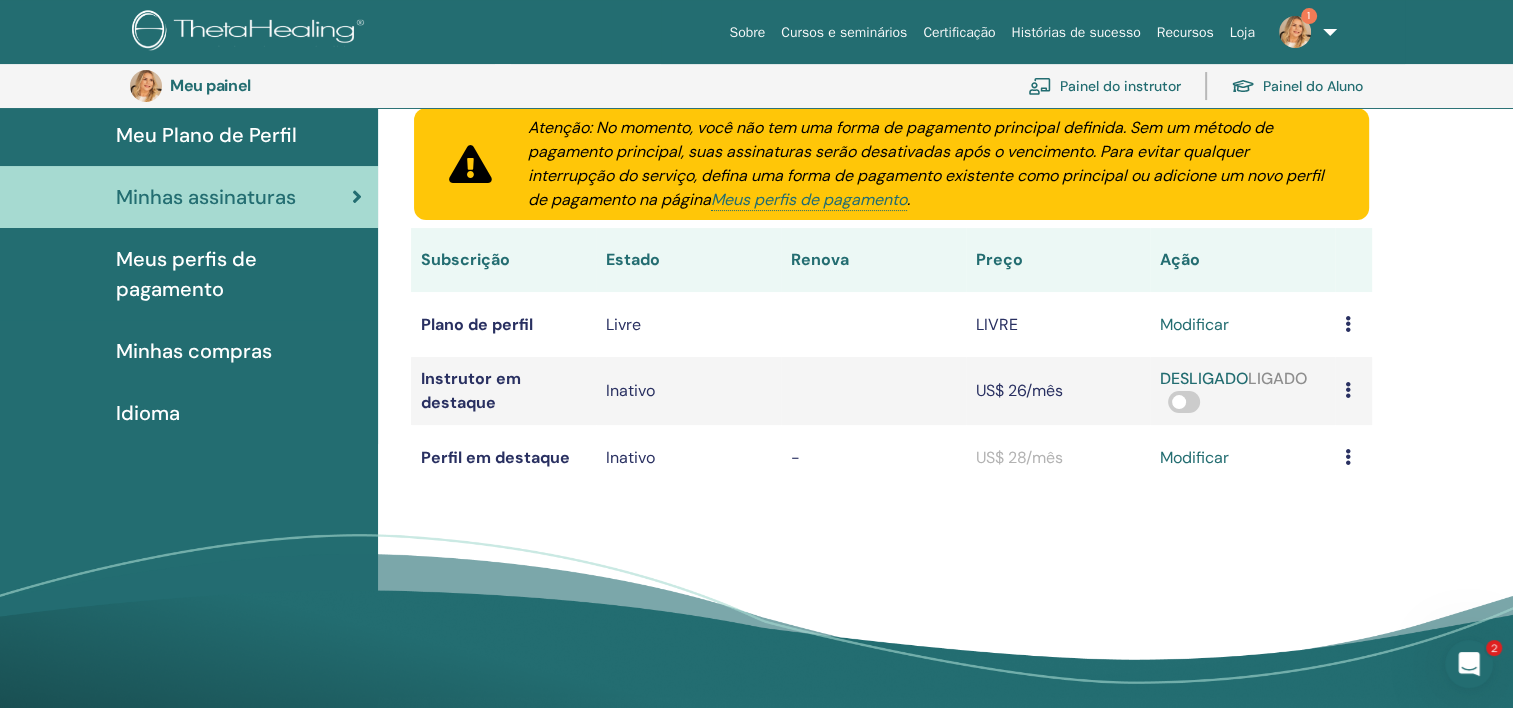click on "Meus perfis de pagamento" at bounding box center [239, 274] 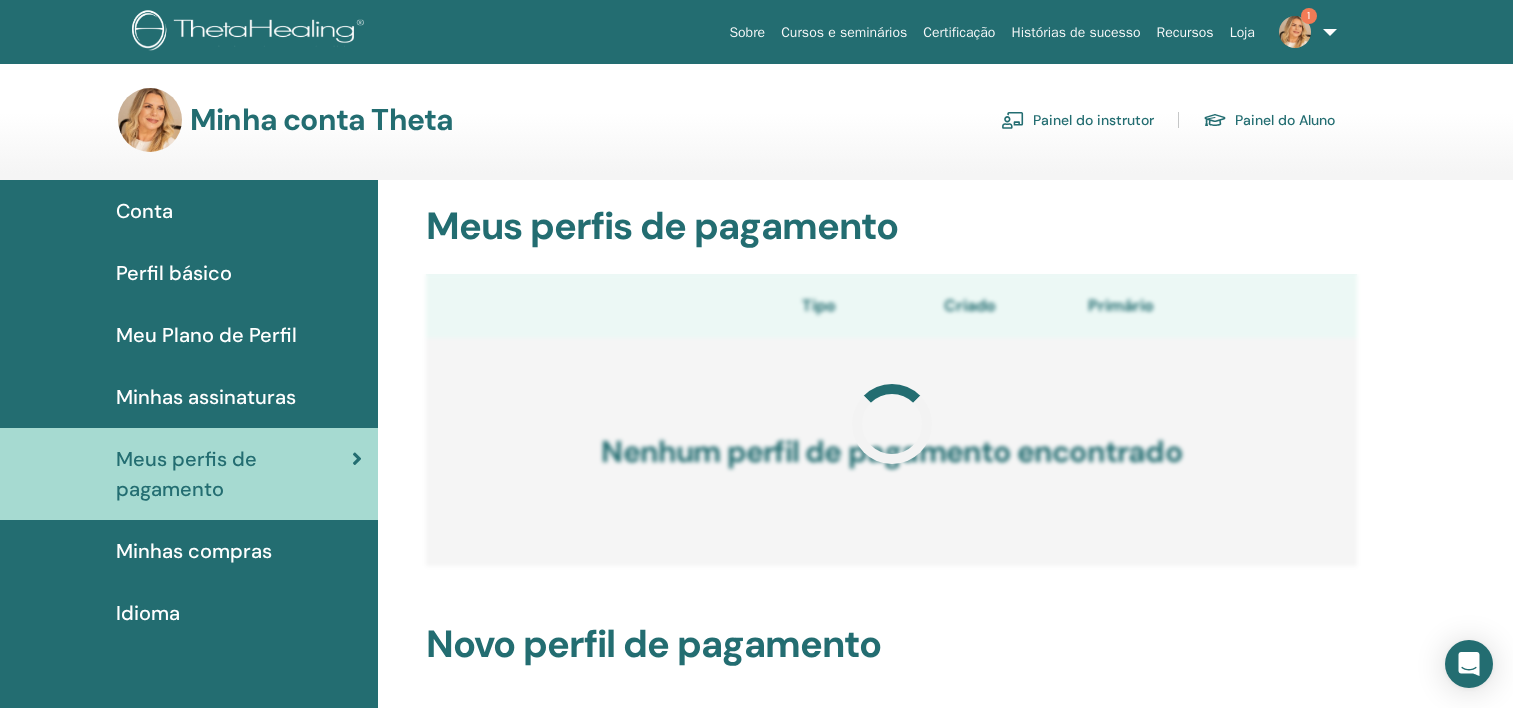 scroll, scrollTop: 0, scrollLeft: 0, axis: both 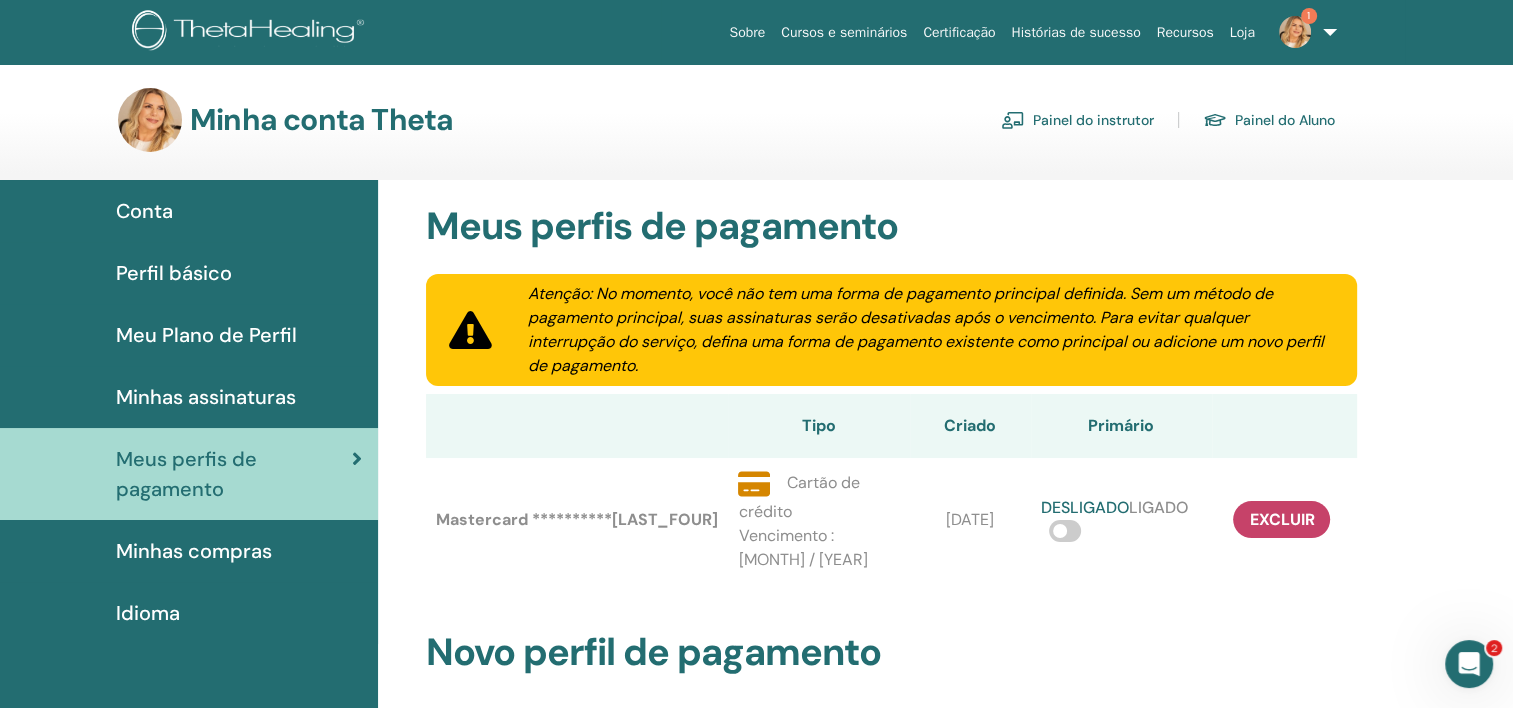 click on "Conta" at bounding box center (144, 211) 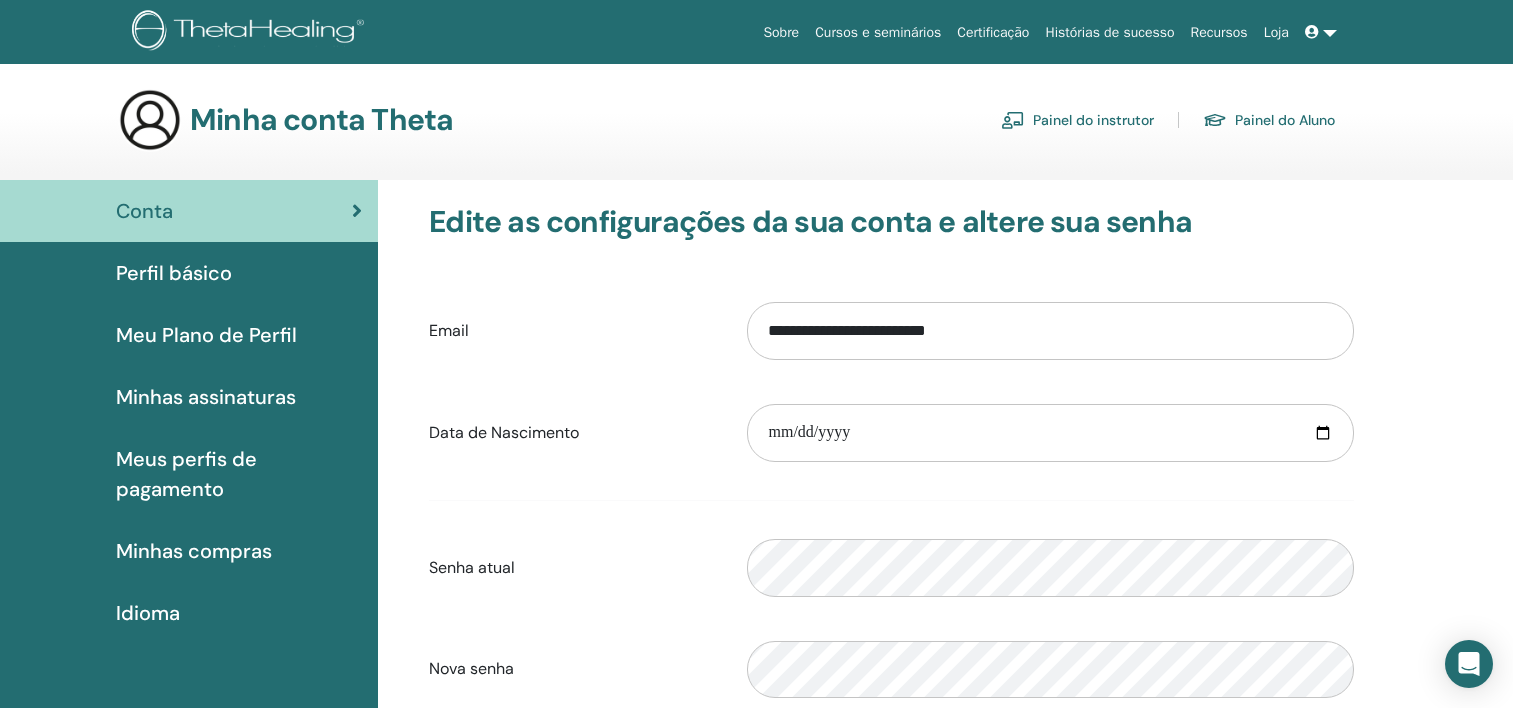 scroll, scrollTop: 0, scrollLeft: 0, axis: both 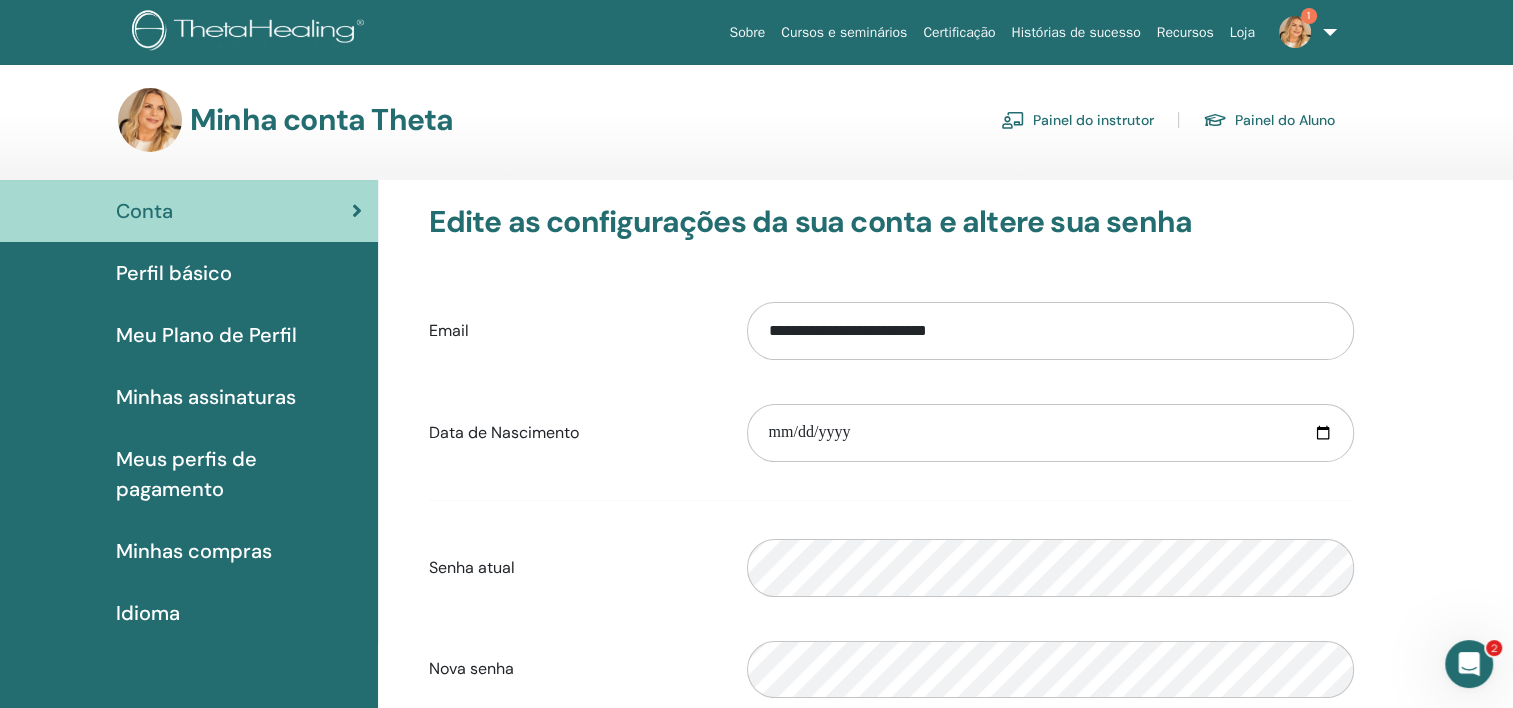 click on "Painel do instrutor" at bounding box center (1093, 120) 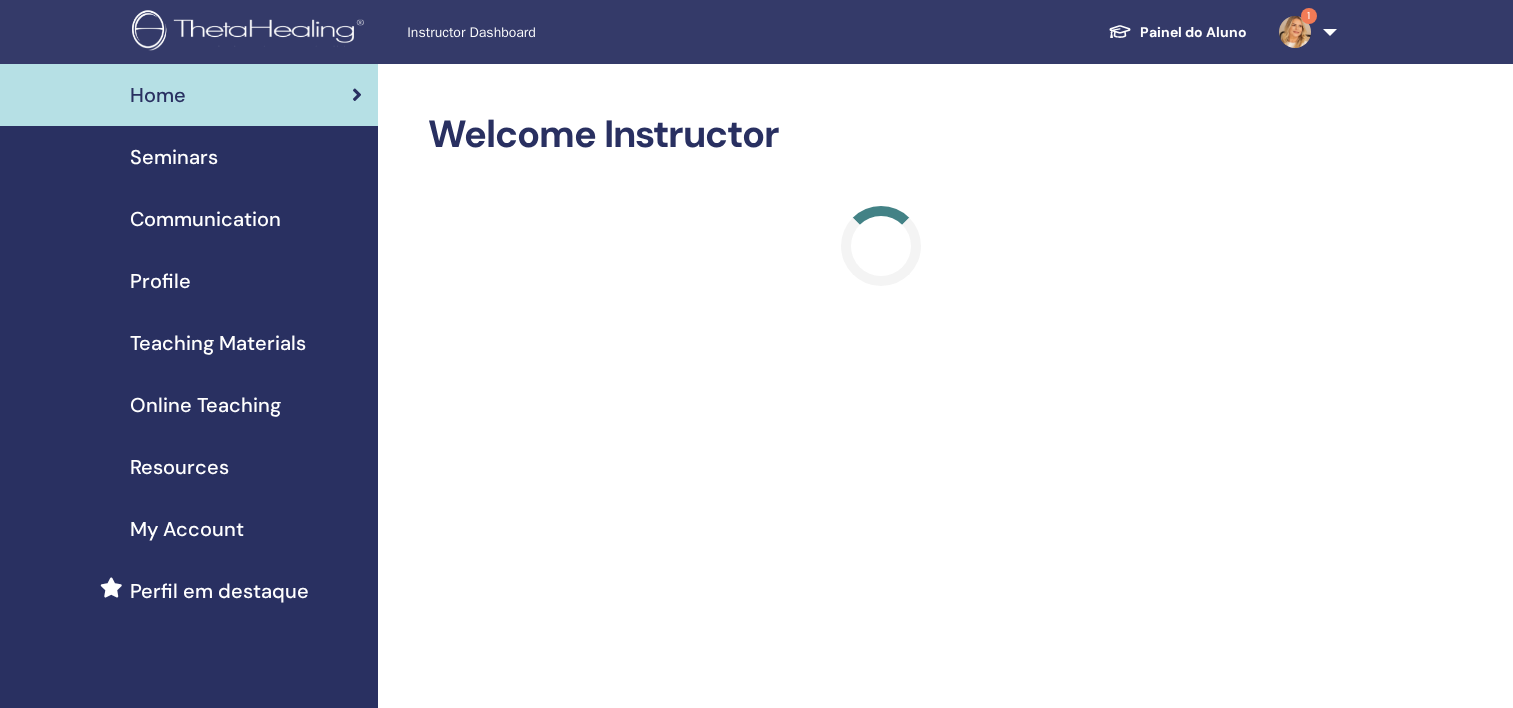 scroll, scrollTop: 0, scrollLeft: 0, axis: both 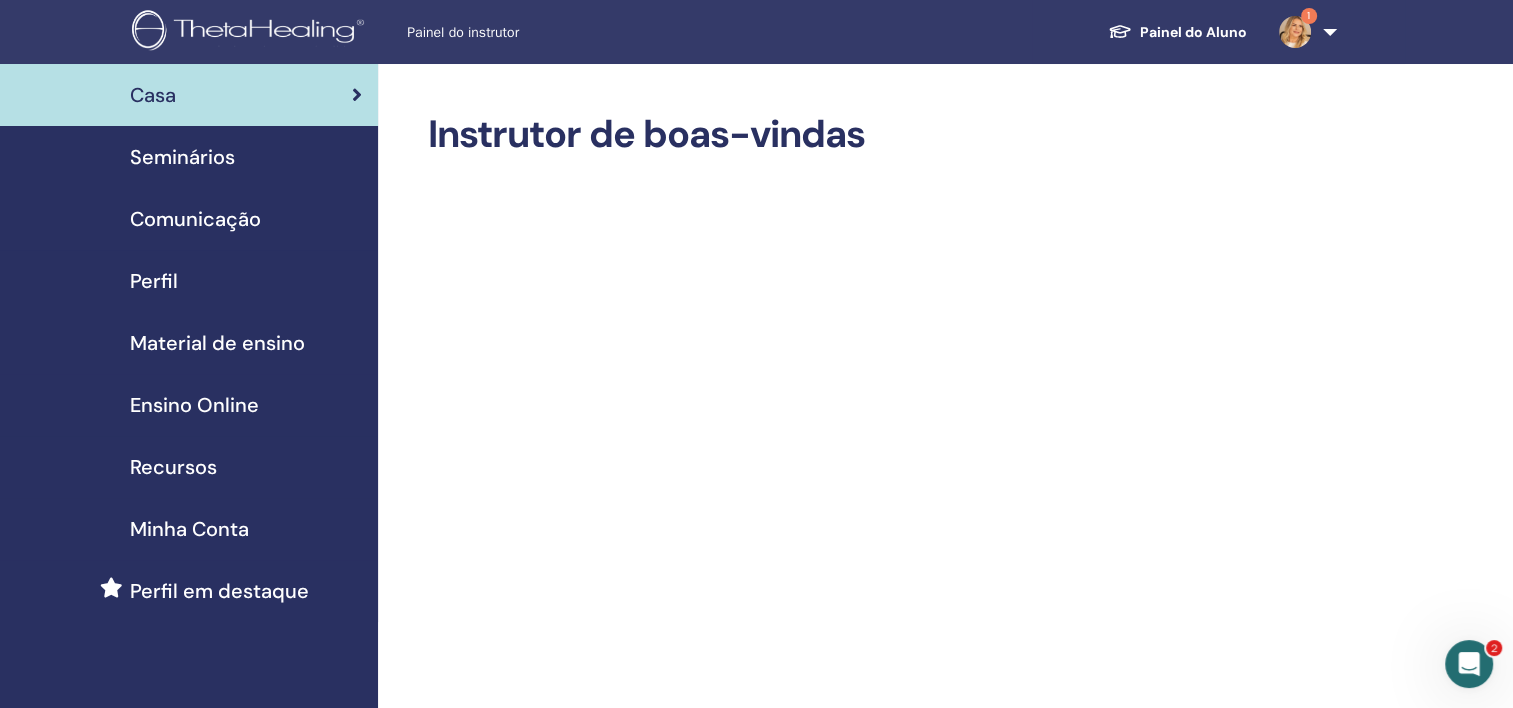 click on "Ensino Online" at bounding box center [194, 405] 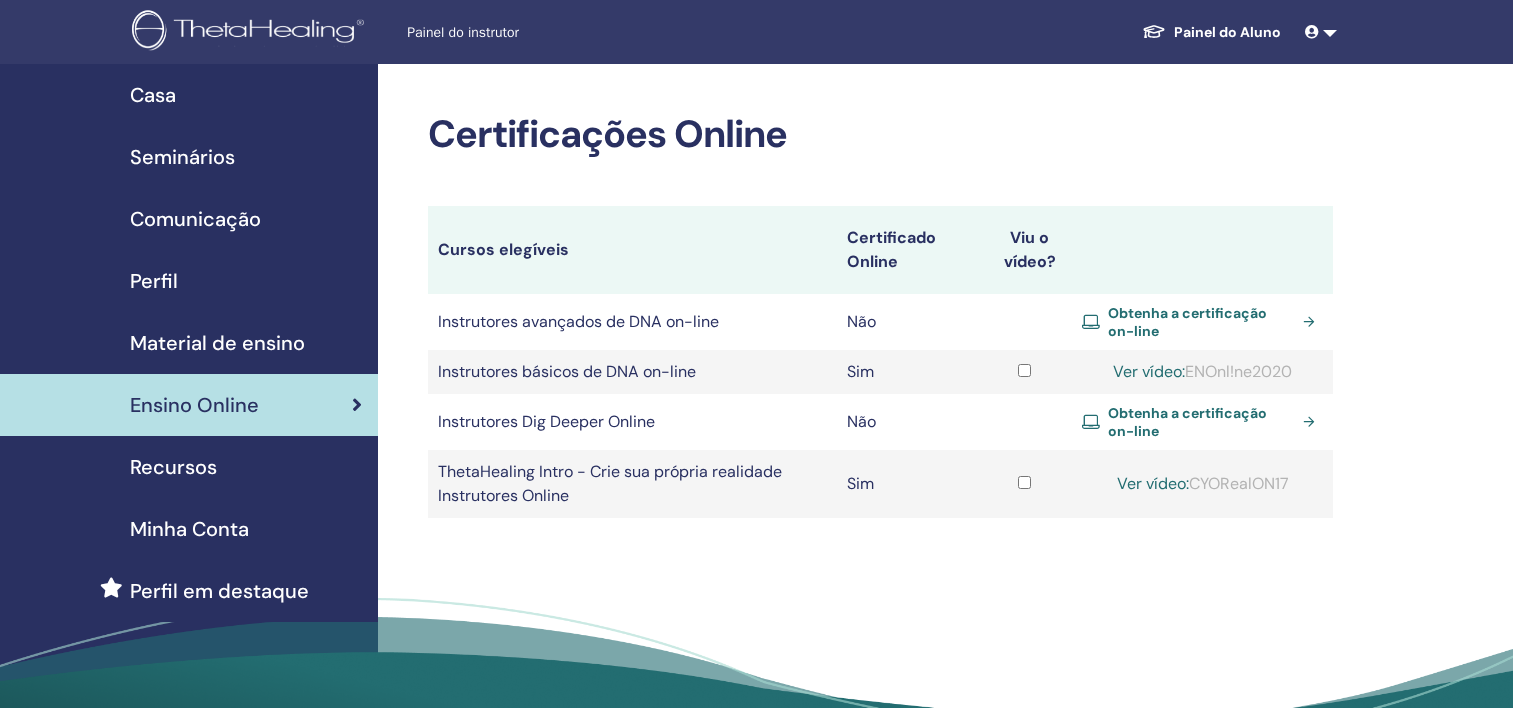 scroll, scrollTop: 0, scrollLeft: 0, axis: both 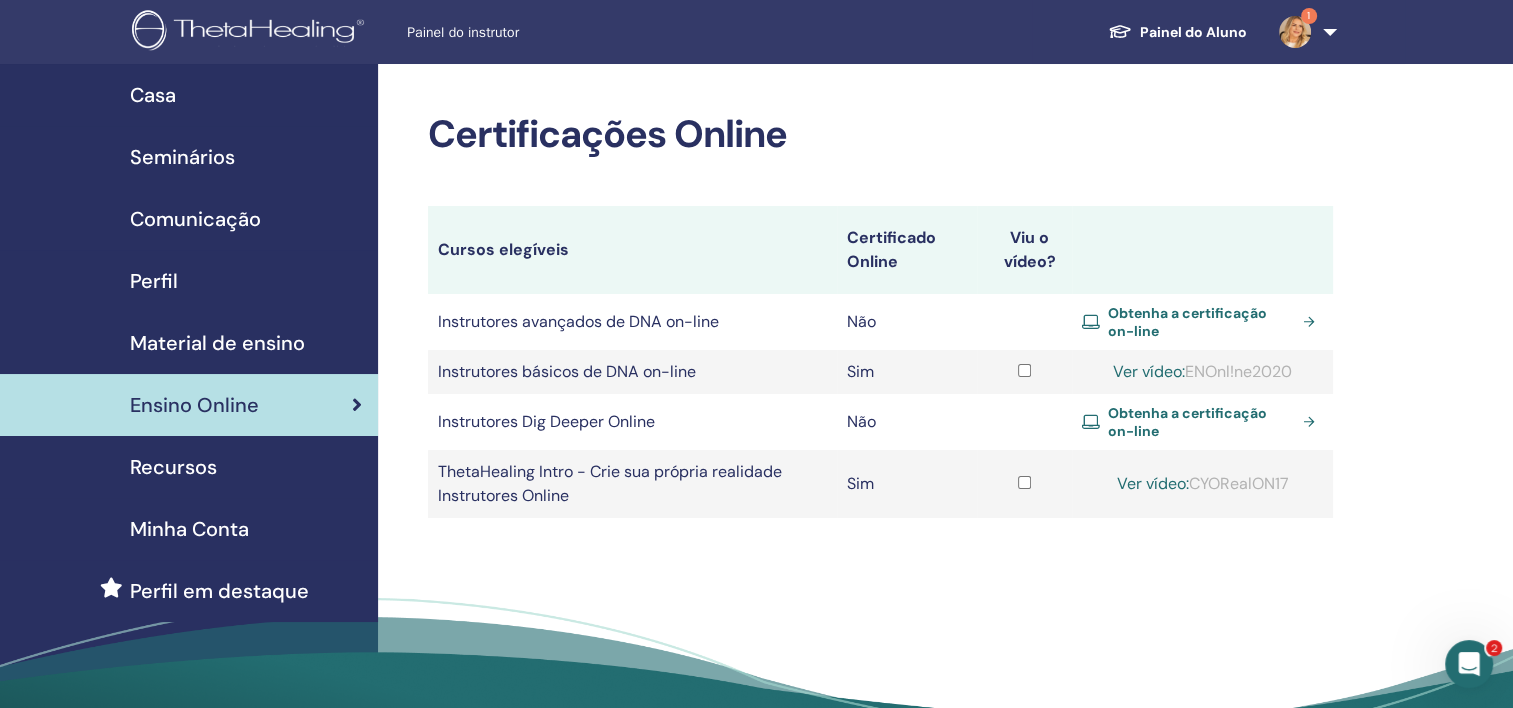 click on "Recursos" at bounding box center (173, 467) 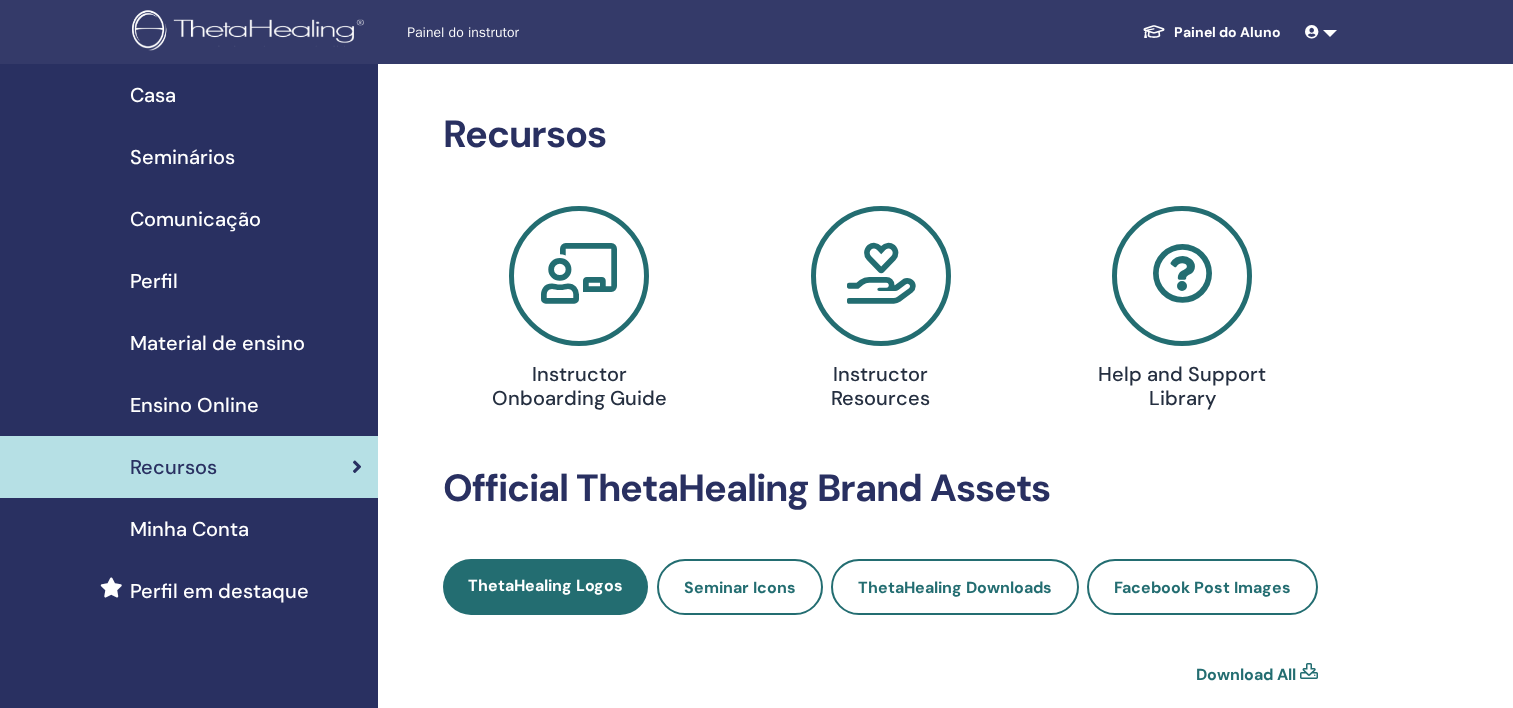 scroll, scrollTop: 0, scrollLeft: 0, axis: both 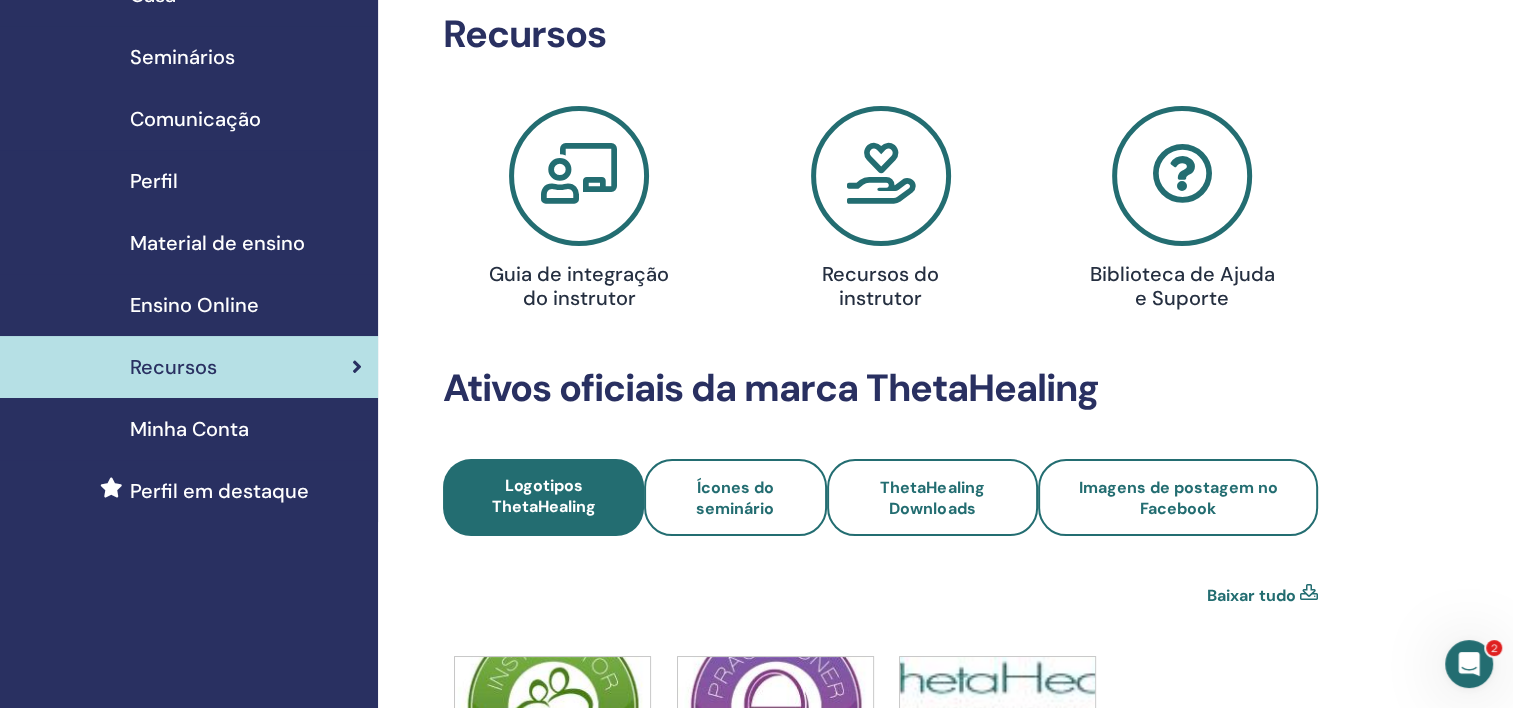 click on "Minha Conta" at bounding box center (189, 429) 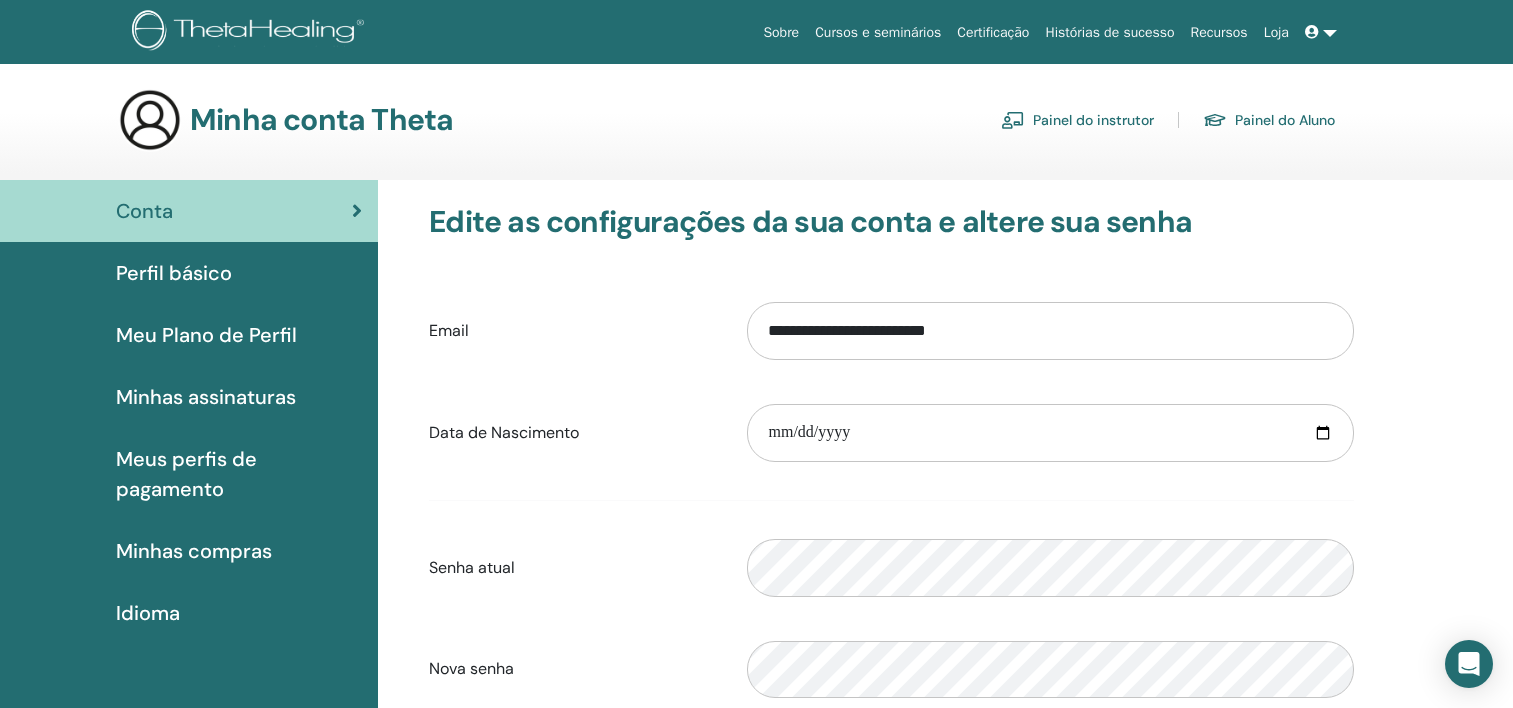scroll, scrollTop: 0, scrollLeft: 0, axis: both 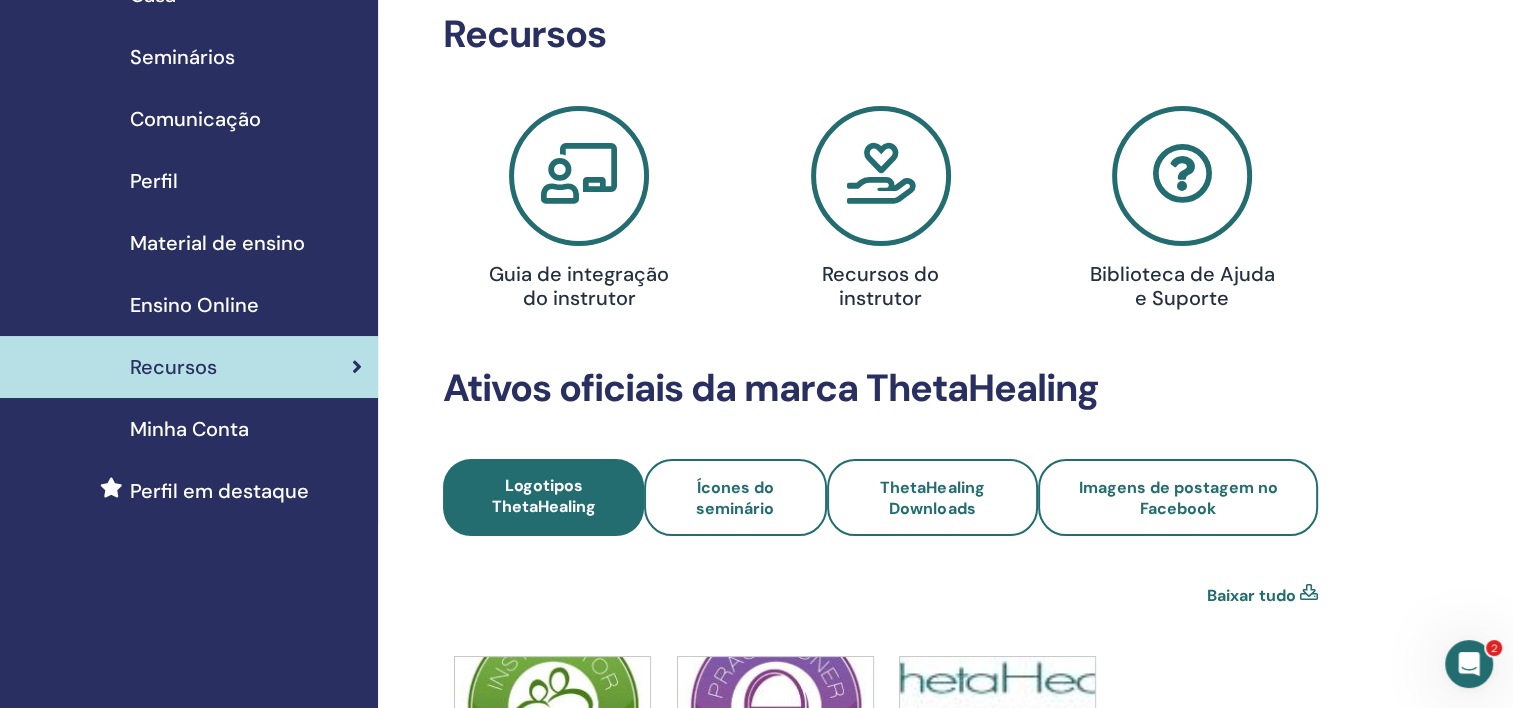 click on "Comunicação" at bounding box center [195, 119] 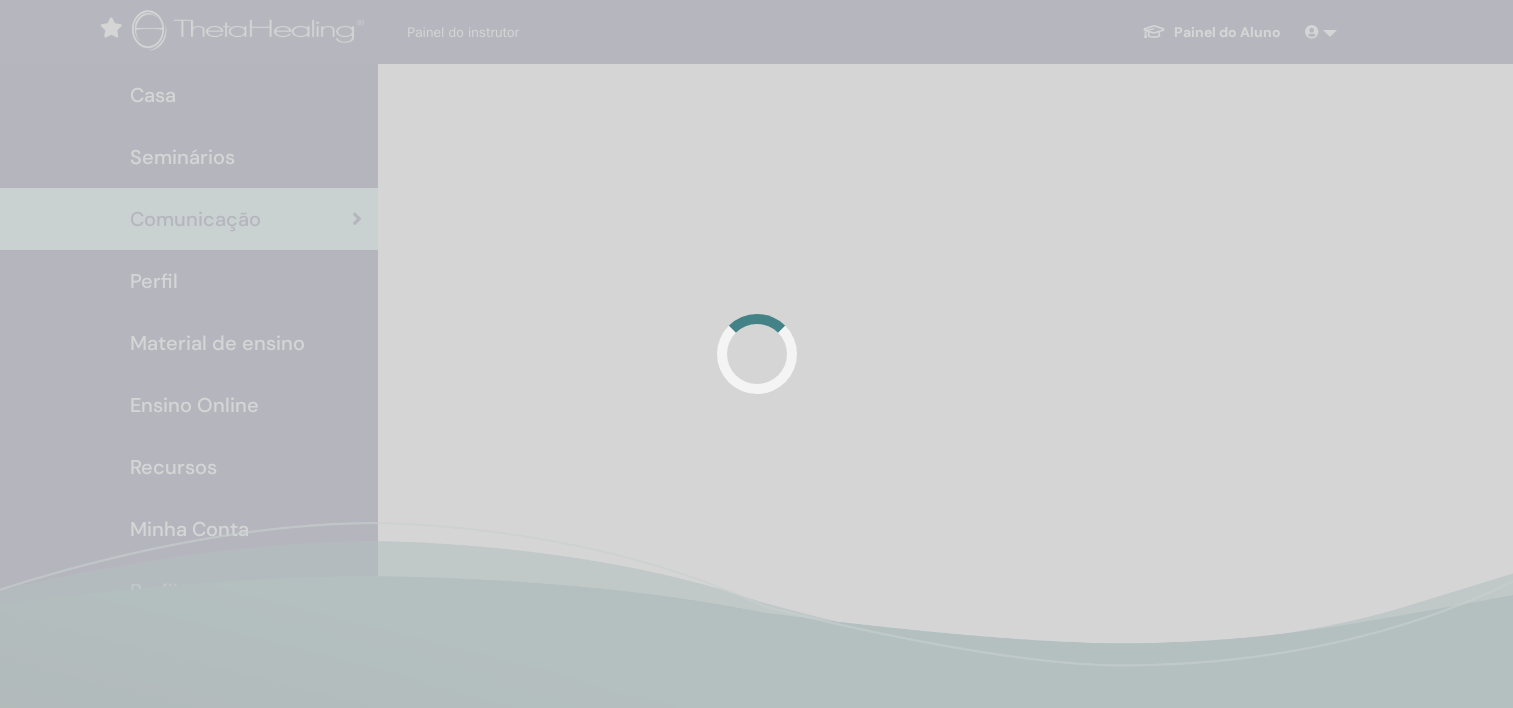 scroll, scrollTop: 0, scrollLeft: 0, axis: both 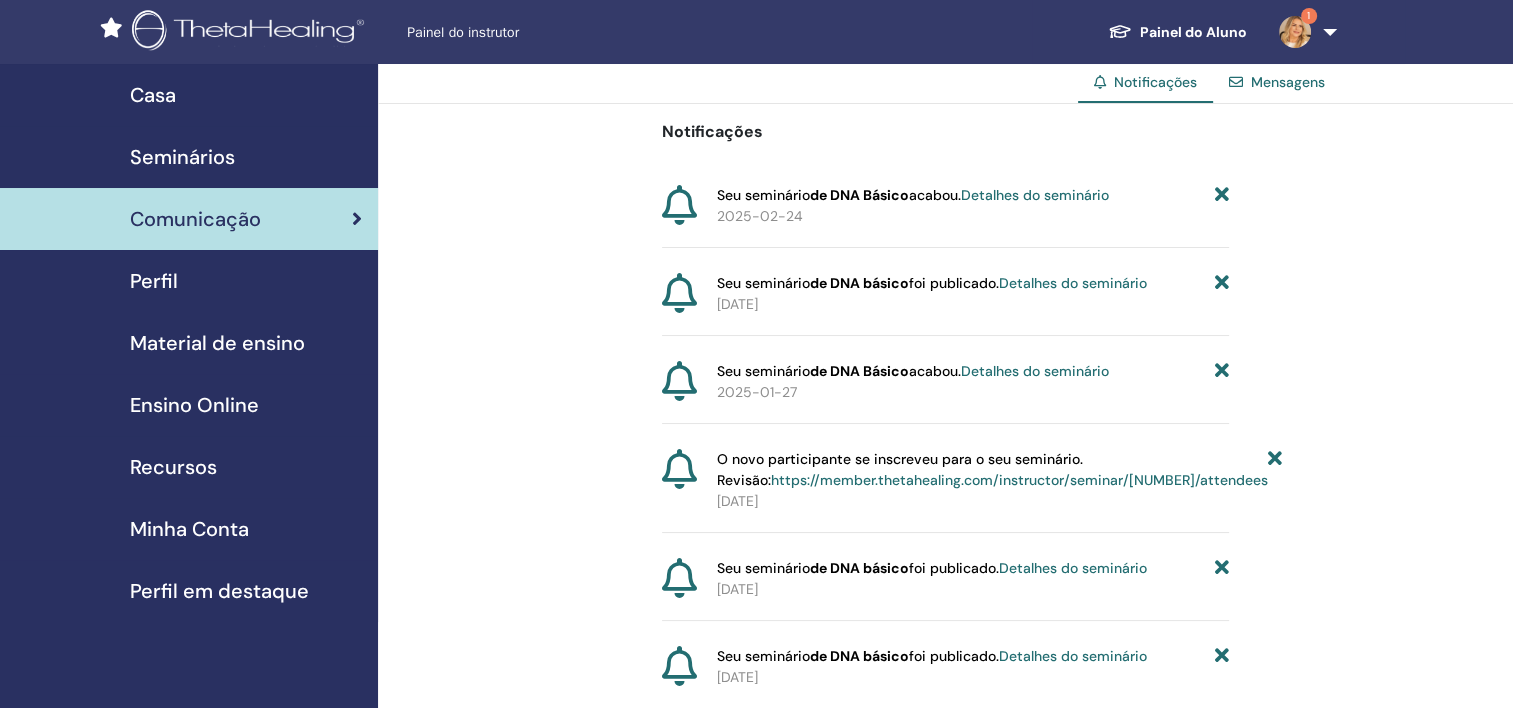 click on "Seminários" at bounding box center [182, 157] 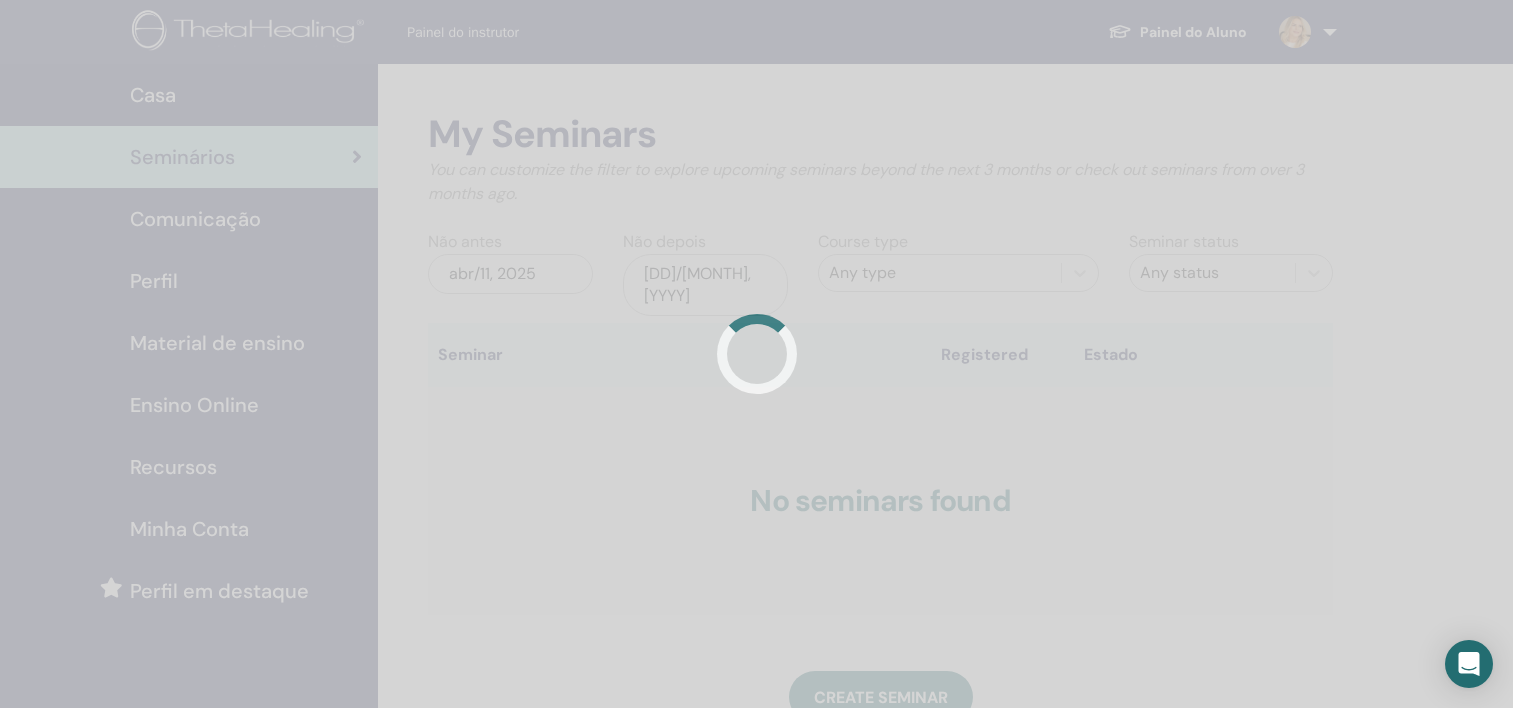 scroll, scrollTop: 0, scrollLeft: 0, axis: both 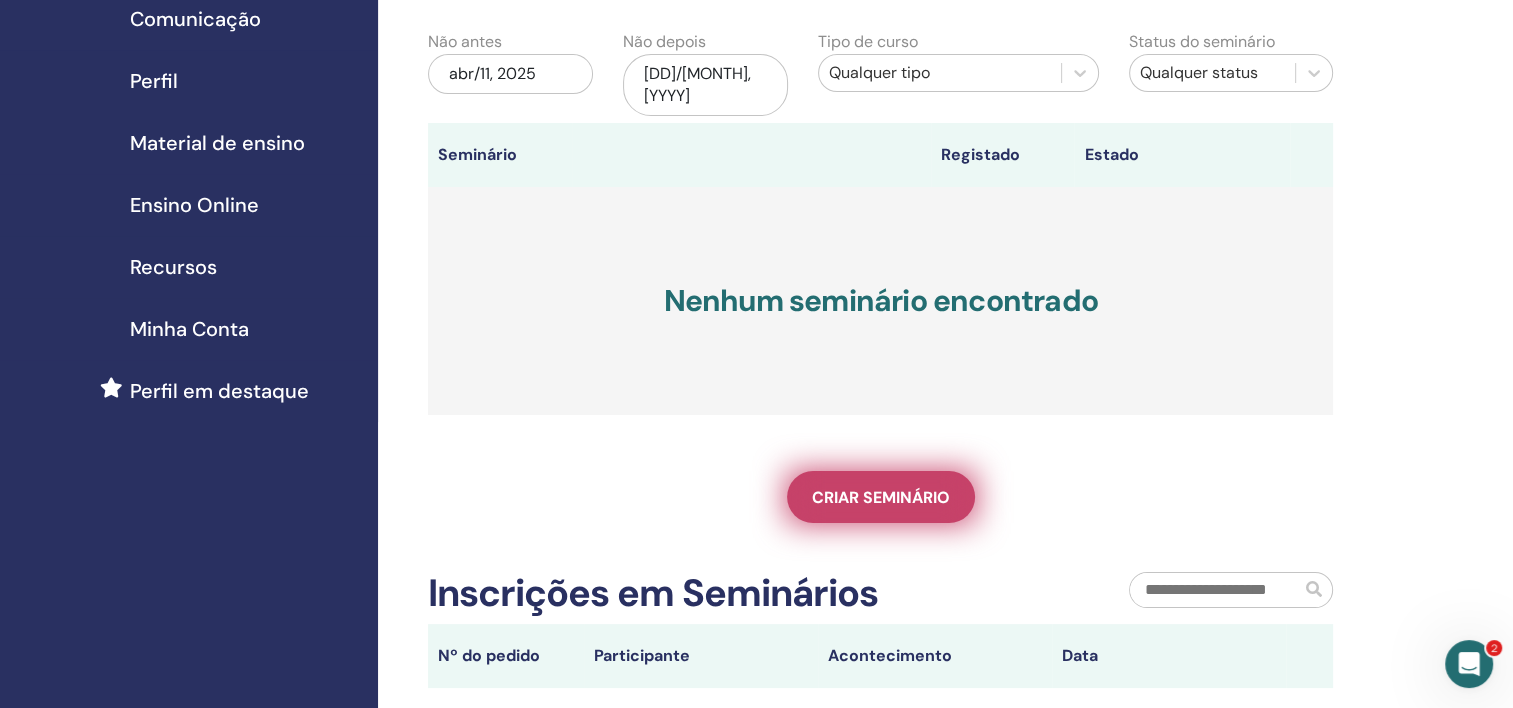 click on "Criar seminário" at bounding box center (881, 497) 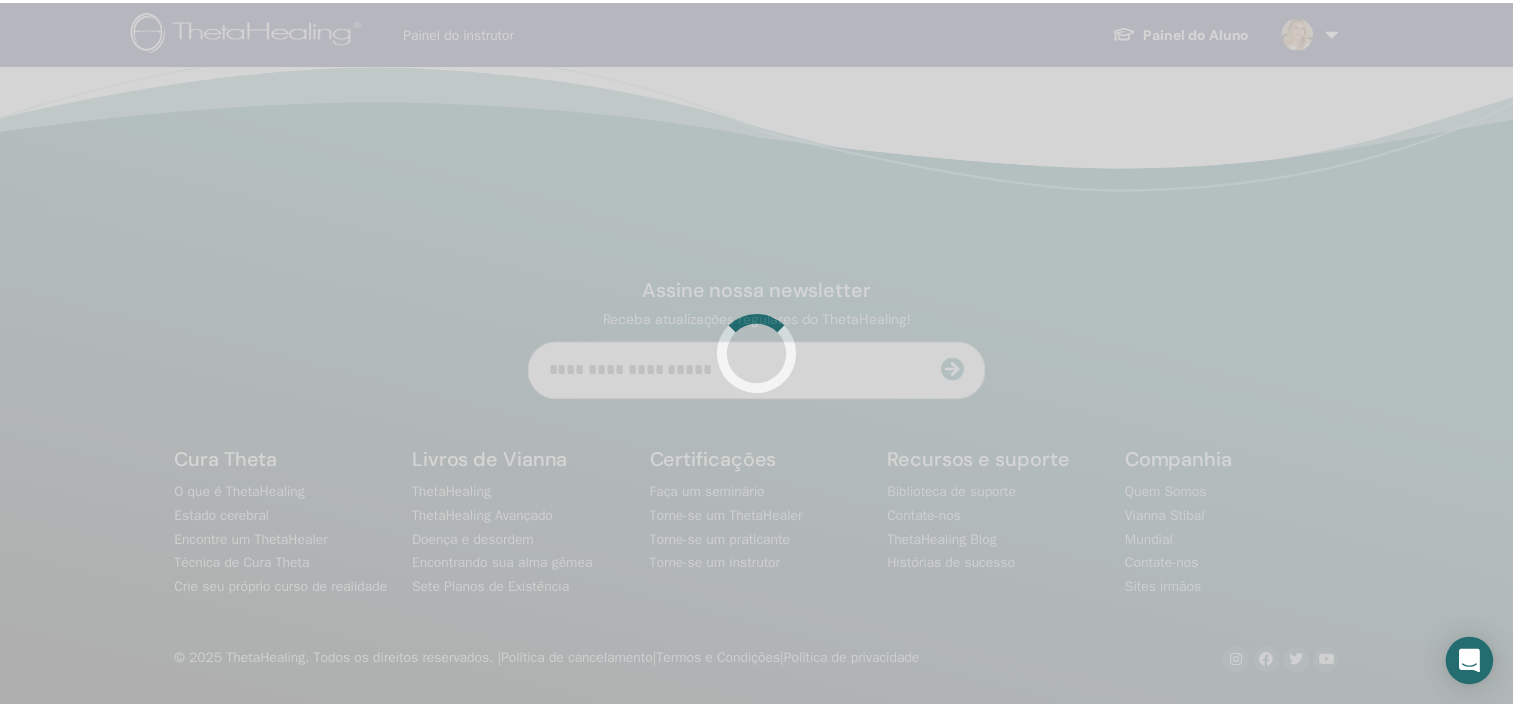scroll, scrollTop: 0, scrollLeft: 0, axis: both 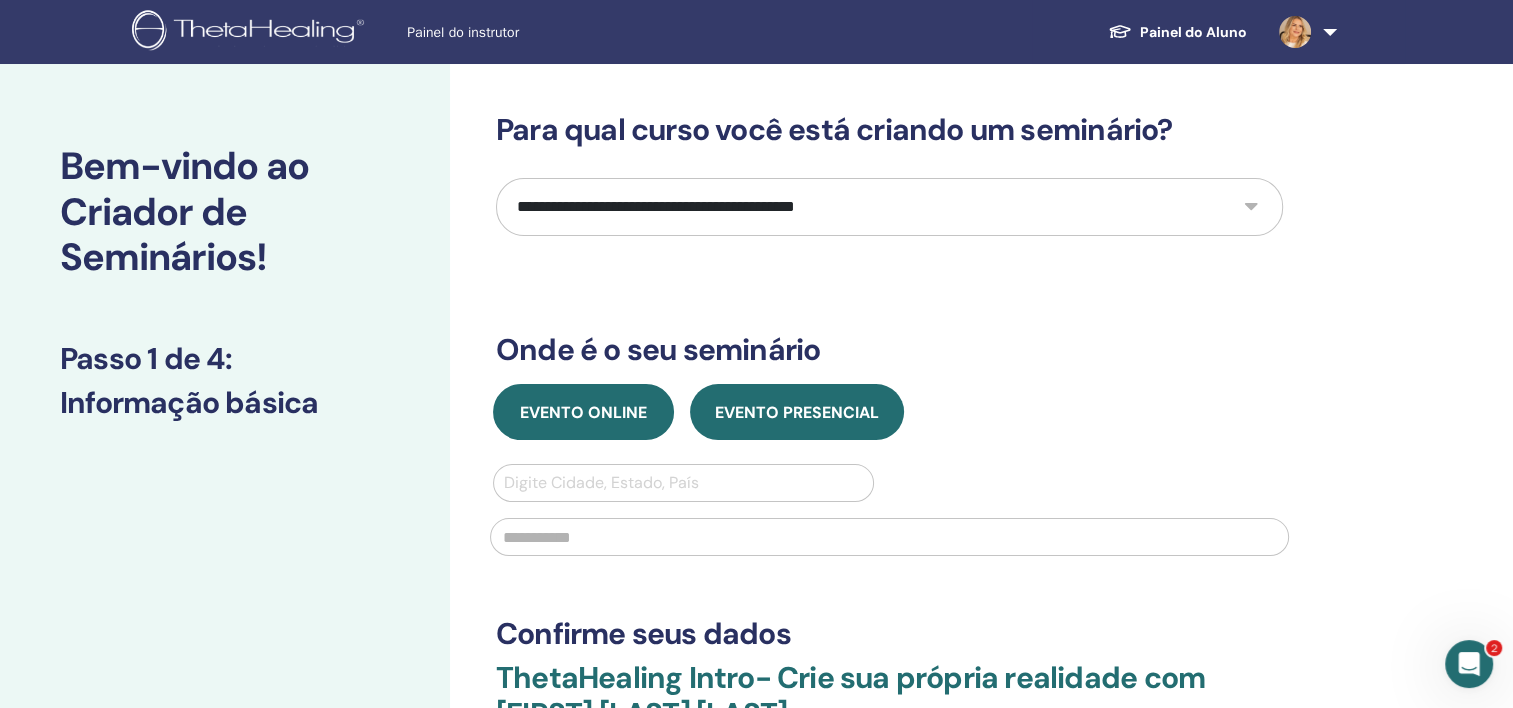 click on "Evento Online" at bounding box center [583, 412] 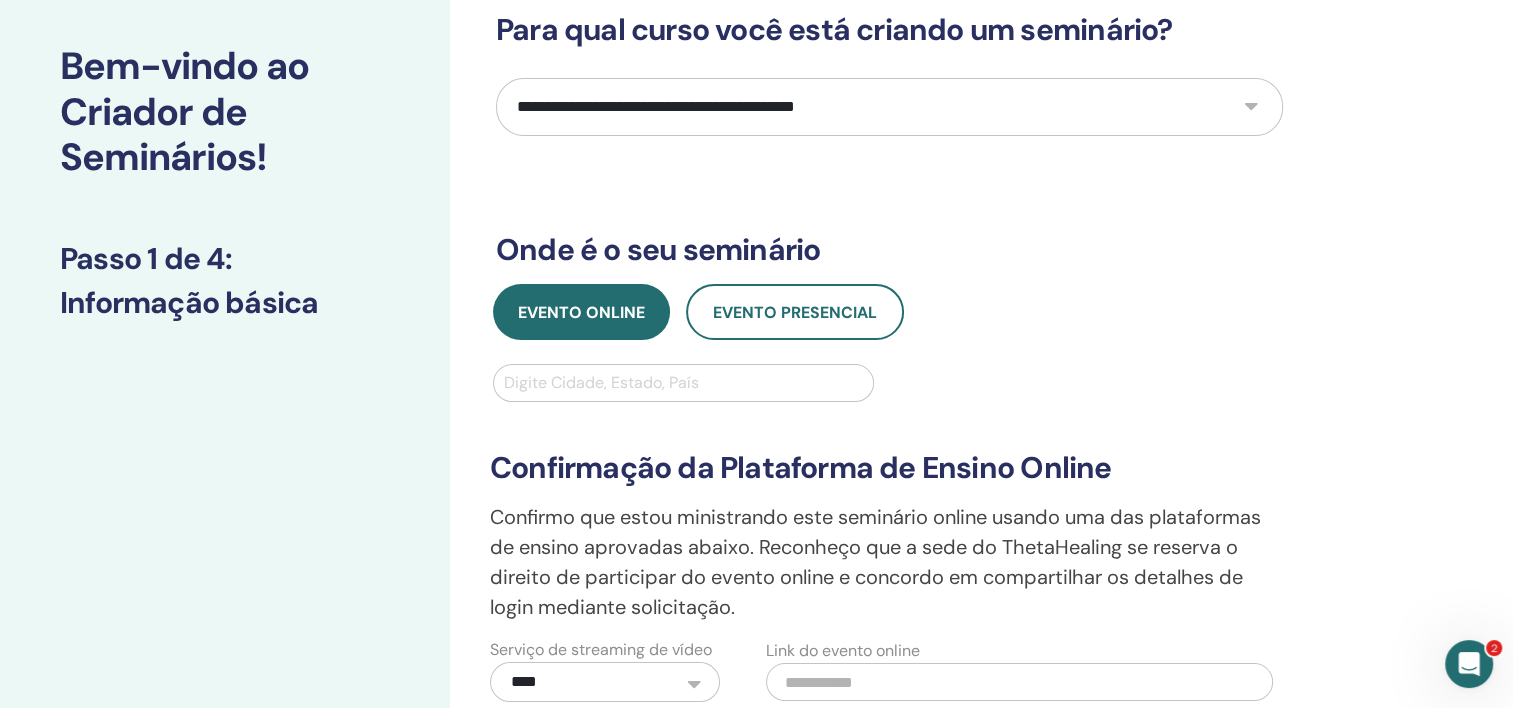scroll, scrollTop: 0, scrollLeft: 0, axis: both 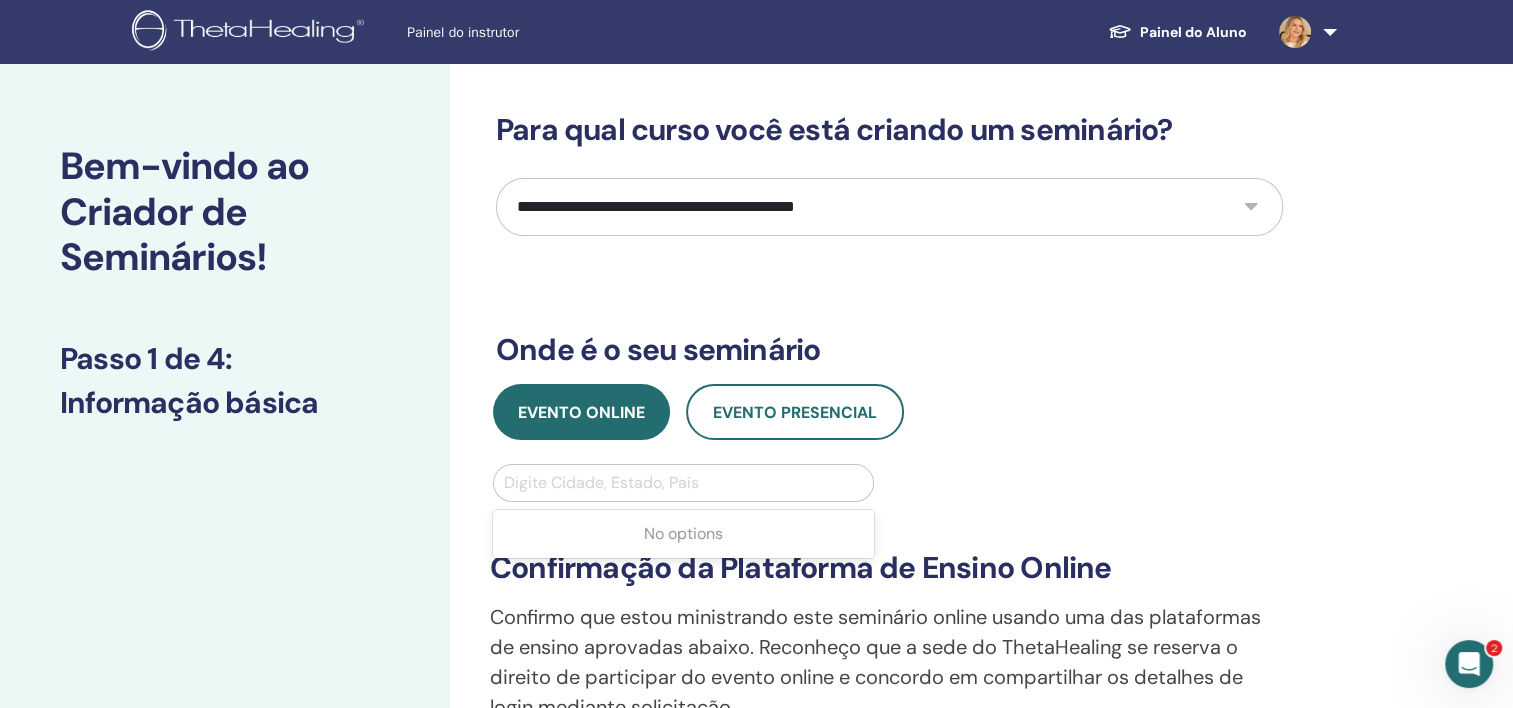 click at bounding box center [683, 483] 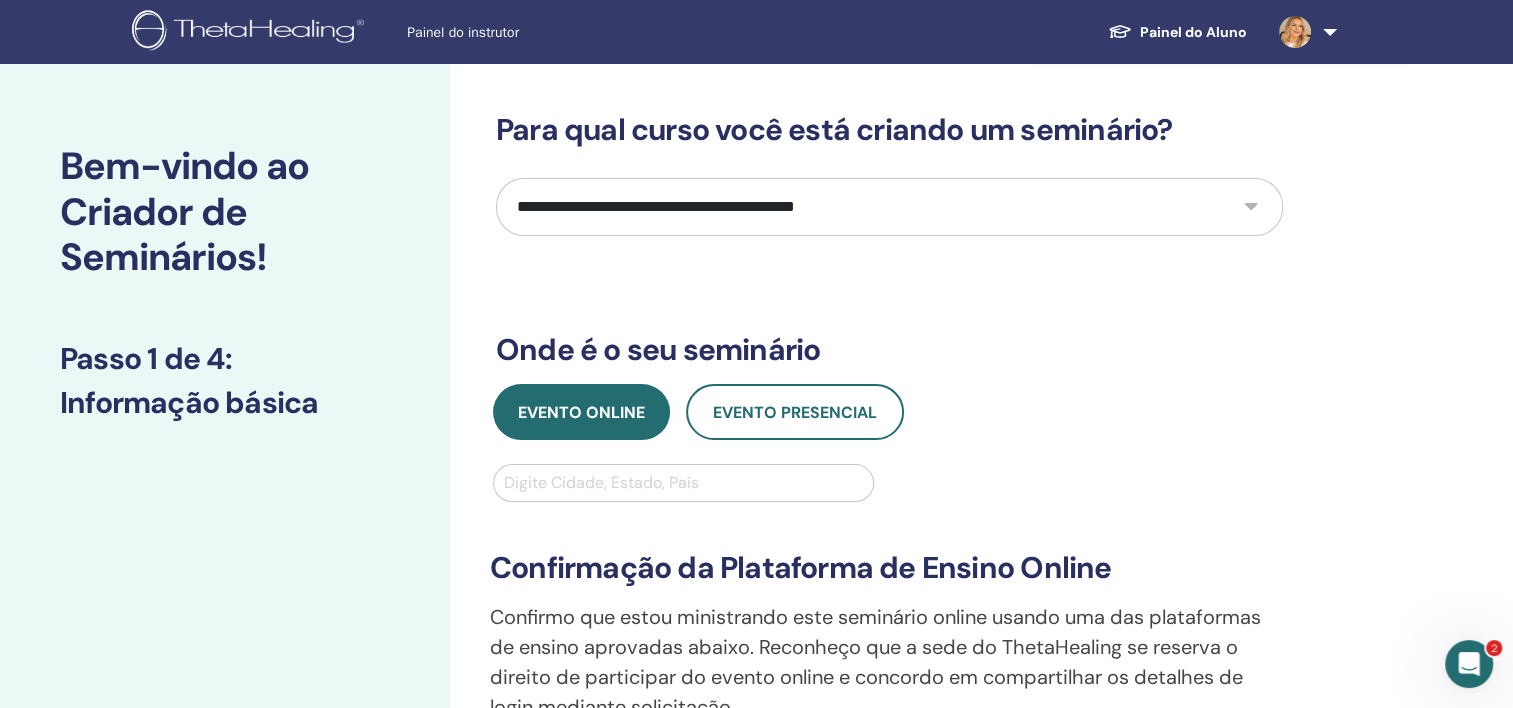 click at bounding box center [683, 483] 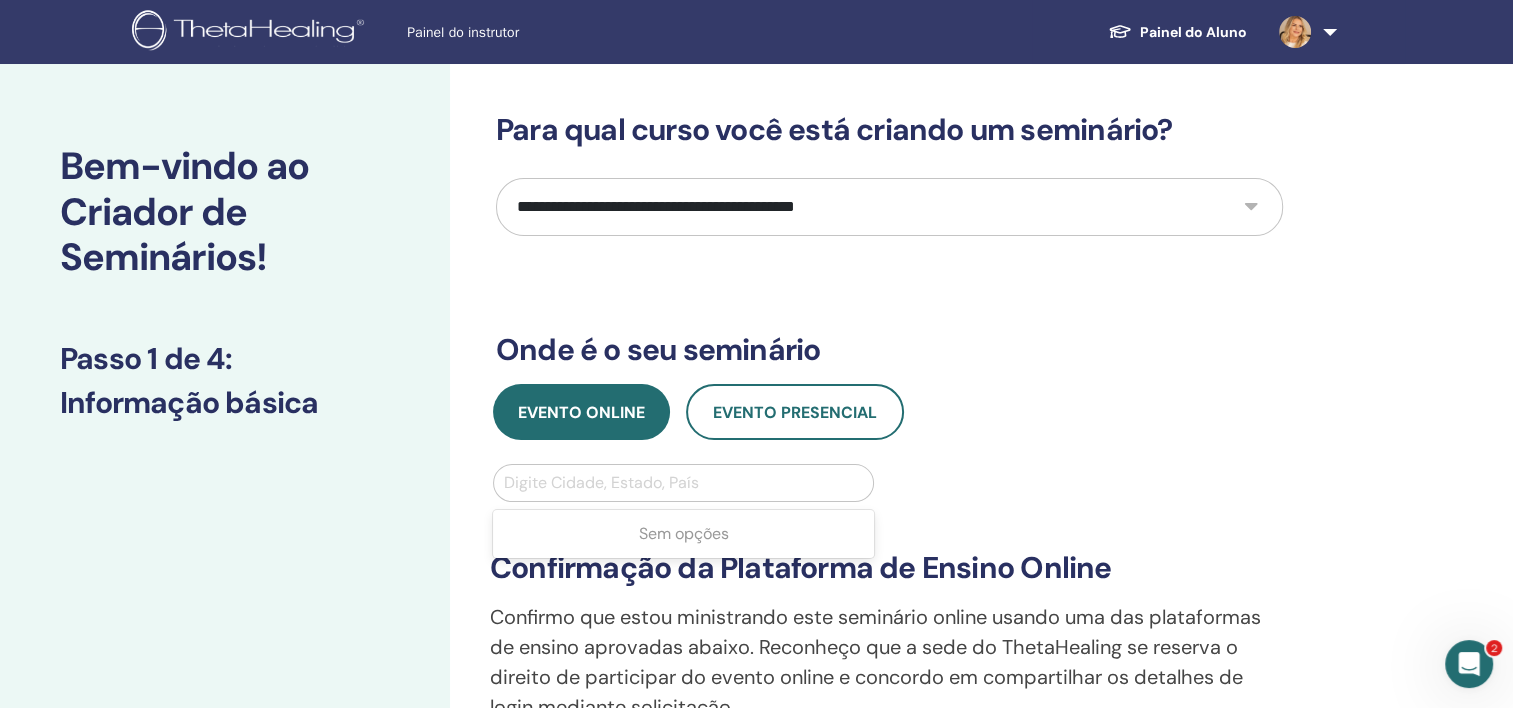 click at bounding box center (683, 483) 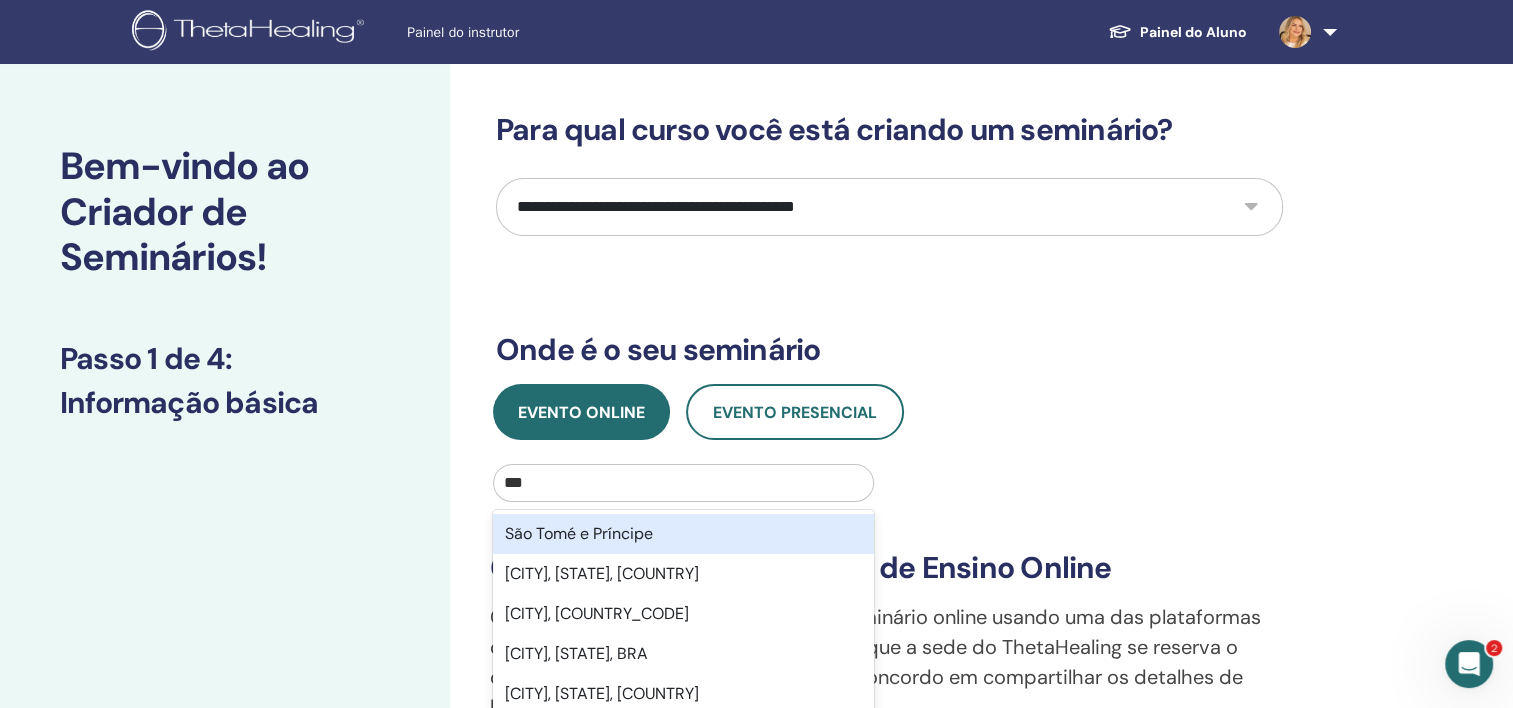 type on "***" 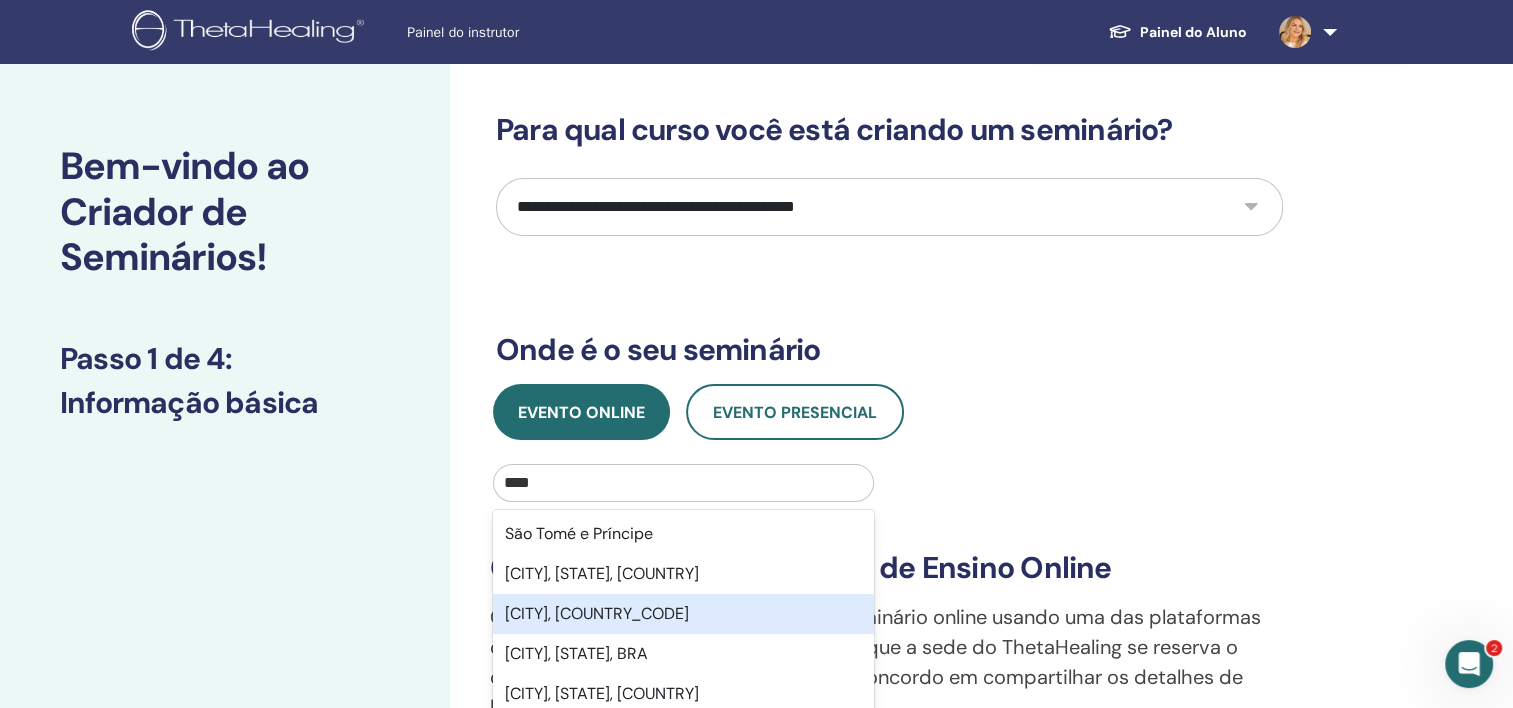click on "São Paulo, BRA" at bounding box center (683, 614) 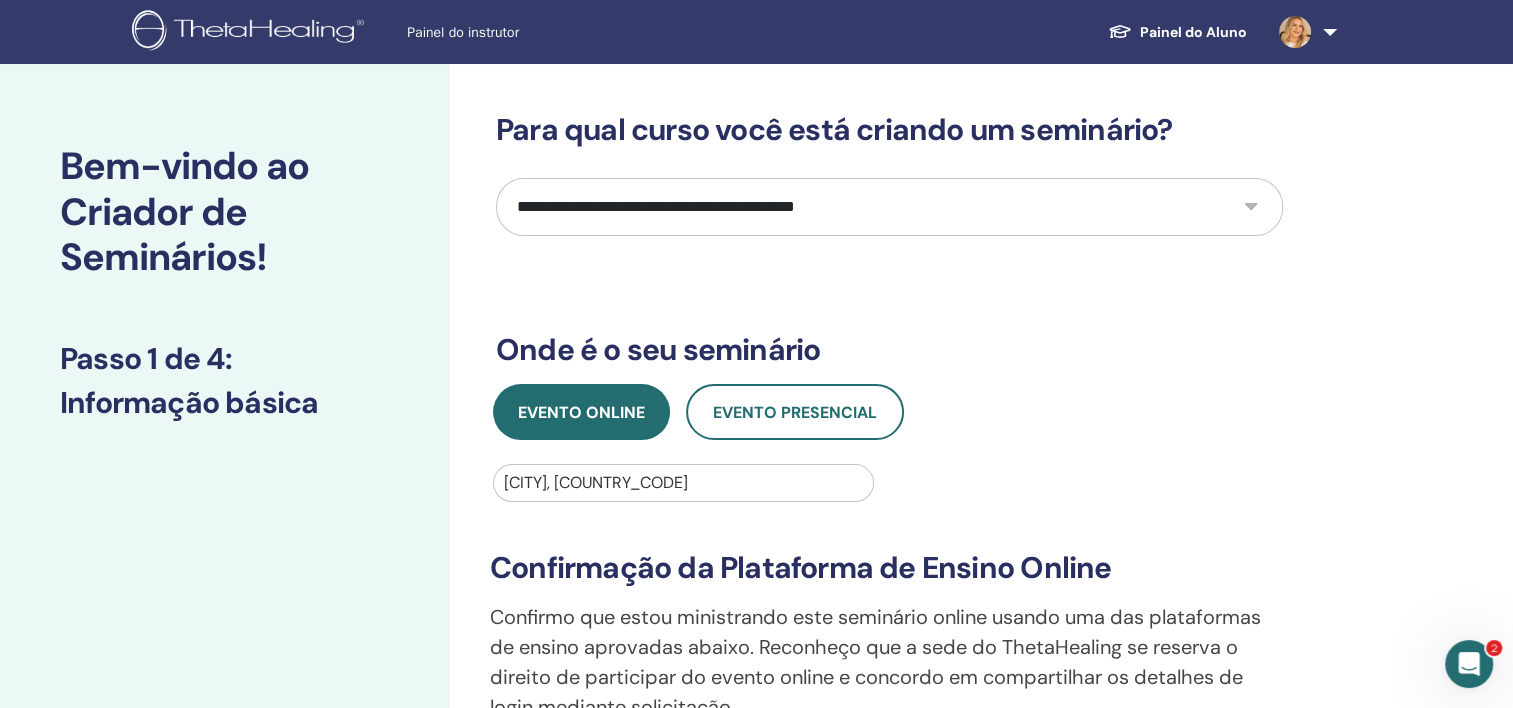 type 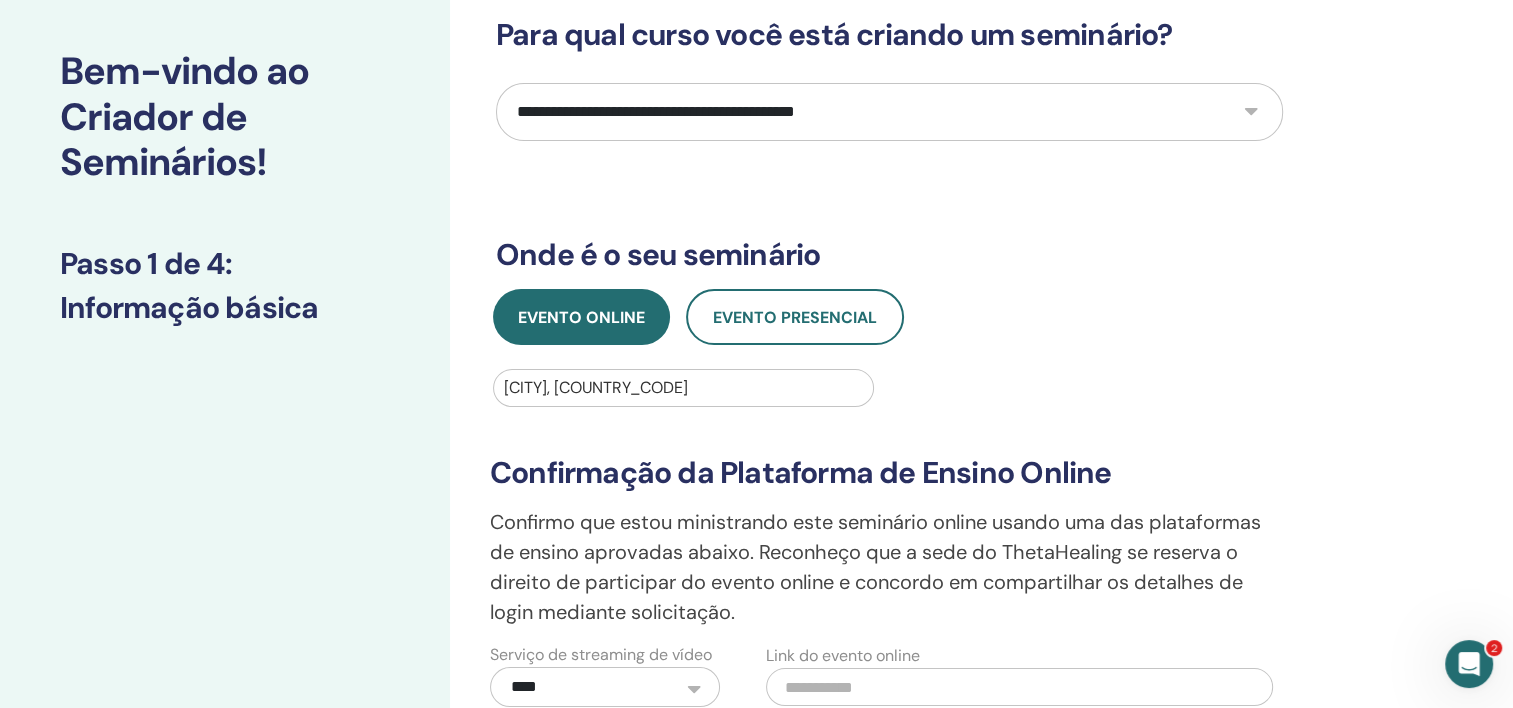 scroll, scrollTop: 0, scrollLeft: 0, axis: both 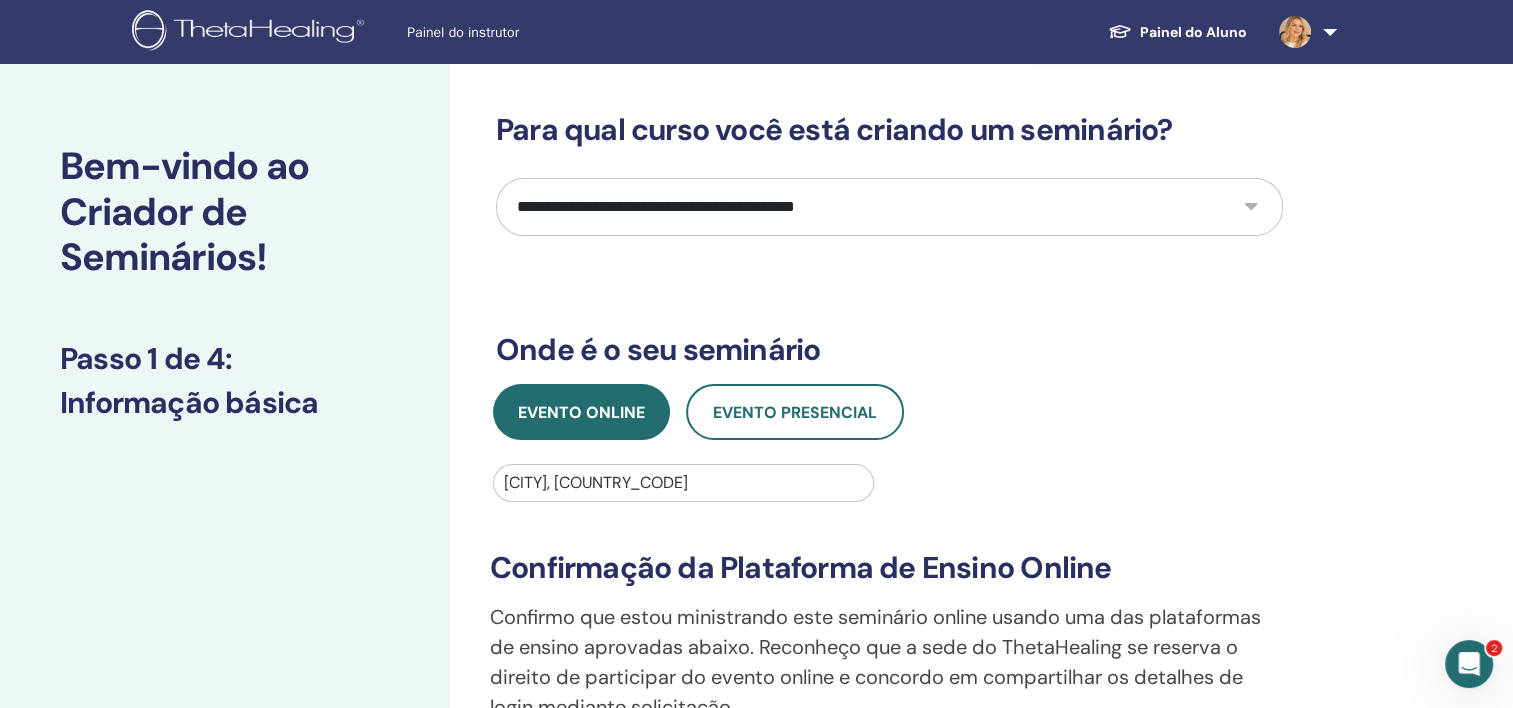 click on "**********" at bounding box center [889, 207] 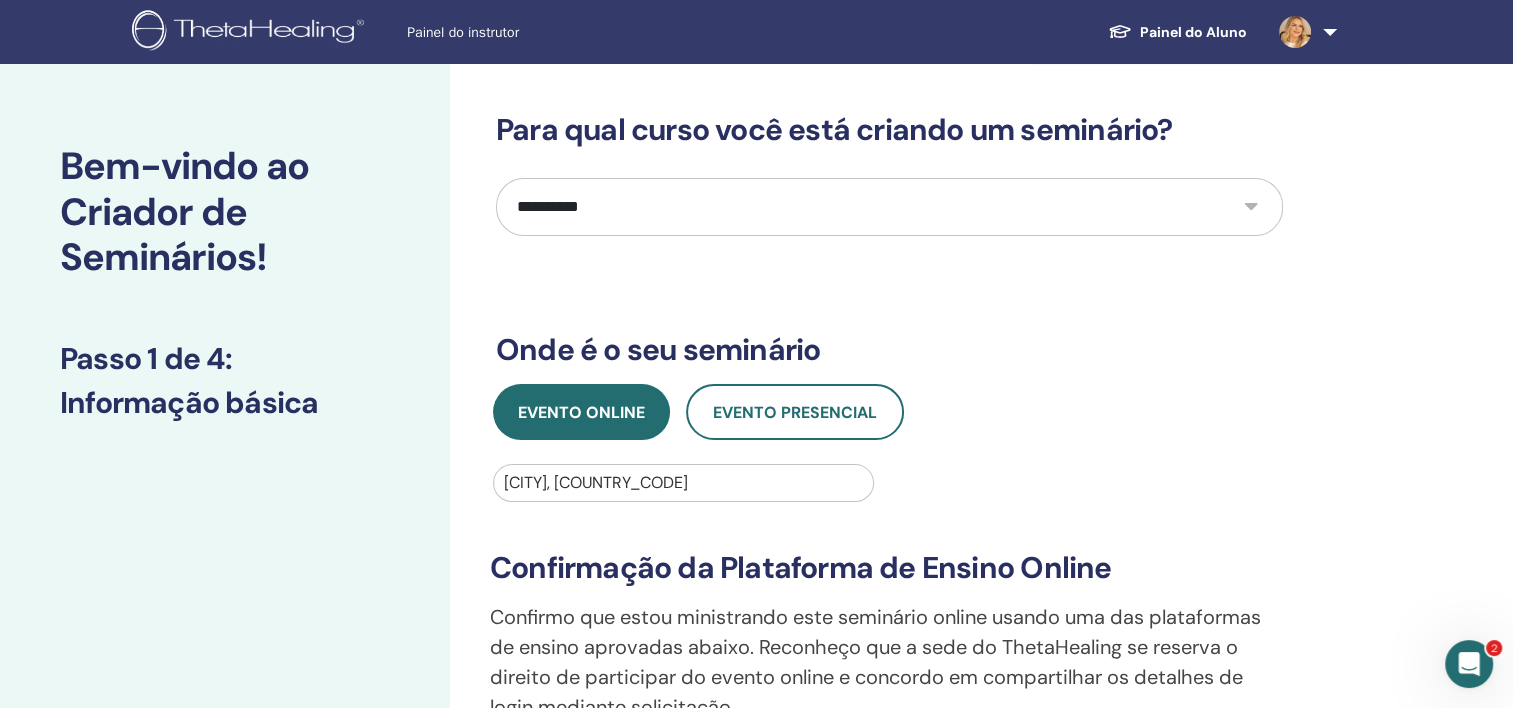click on "**********" at bounding box center (889, 207) 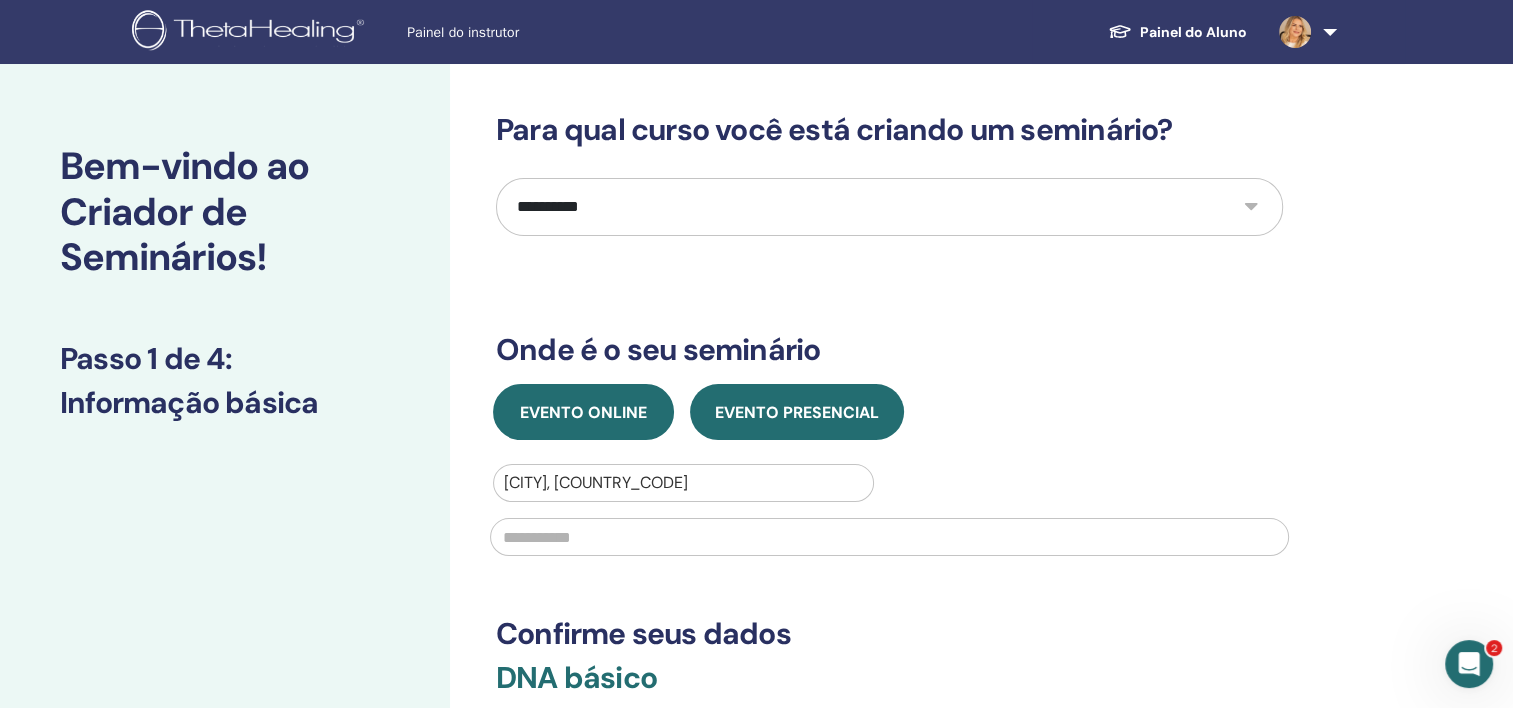 click on "Evento Online" at bounding box center [583, 412] 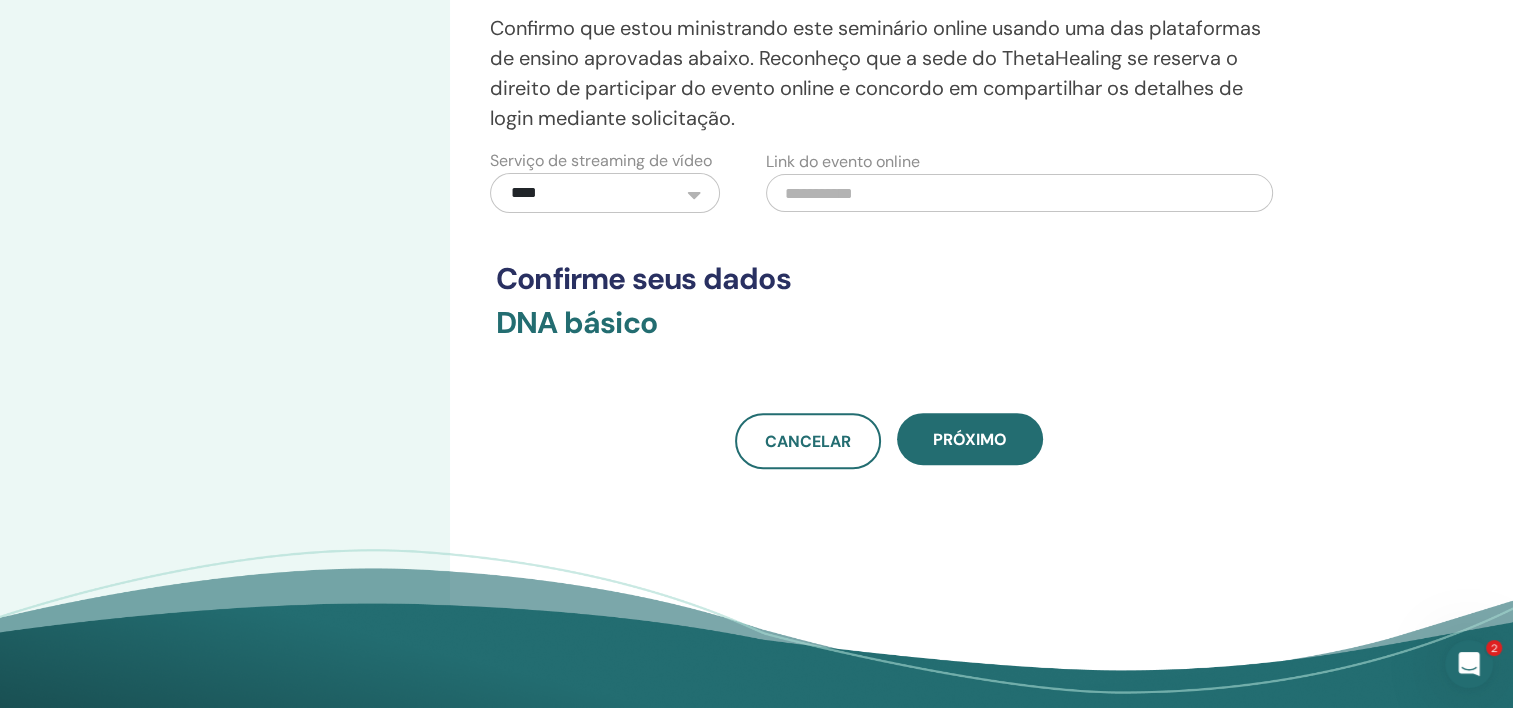 scroll, scrollTop: 600, scrollLeft: 0, axis: vertical 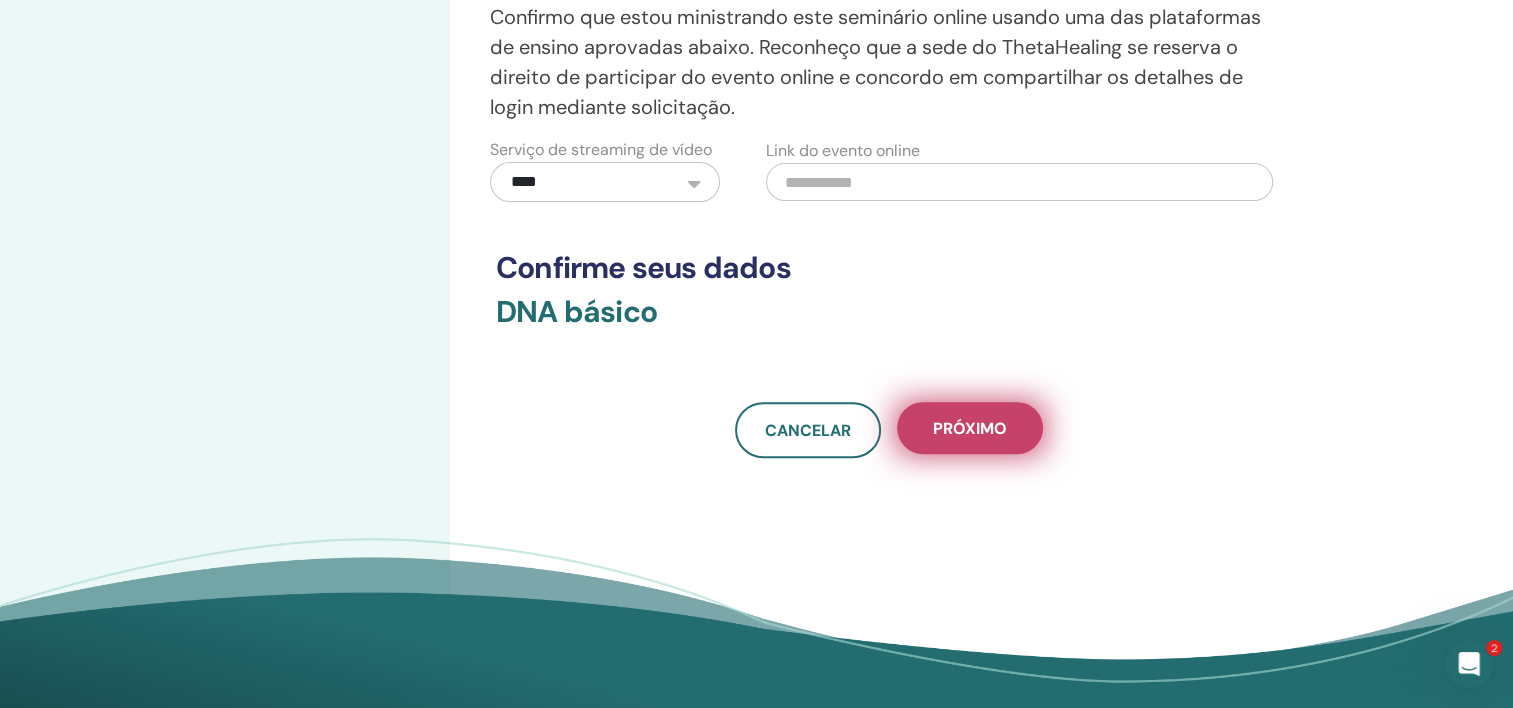 click on "Próximo" at bounding box center (970, 428) 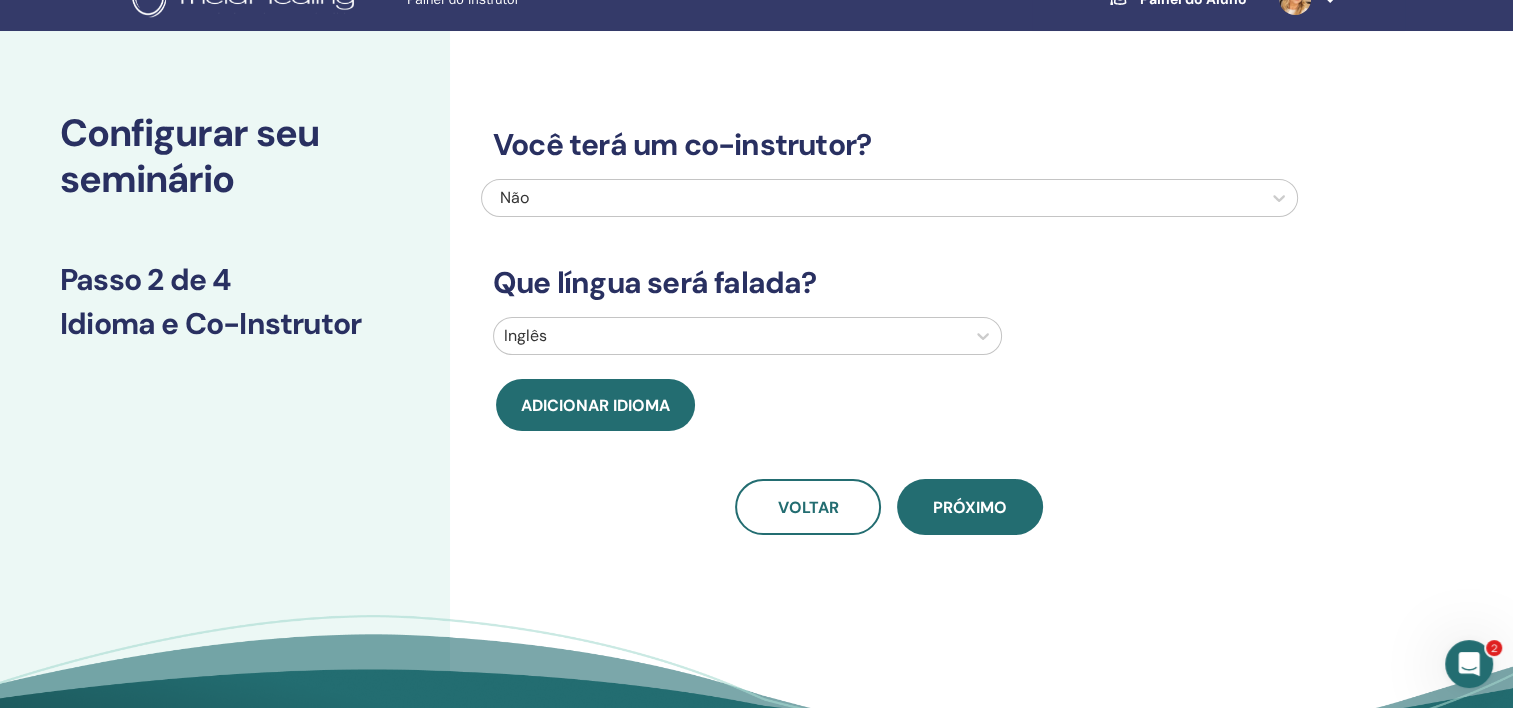 scroll, scrollTop: 0, scrollLeft: 0, axis: both 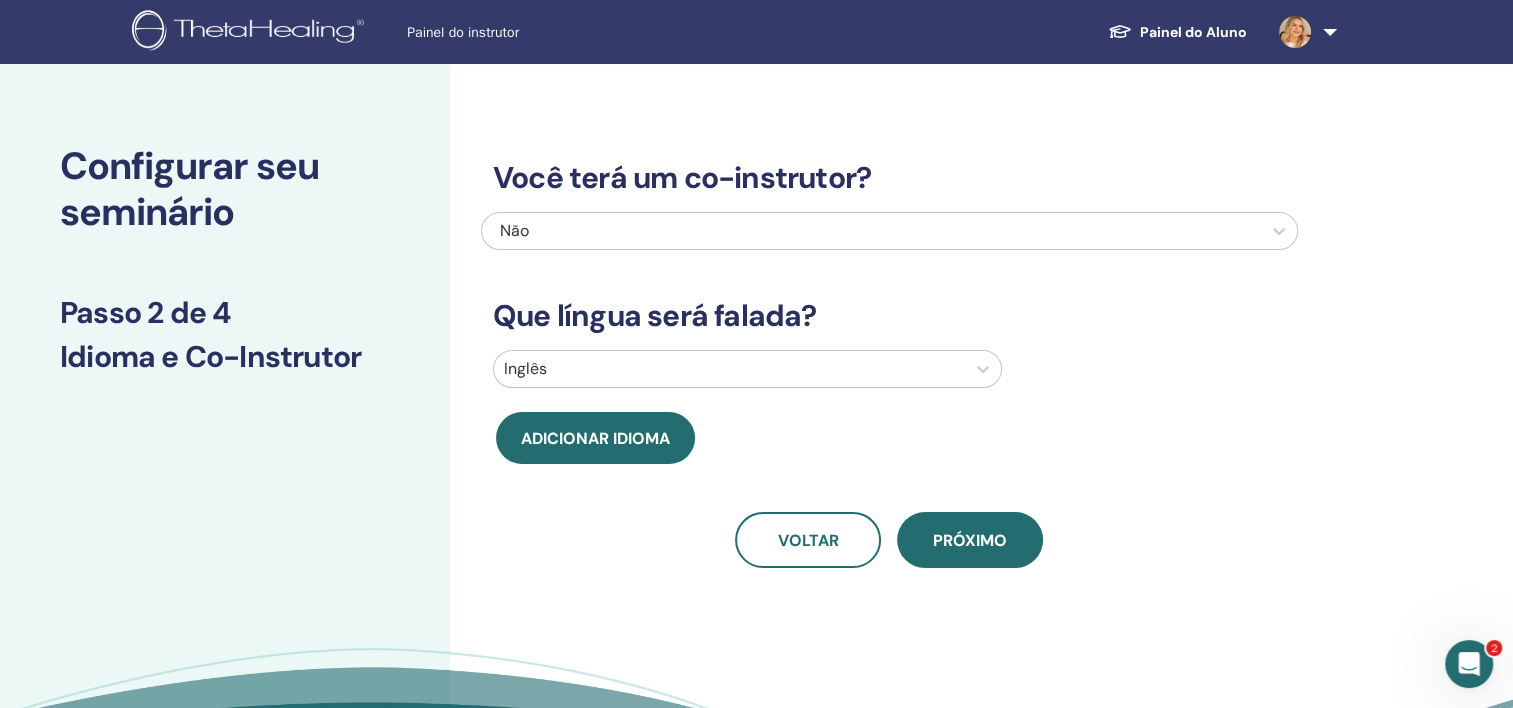 click at bounding box center (729, 369) 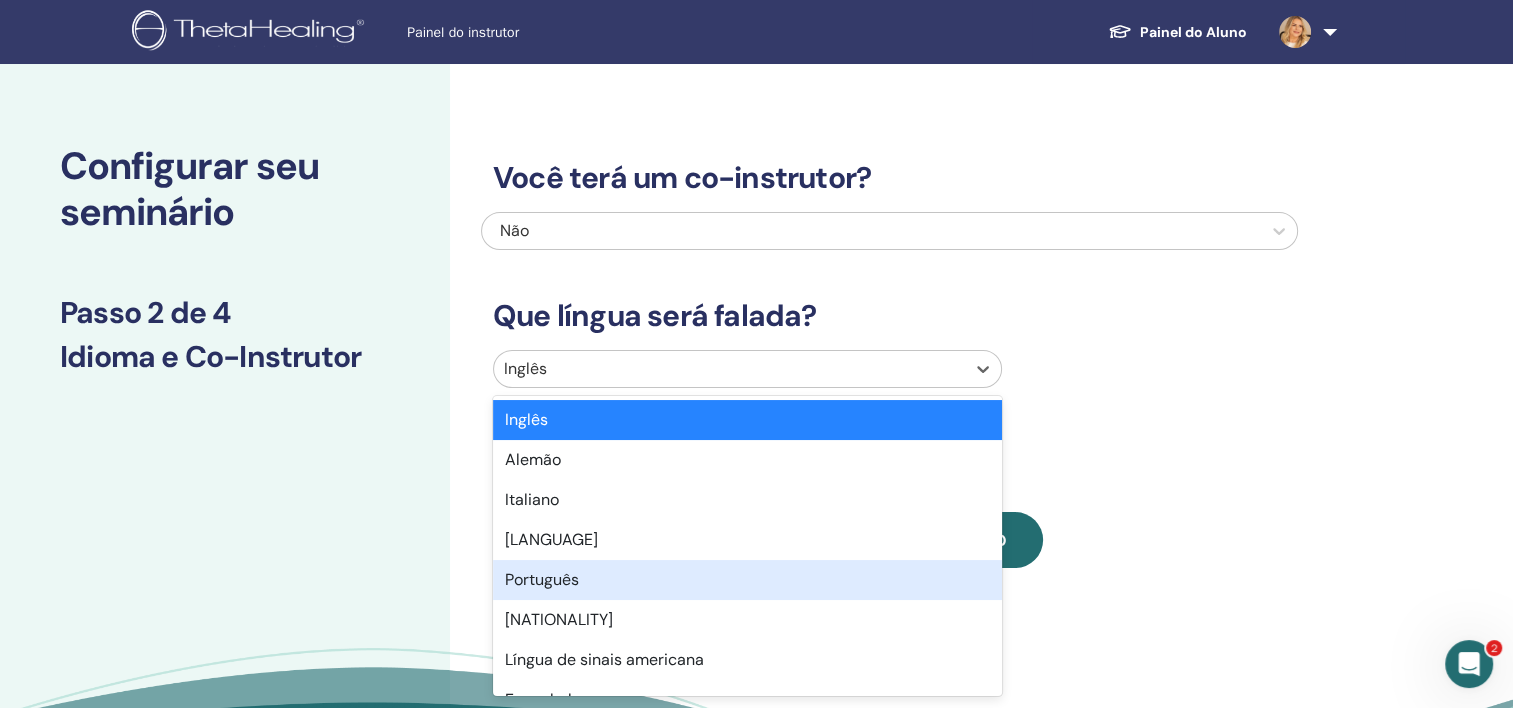 click on "Português" at bounding box center (747, 580) 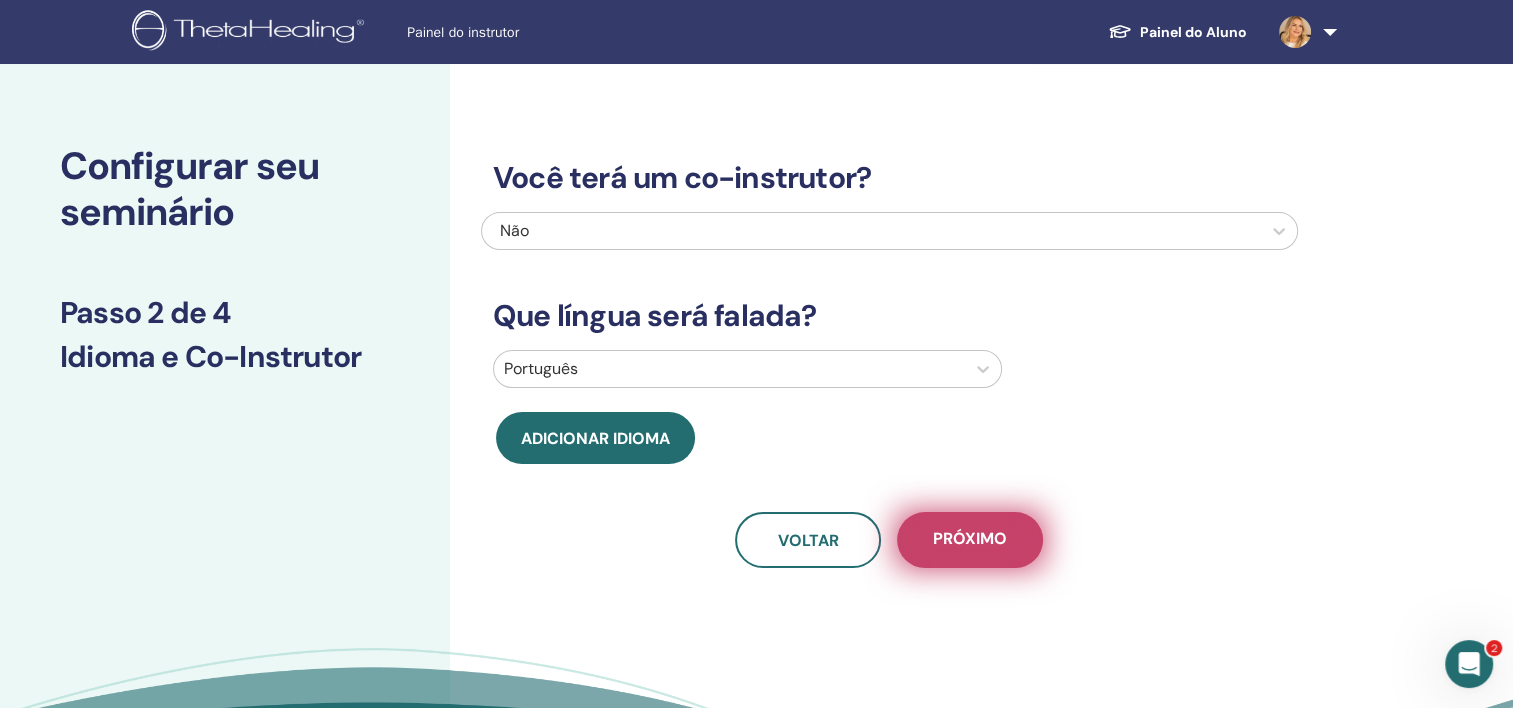 click on "Próximo" at bounding box center [970, 540] 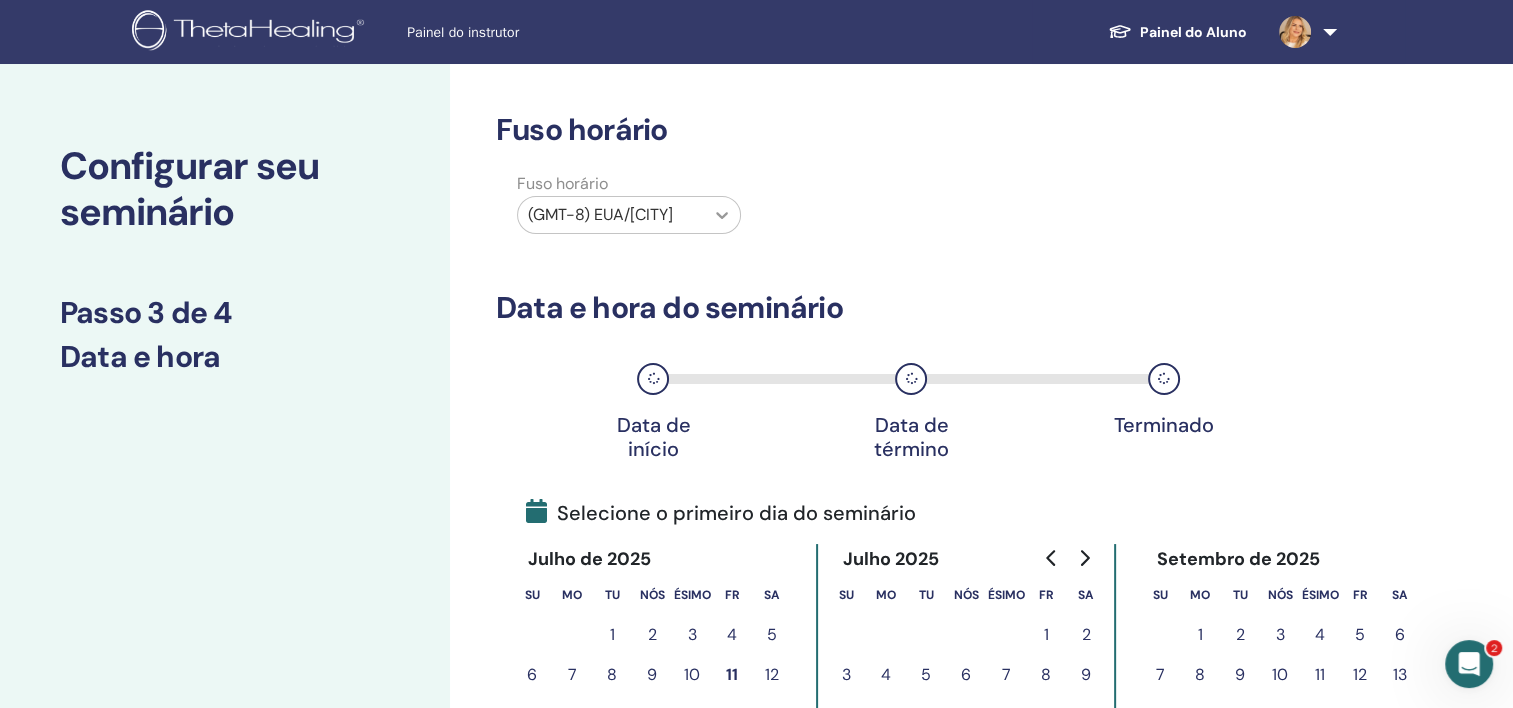 click 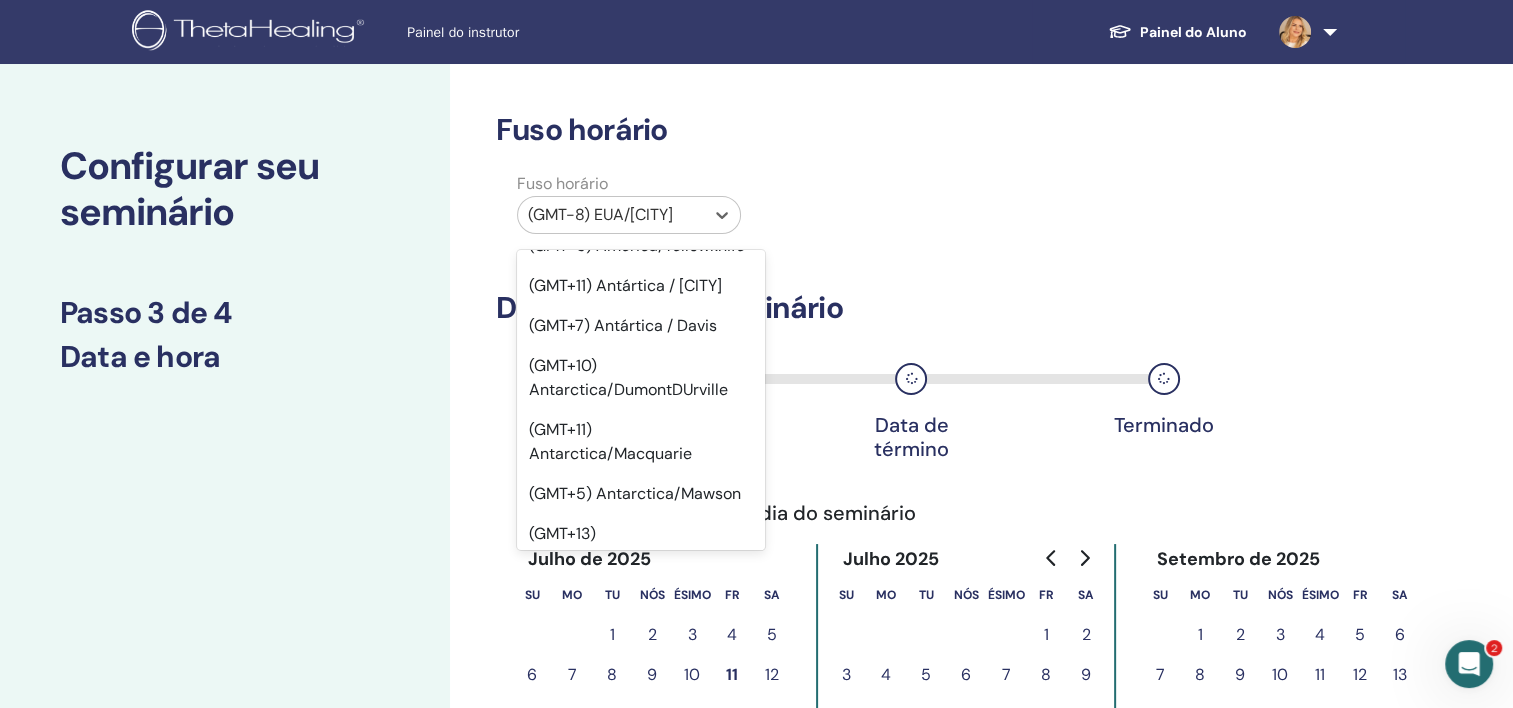 scroll, scrollTop: 11600, scrollLeft: 0, axis: vertical 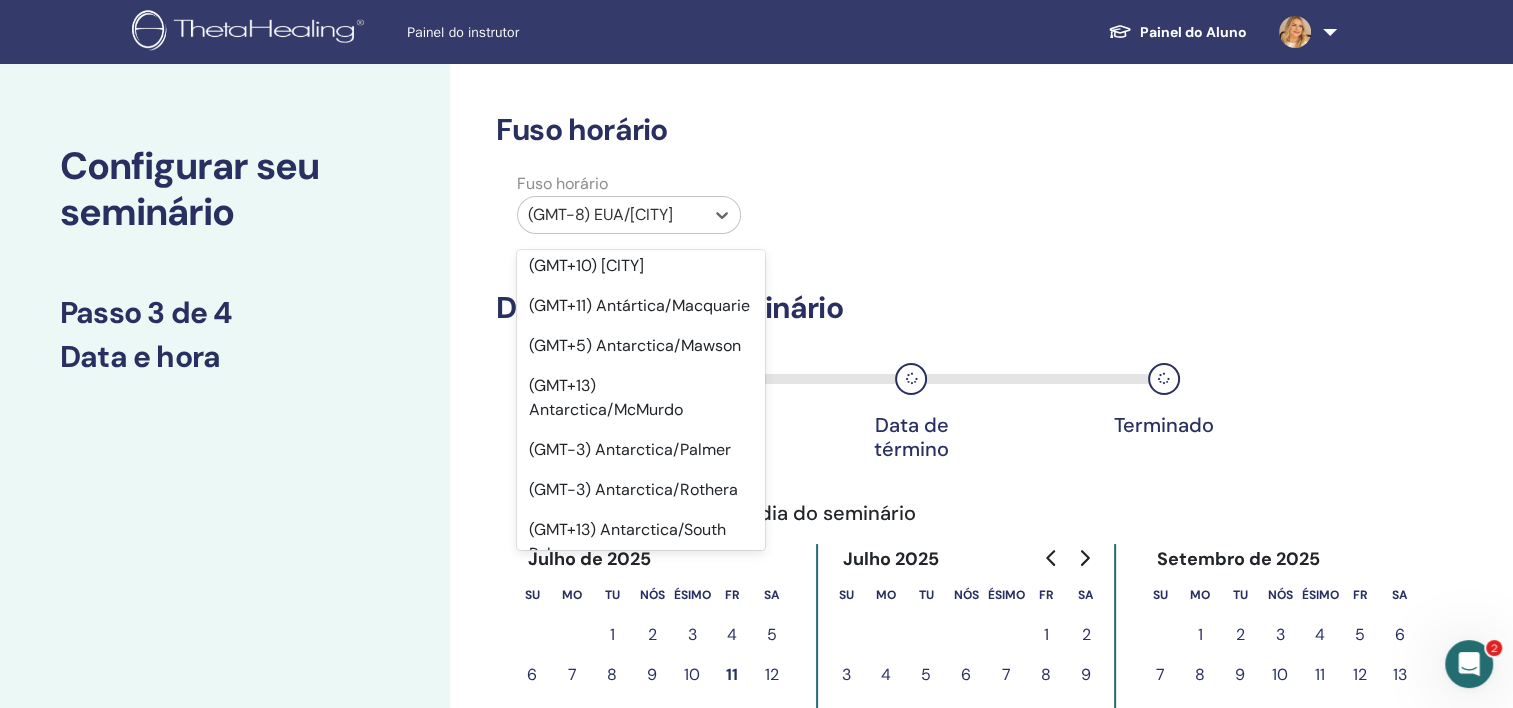 click on "(GMT-3) América/São Paulo" at bounding box center [641, -878] 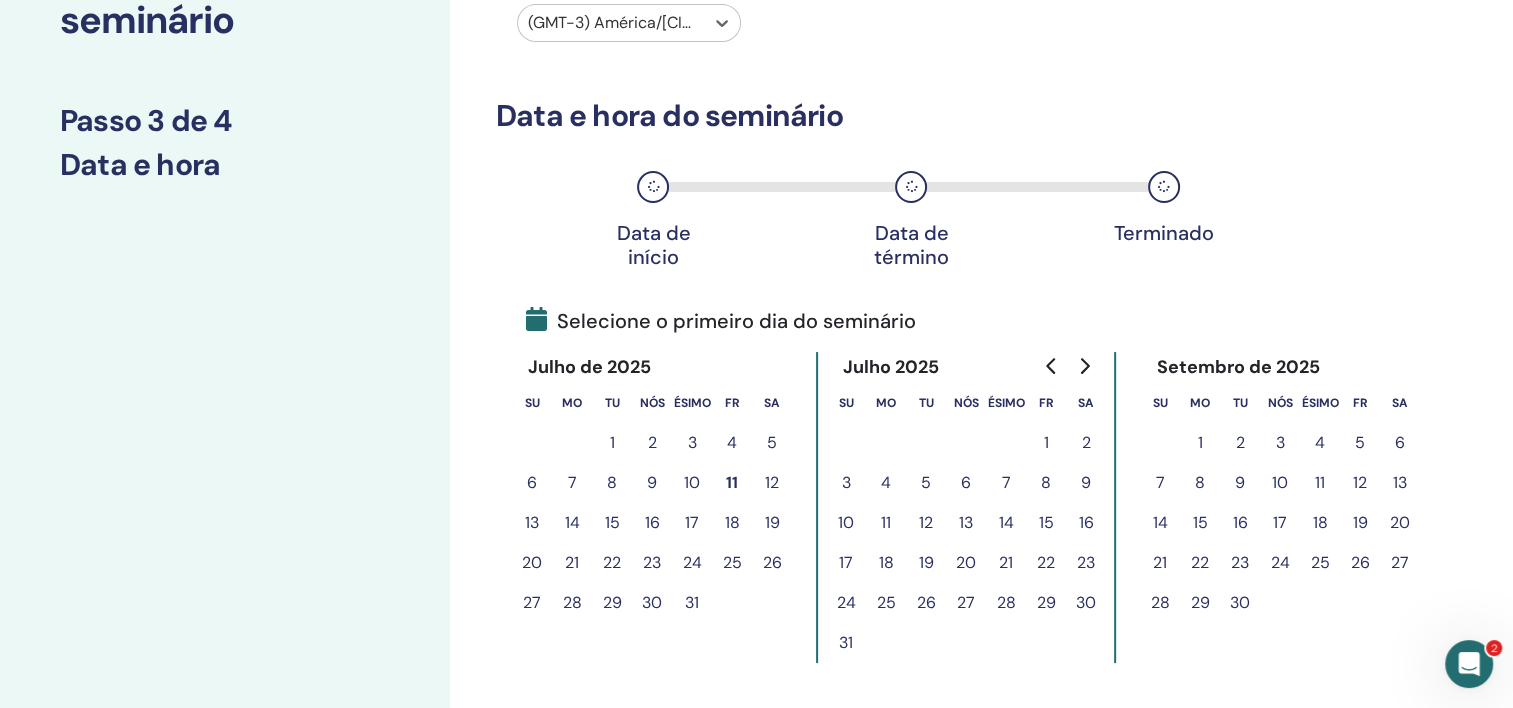 scroll, scrollTop: 300, scrollLeft: 0, axis: vertical 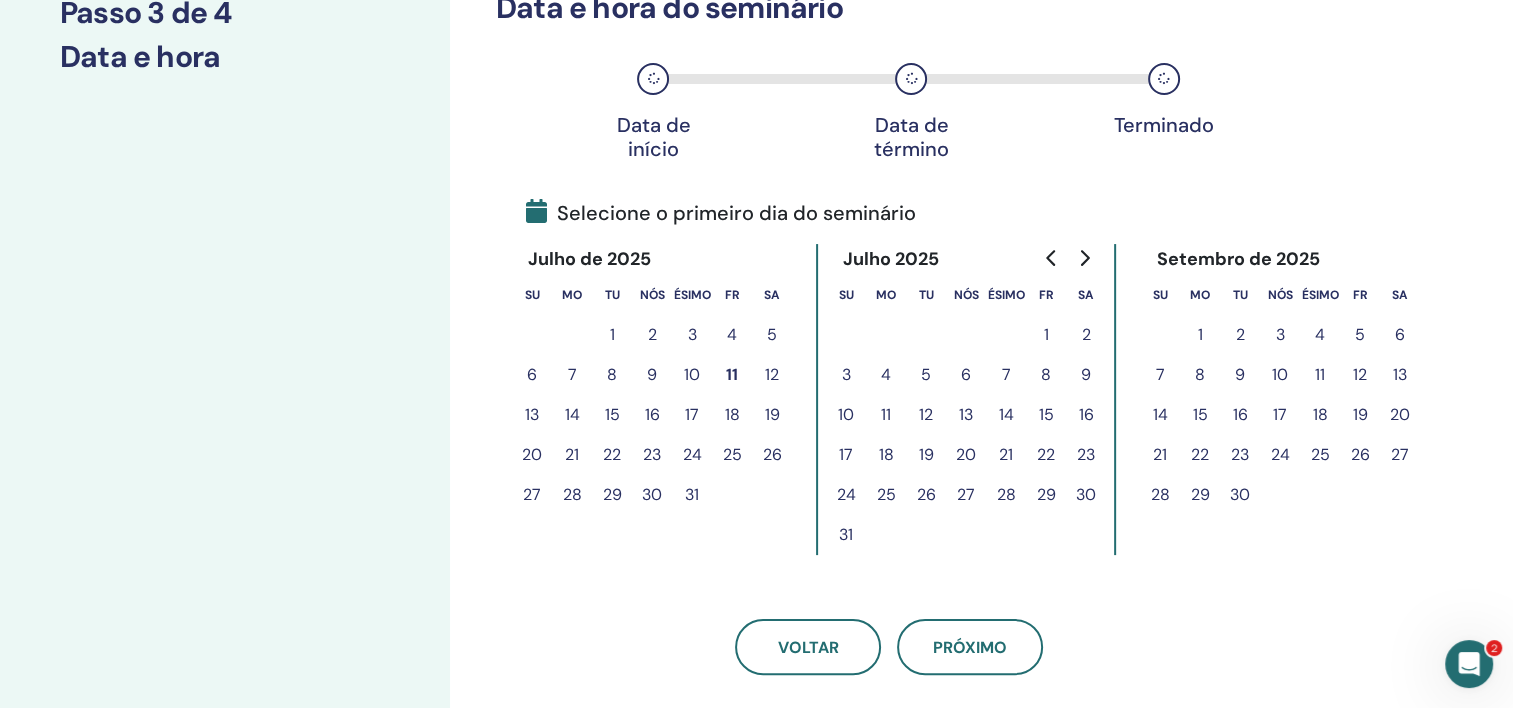 click on "13" at bounding box center (532, 415) 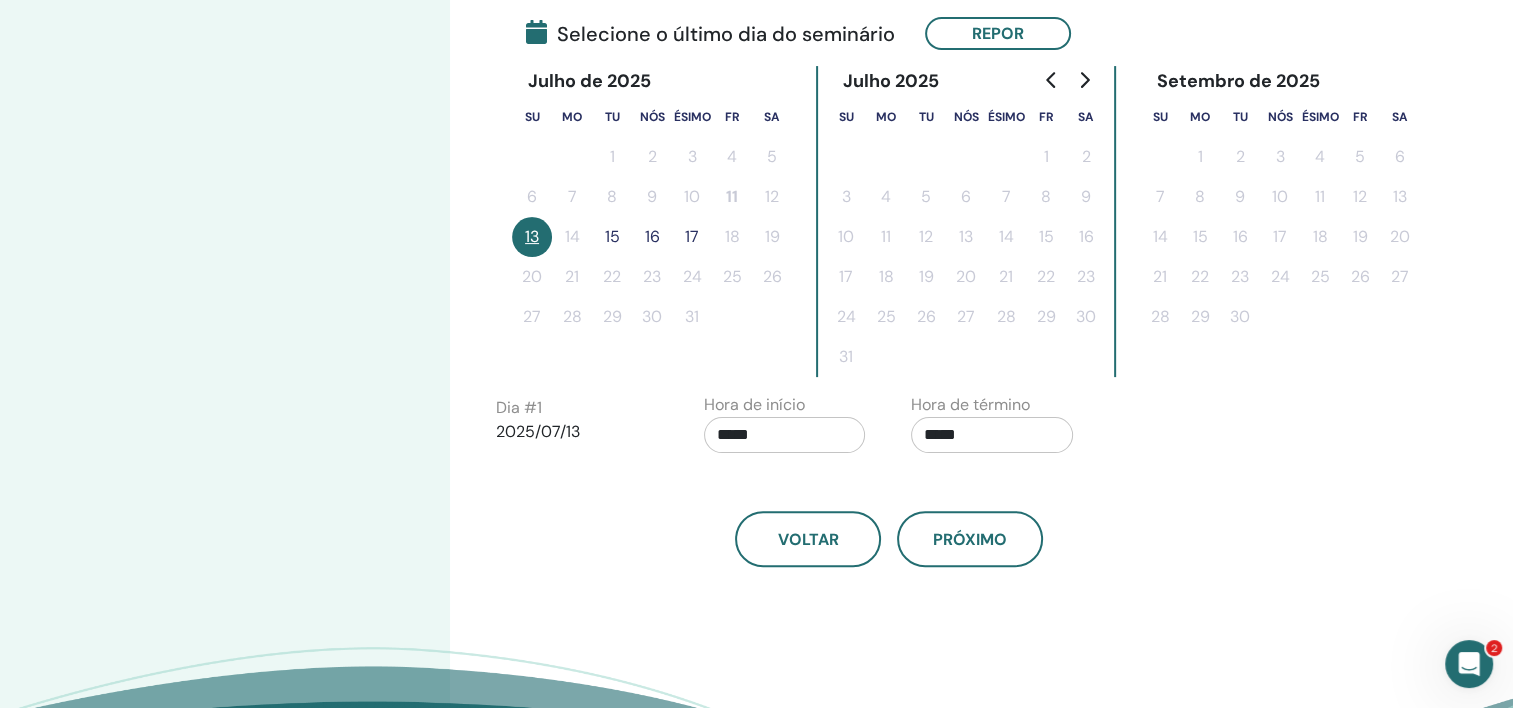 scroll, scrollTop: 500, scrollLeft: 0, axis: vertical 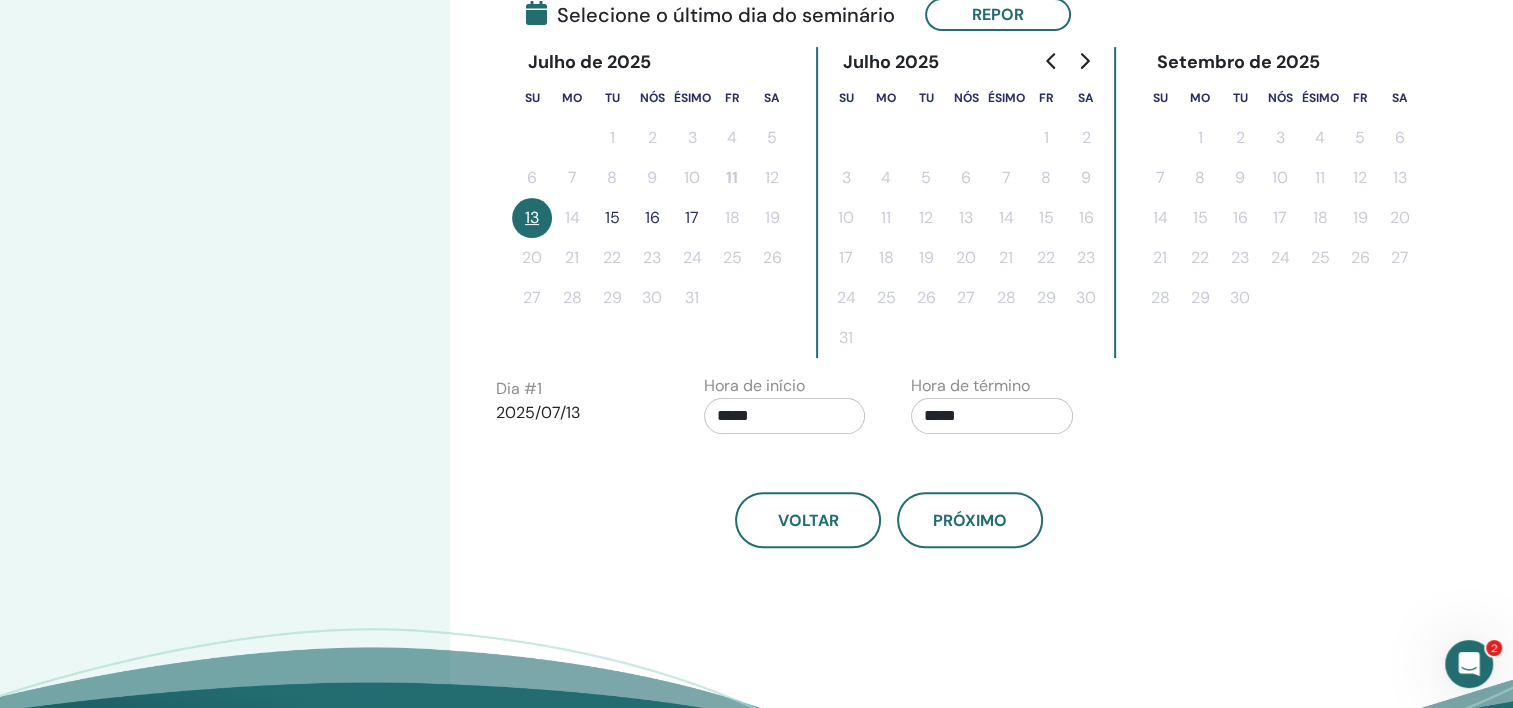 click on "*****" at bounding box center (992, 416) 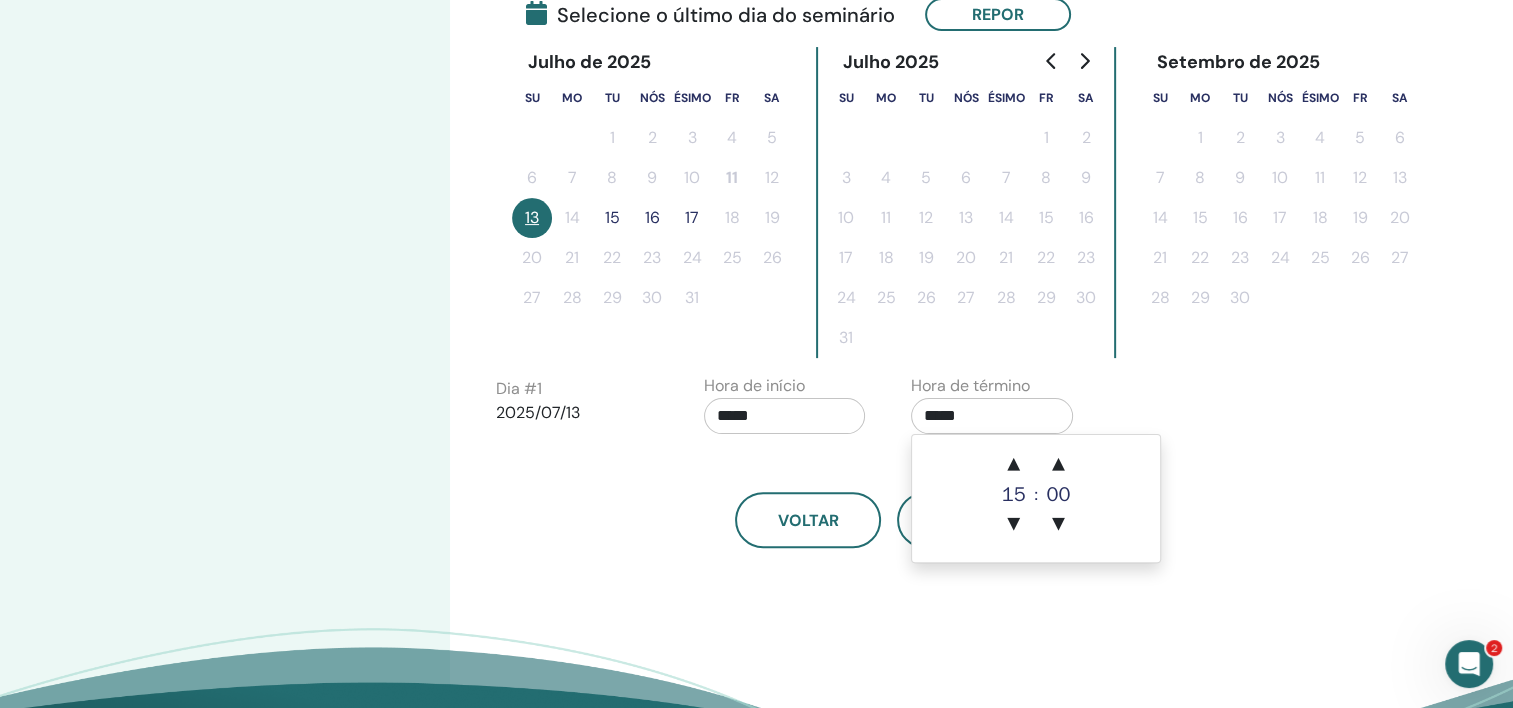 click on "Dia #1 2025/07/13 Hora de início ***** Hora de término *****" at bounding box center (896, 409) 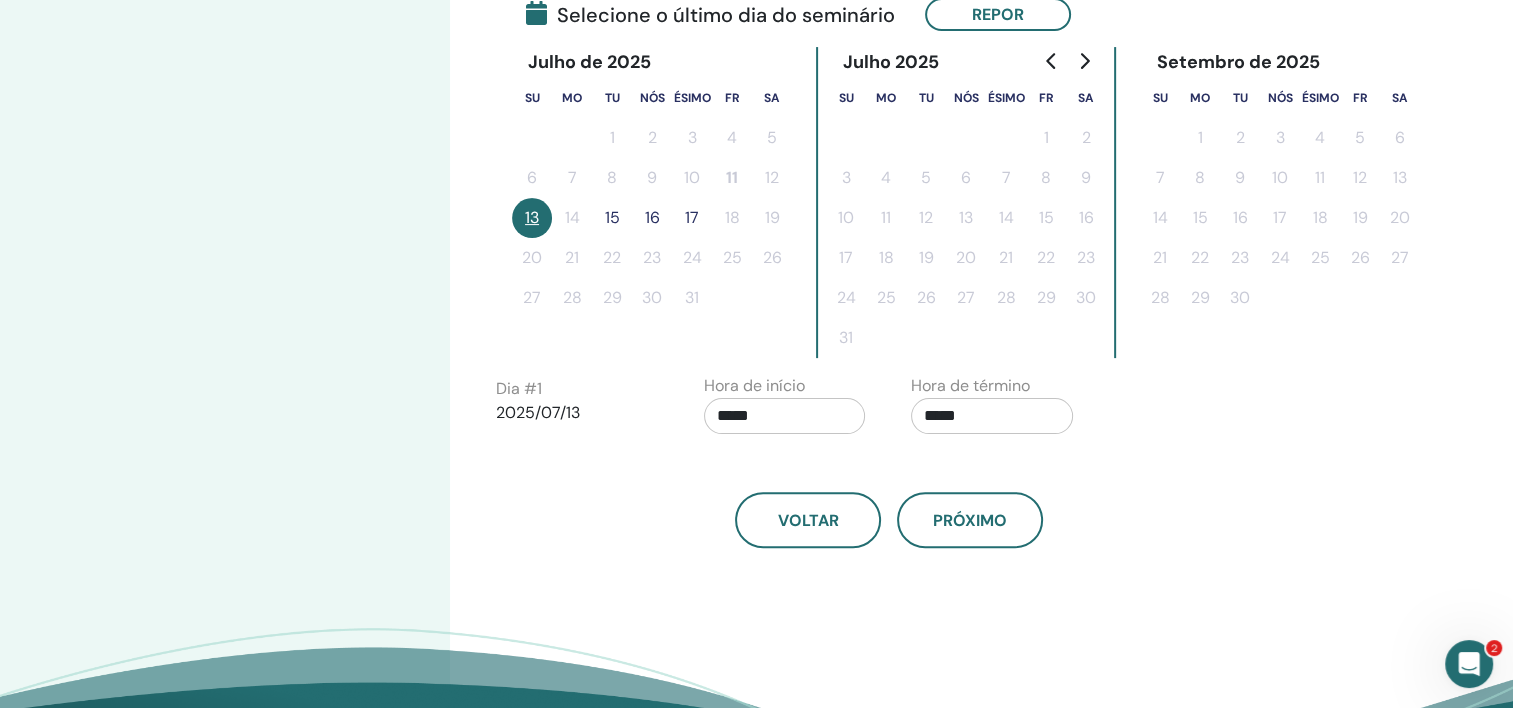 click on "*****" at bounding box center [785, 416] 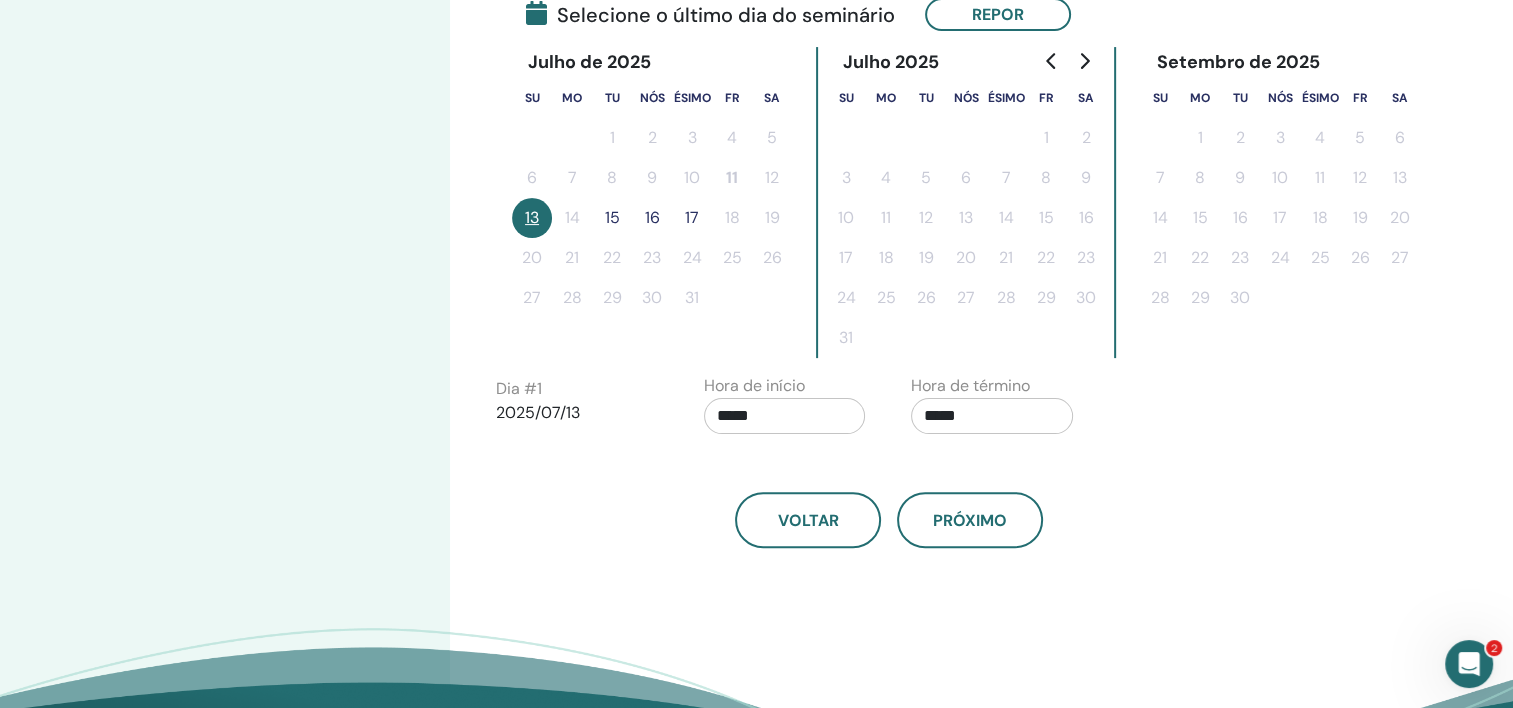 click on "Dia #1 2025/07/13 Hora de início ***** Hora de término *****" at bounding box center [896, 409] 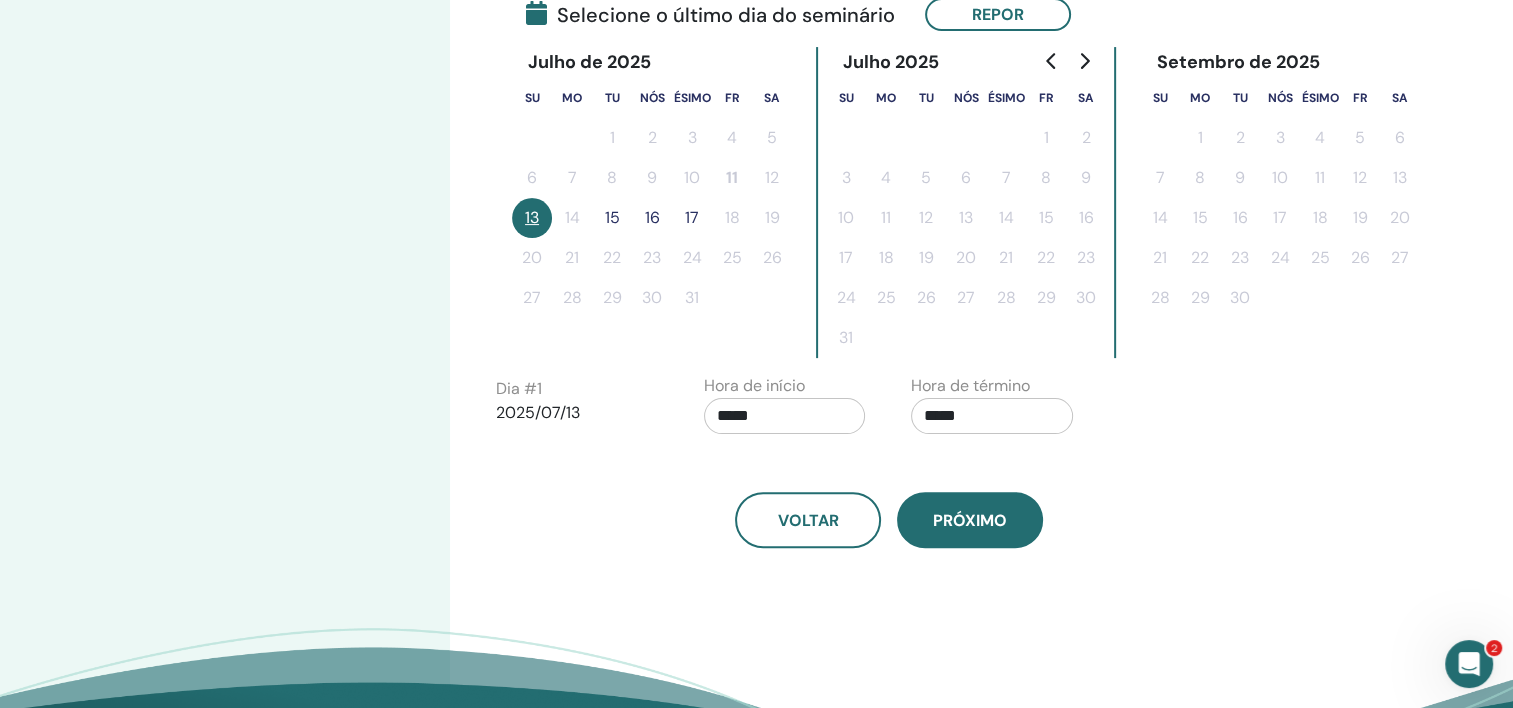 click on "Próximo" at bounding box center [970, 520] 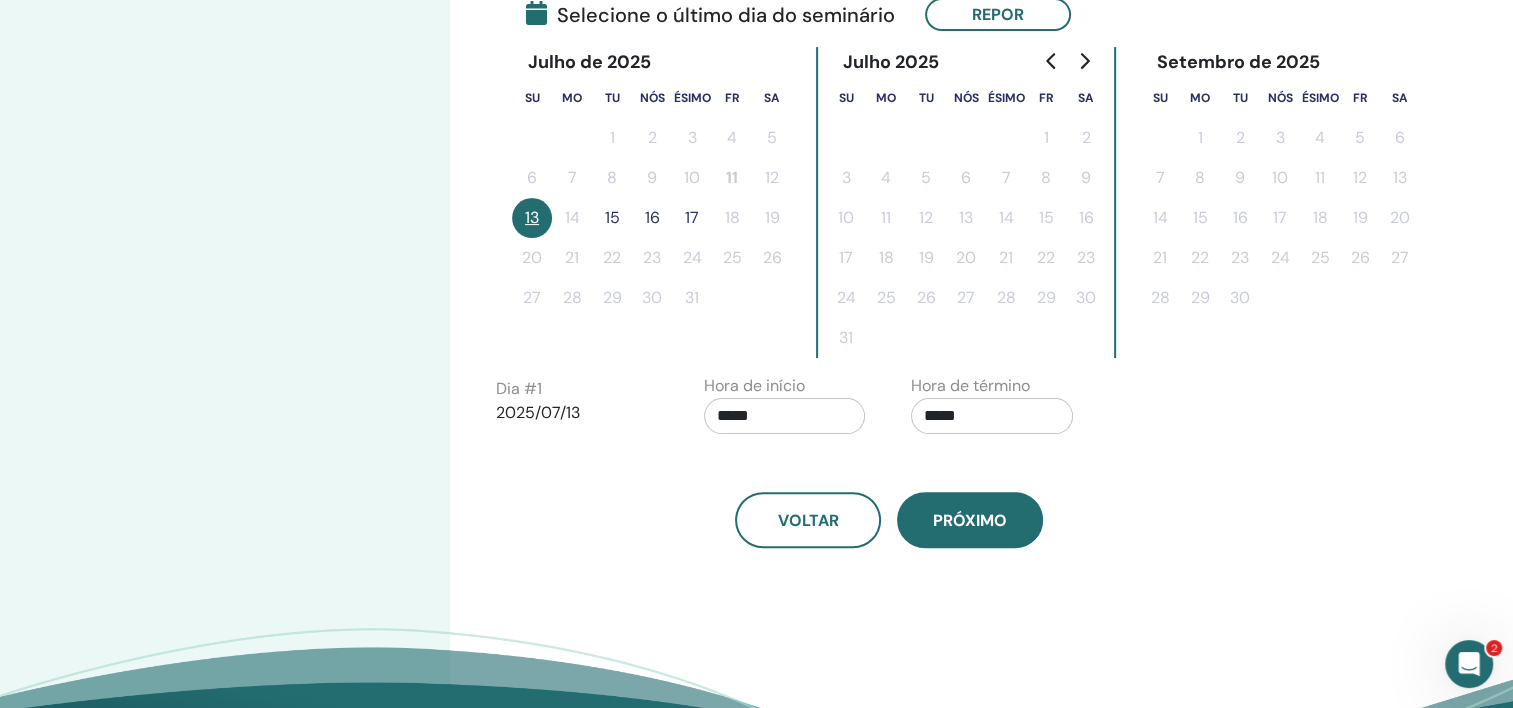 click on "Próximo" at bounding box center [970, 520] 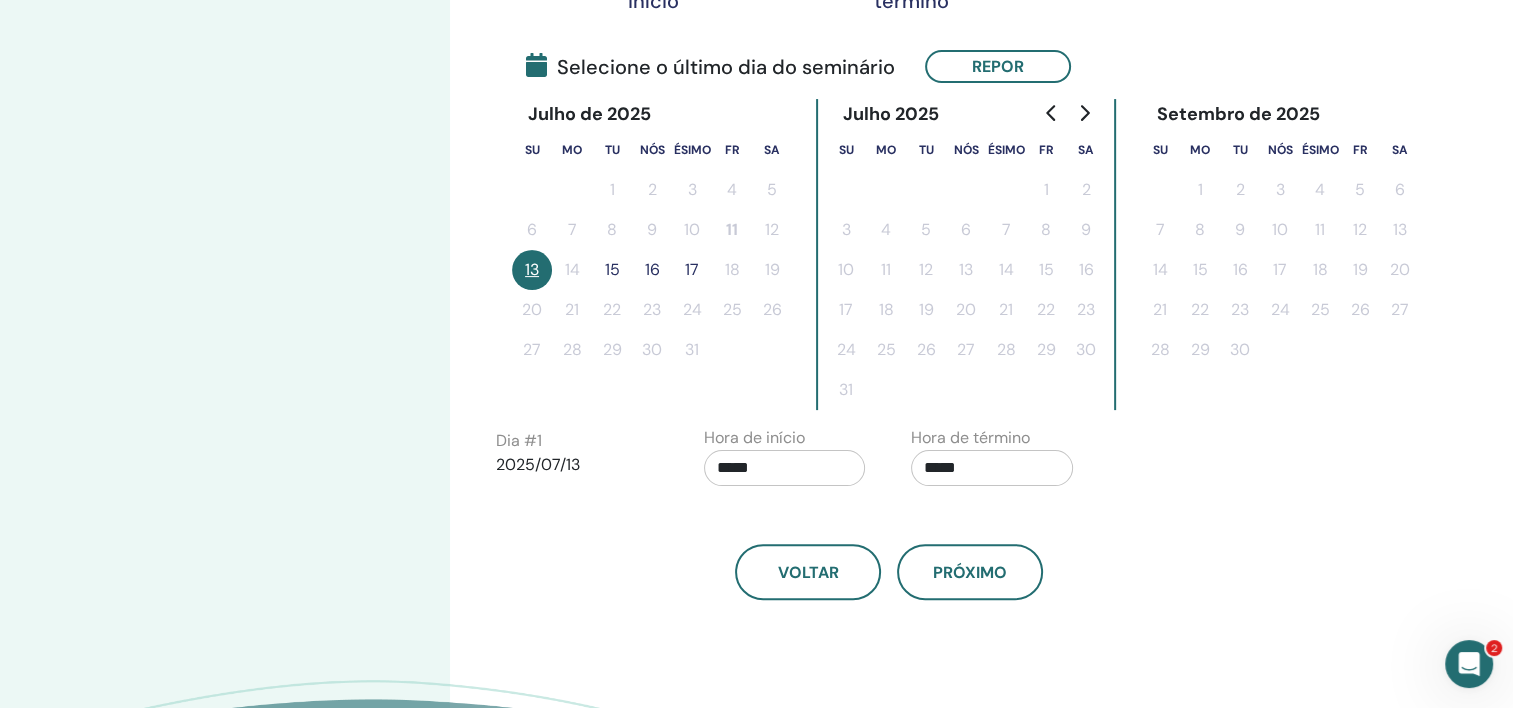 scroll, scrollTop: 400, scrollLeft: 0, axis: vertical 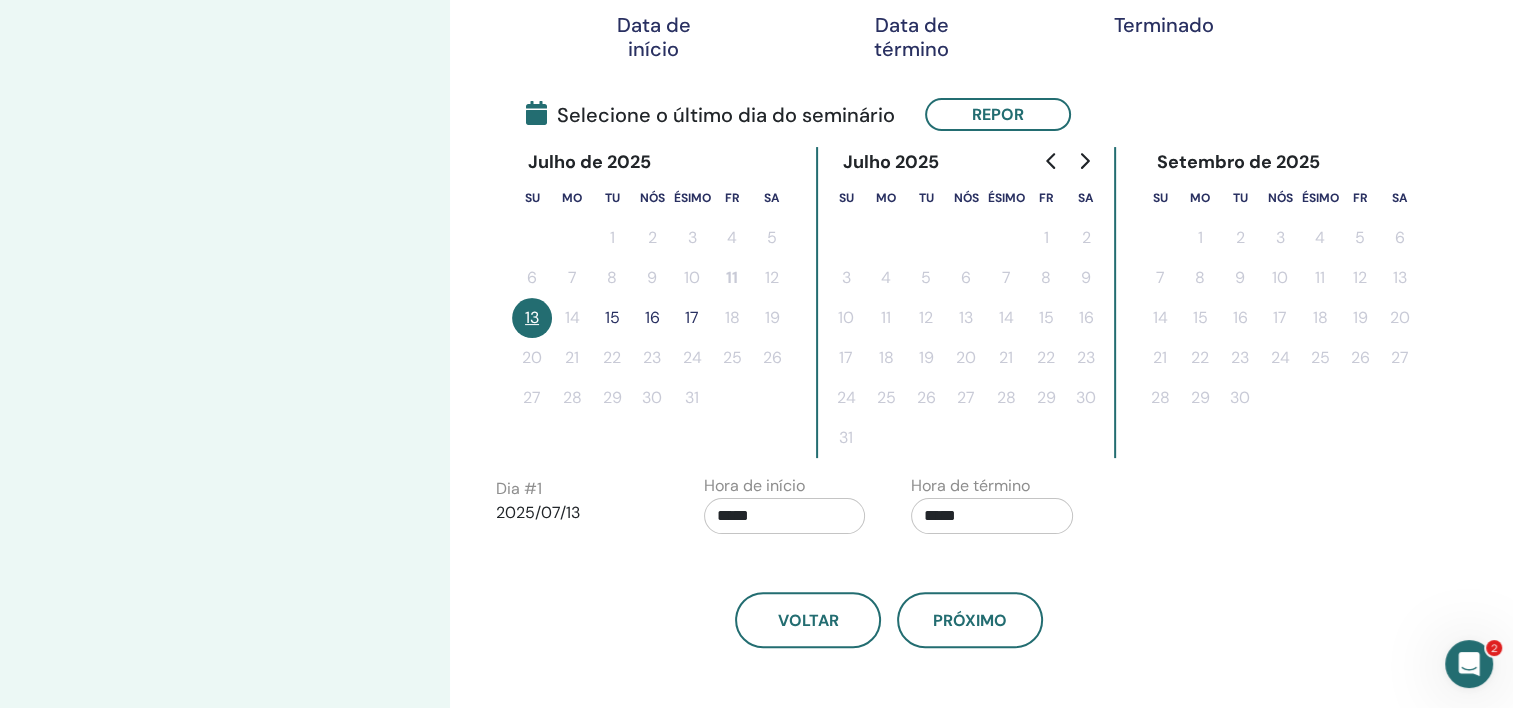 click on "15" at bounding box center (612, 318) 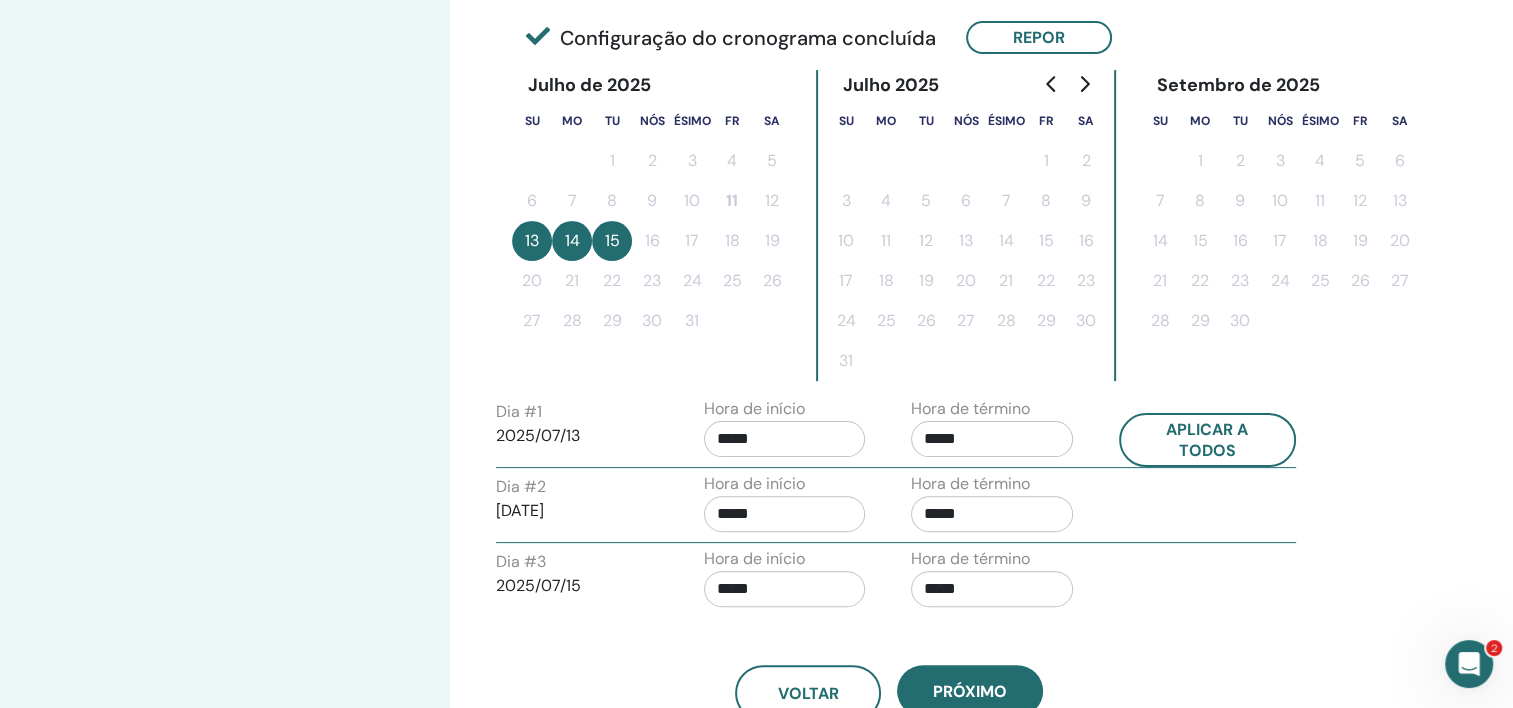 scroll, scrollTop: 600, scrollLeft: 0, axis: vertical 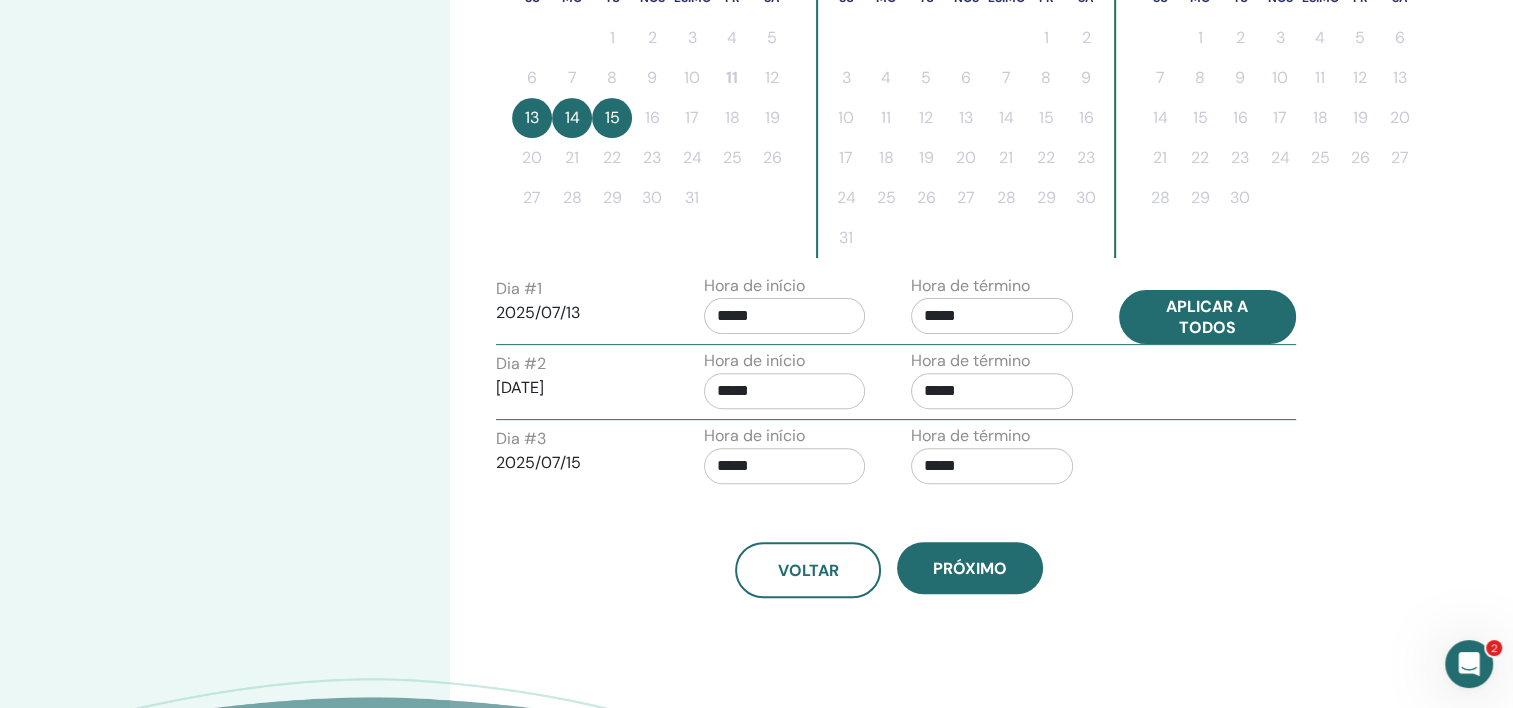 click on "Aplicar a todos" at bounding box center (1208, 317) 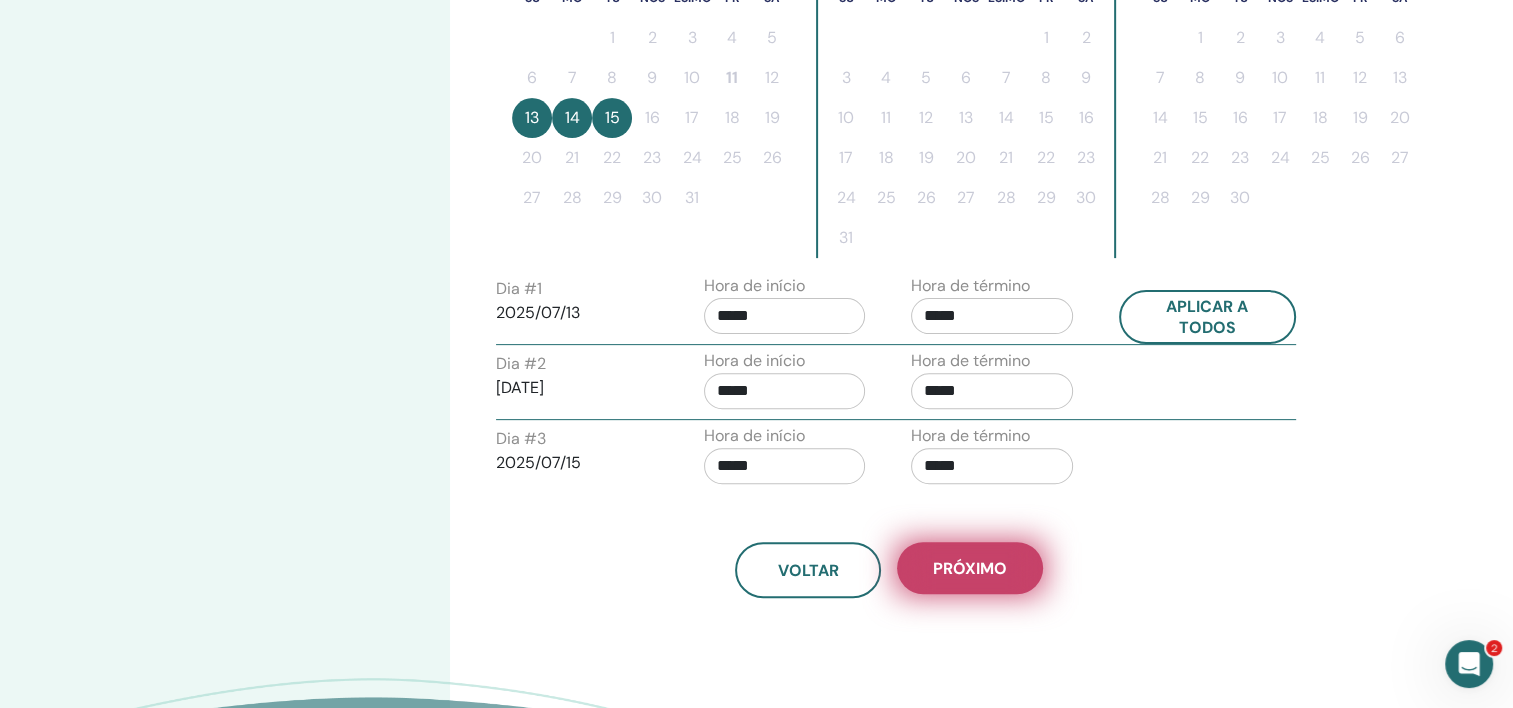 click on "Próximo" at bounding box center [970, 568] 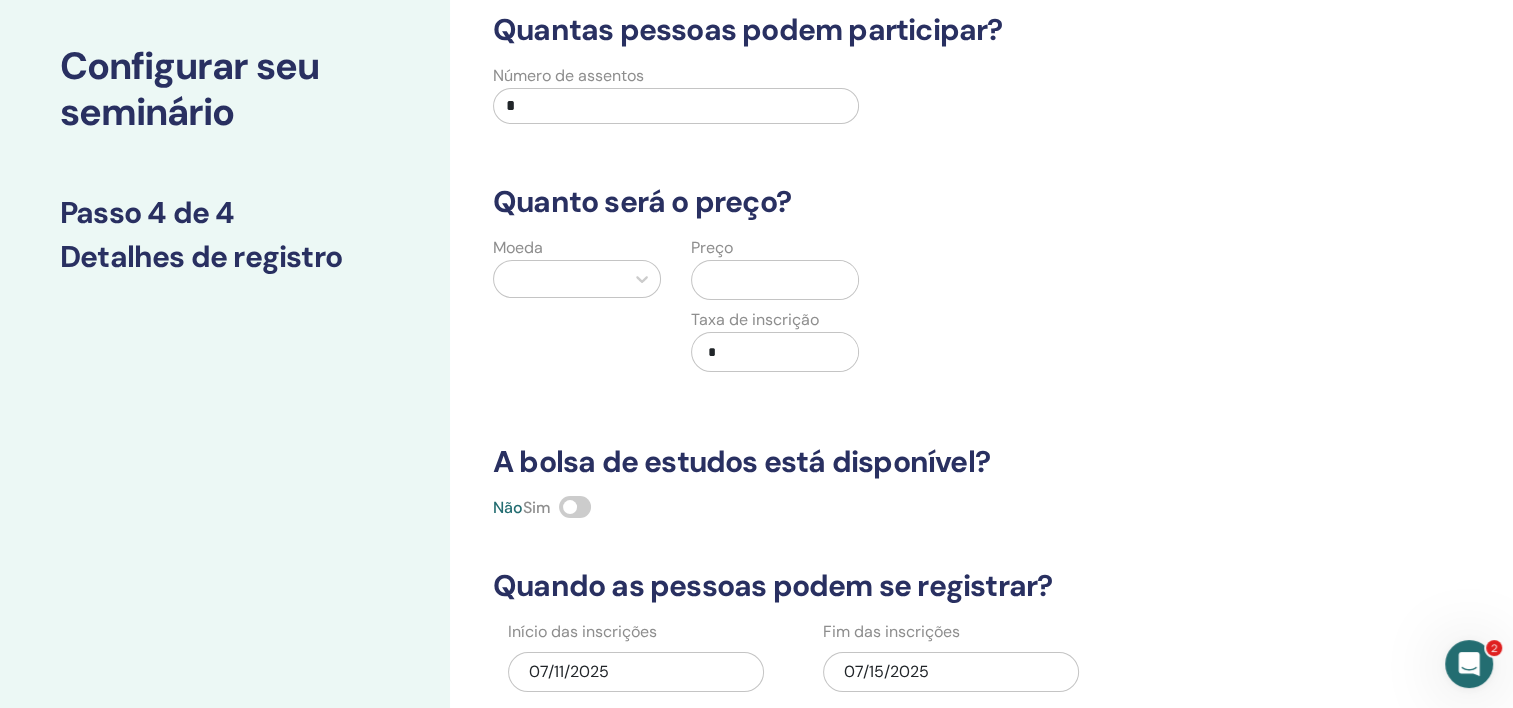 scroll, scrollTop: 0, scrollLeft: 0, axis: both 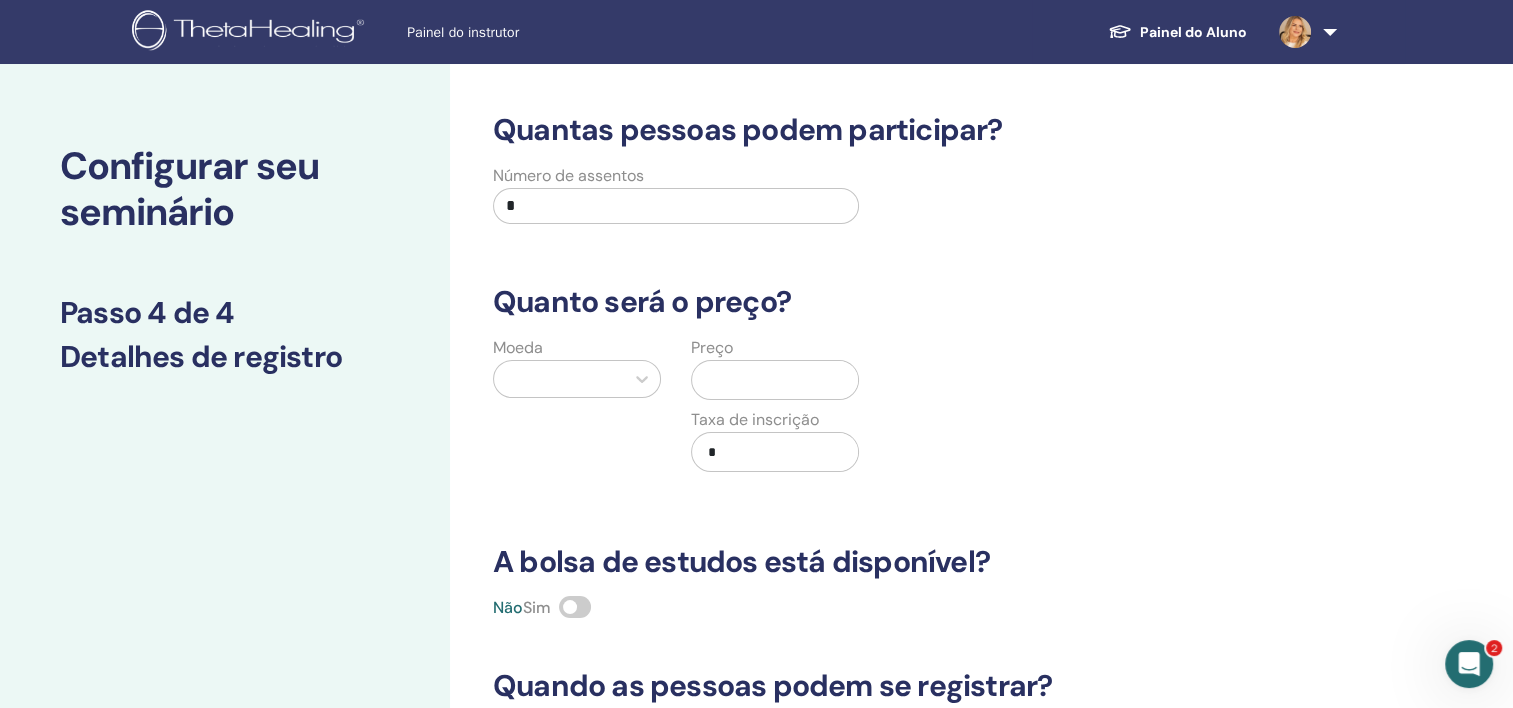click on "*" at bounding box center [676, 206] 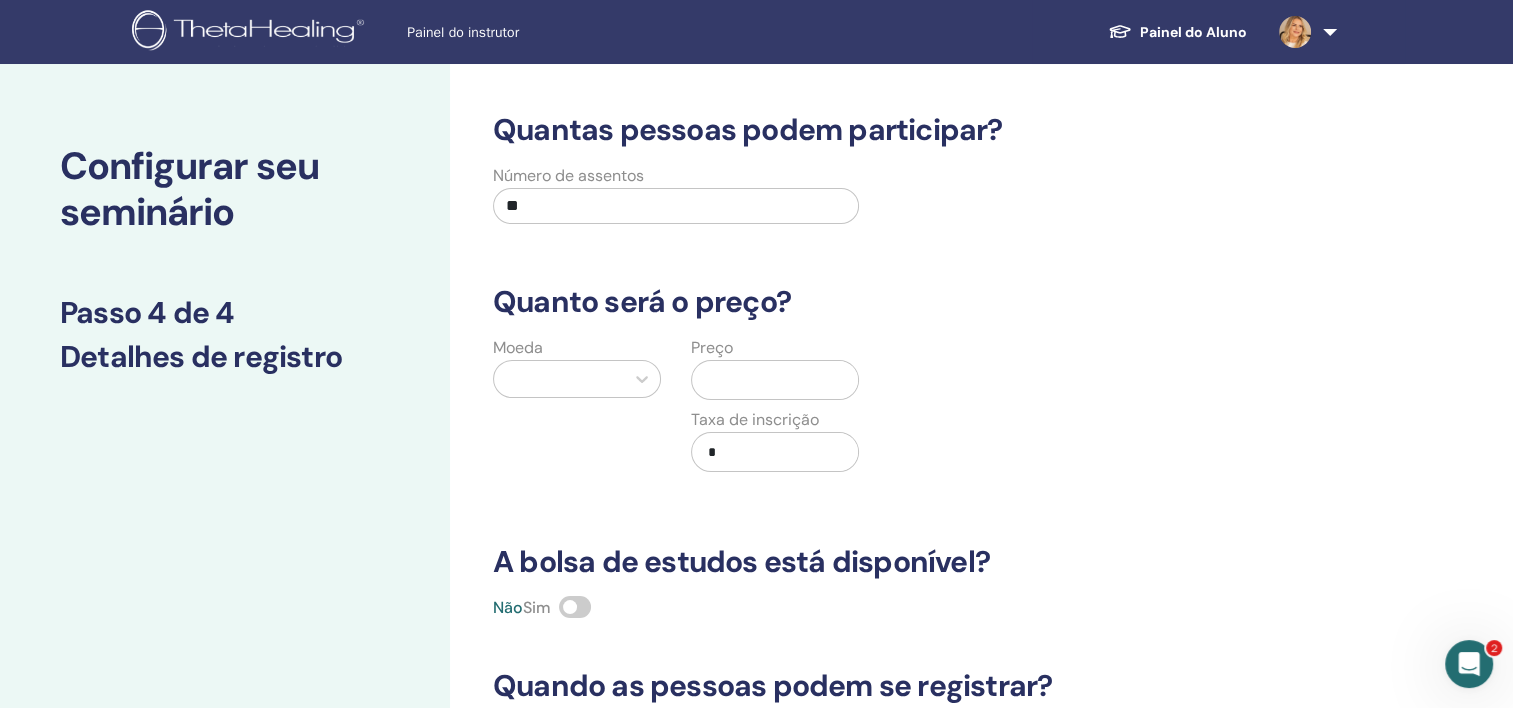 type on "**" 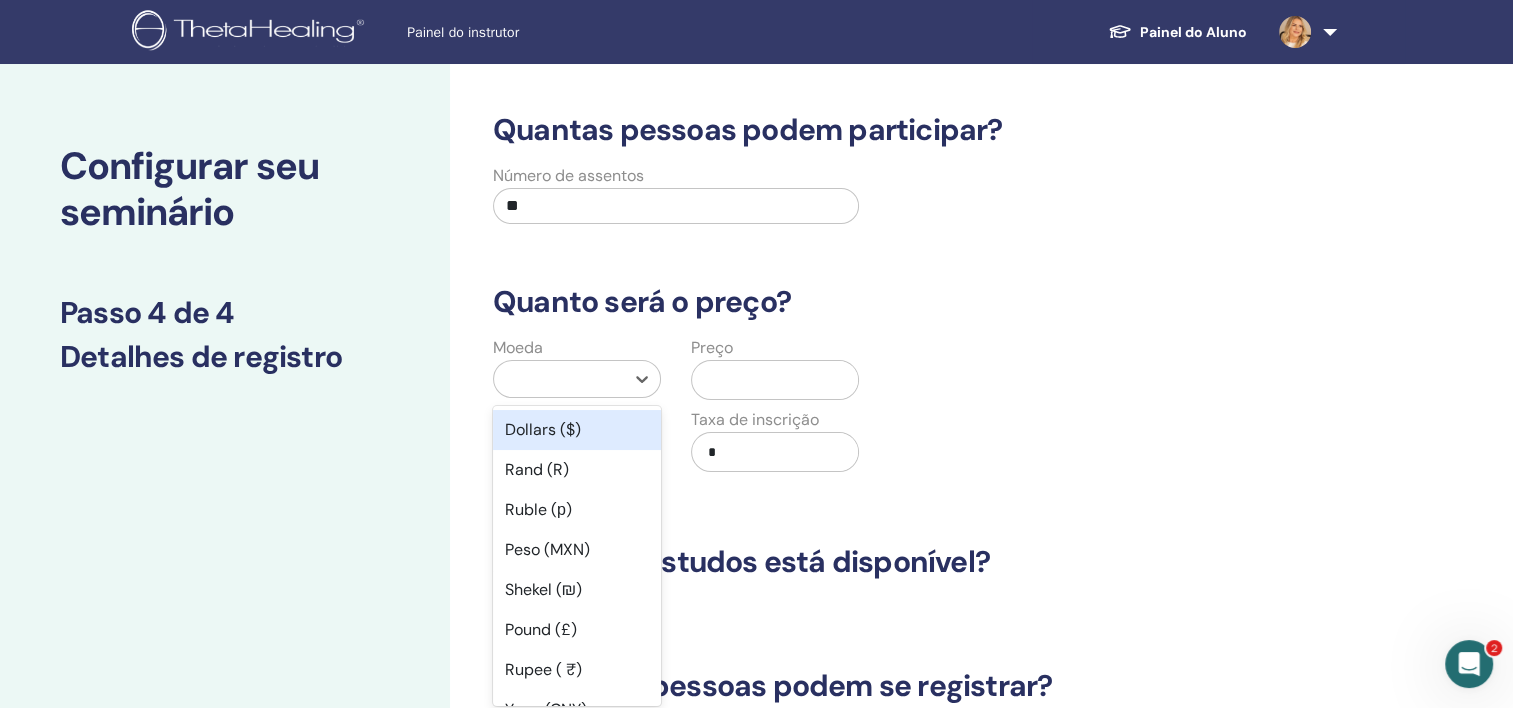 click at bounding box center (559, 379) 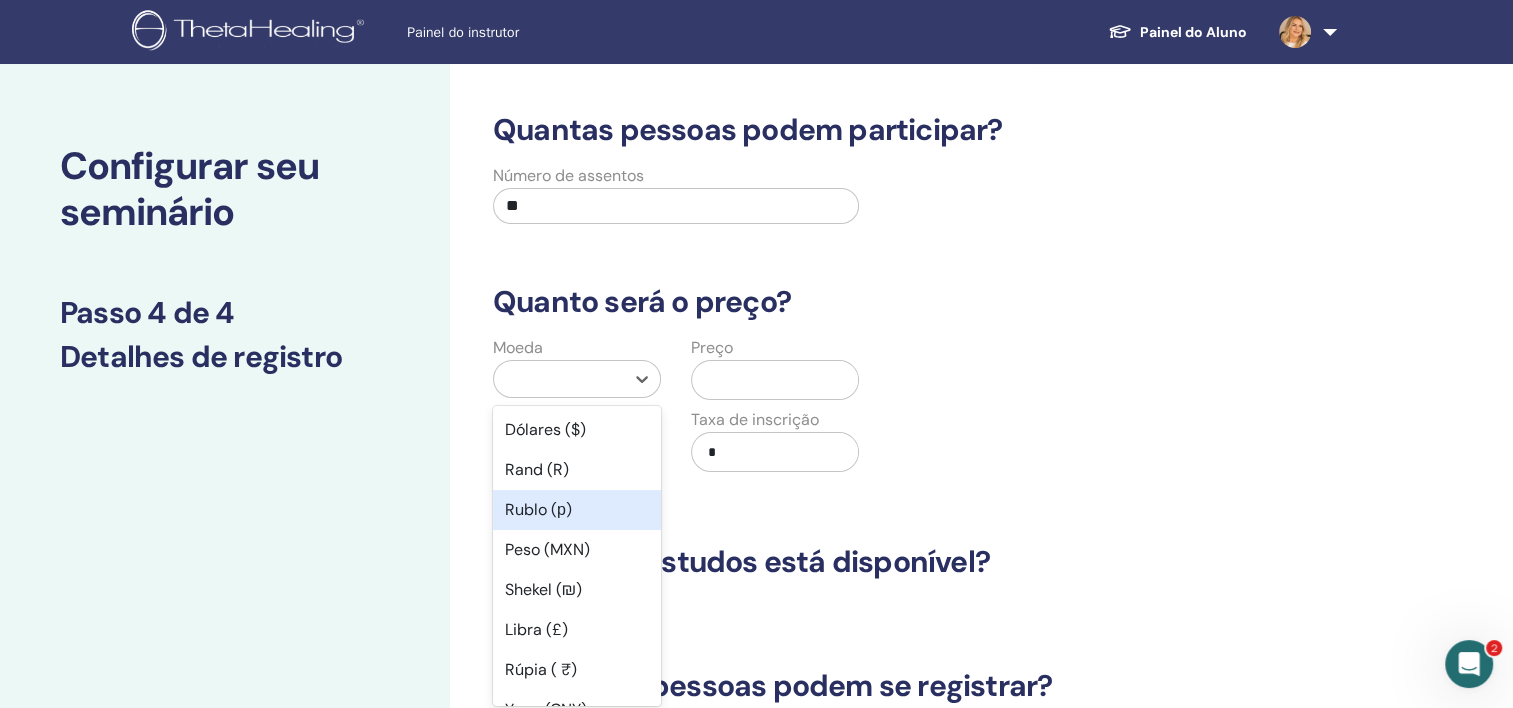 scroll, scrollTop: 200, scrollLeft: 0, axis: vertical 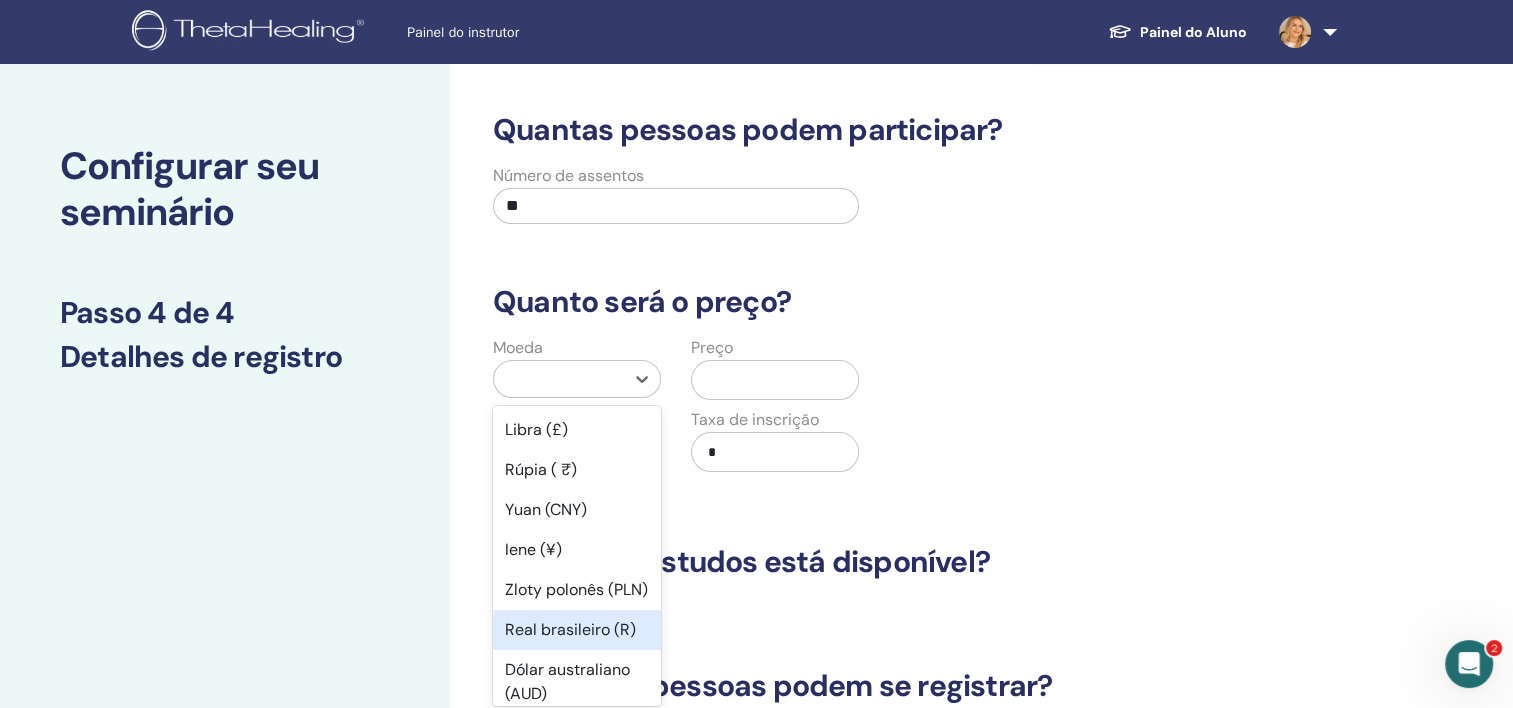 click on "Real brasileiro (R)" at bounding box center (577, 630) 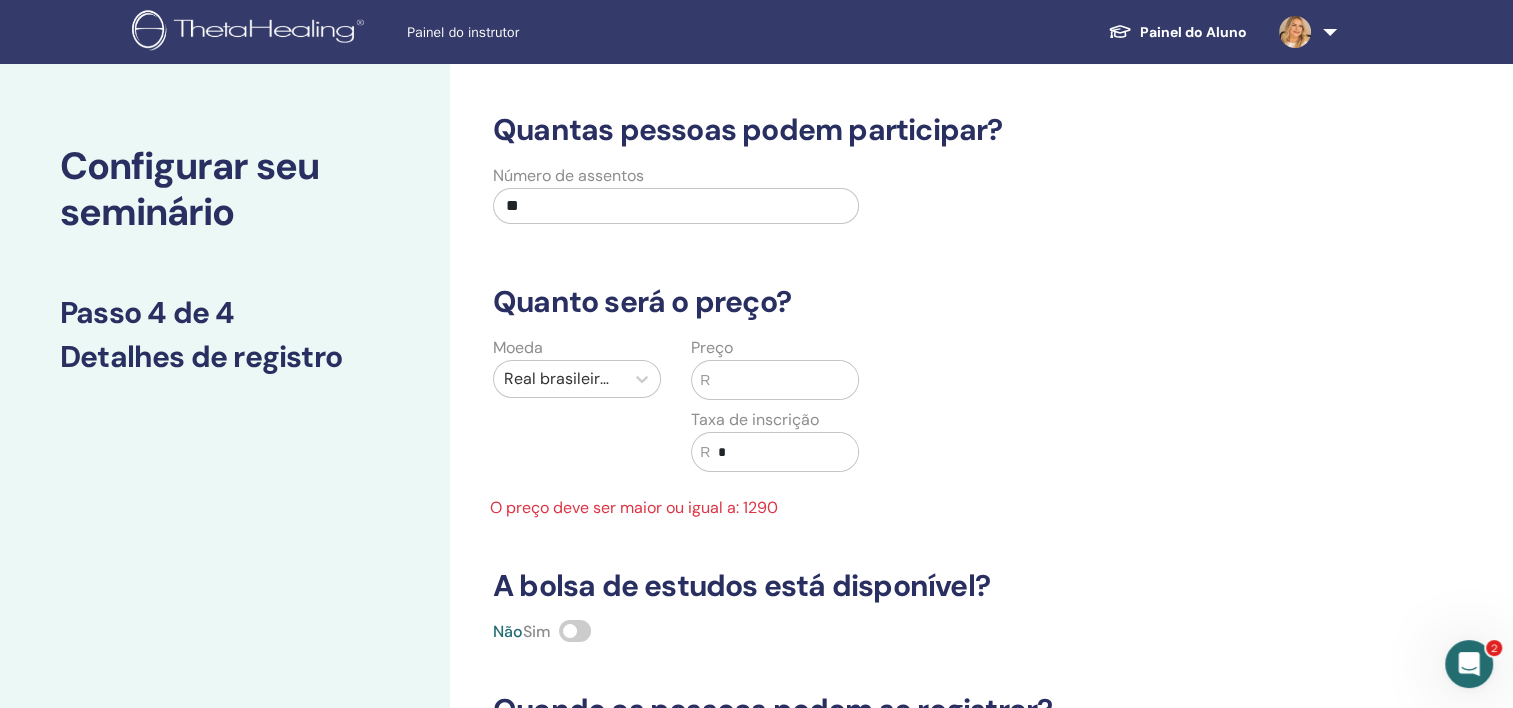 click at bounding box center [784, 380] 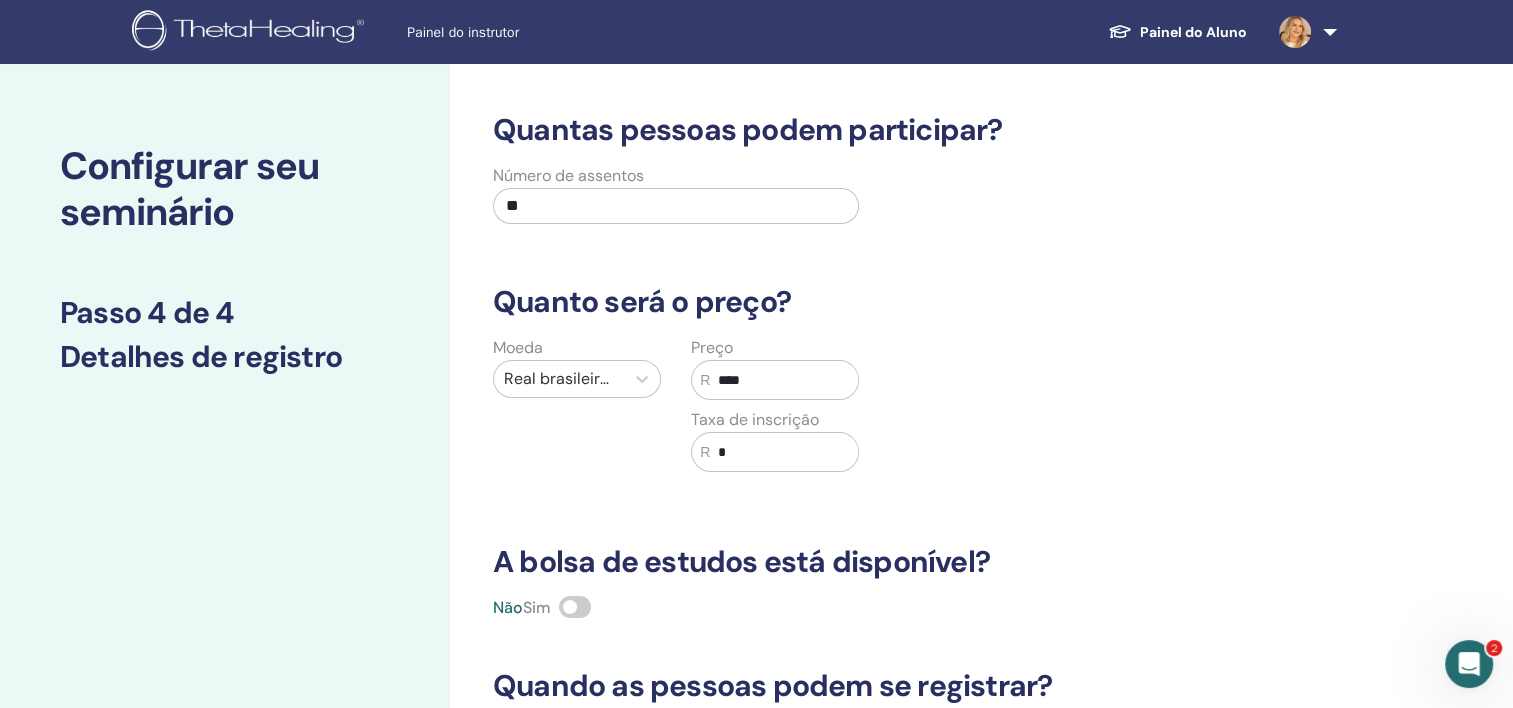 type on "****" 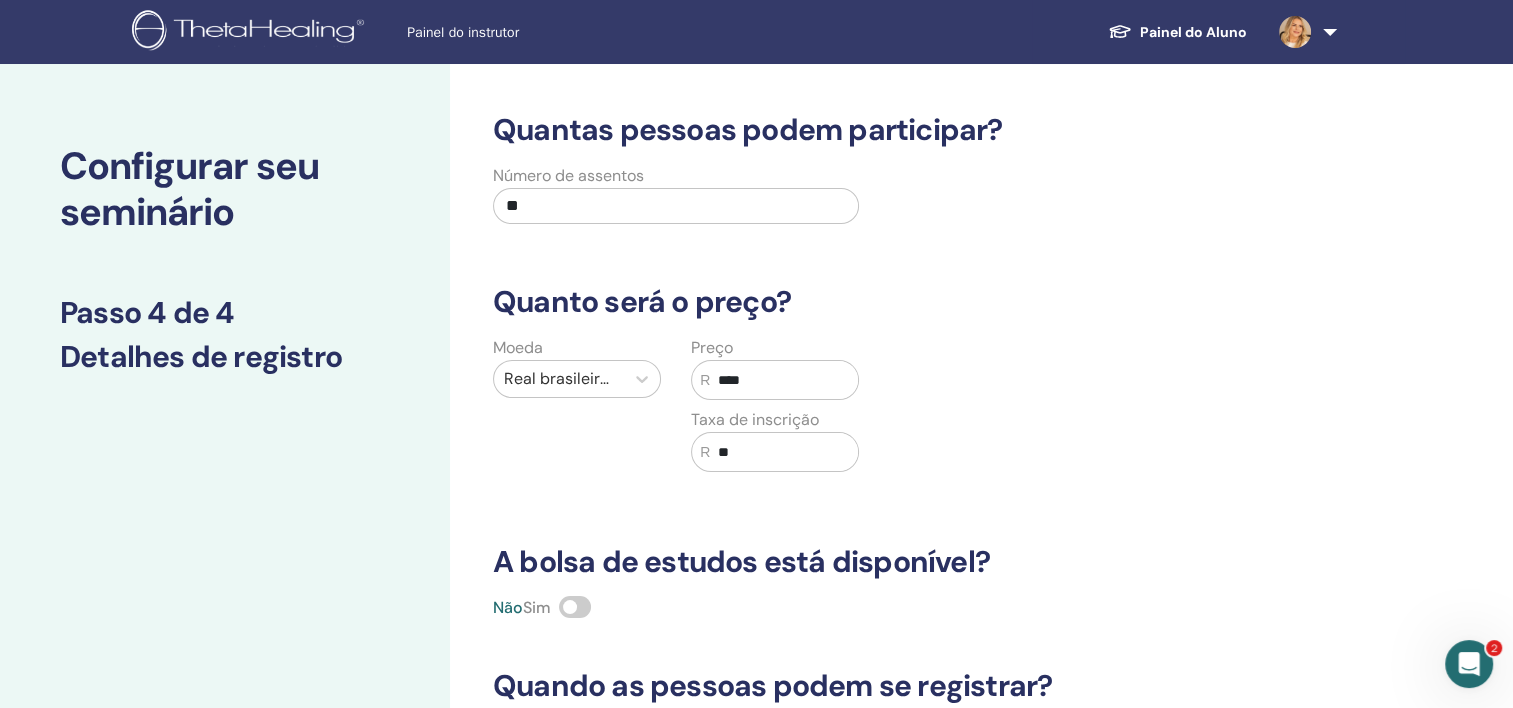 type on "*" 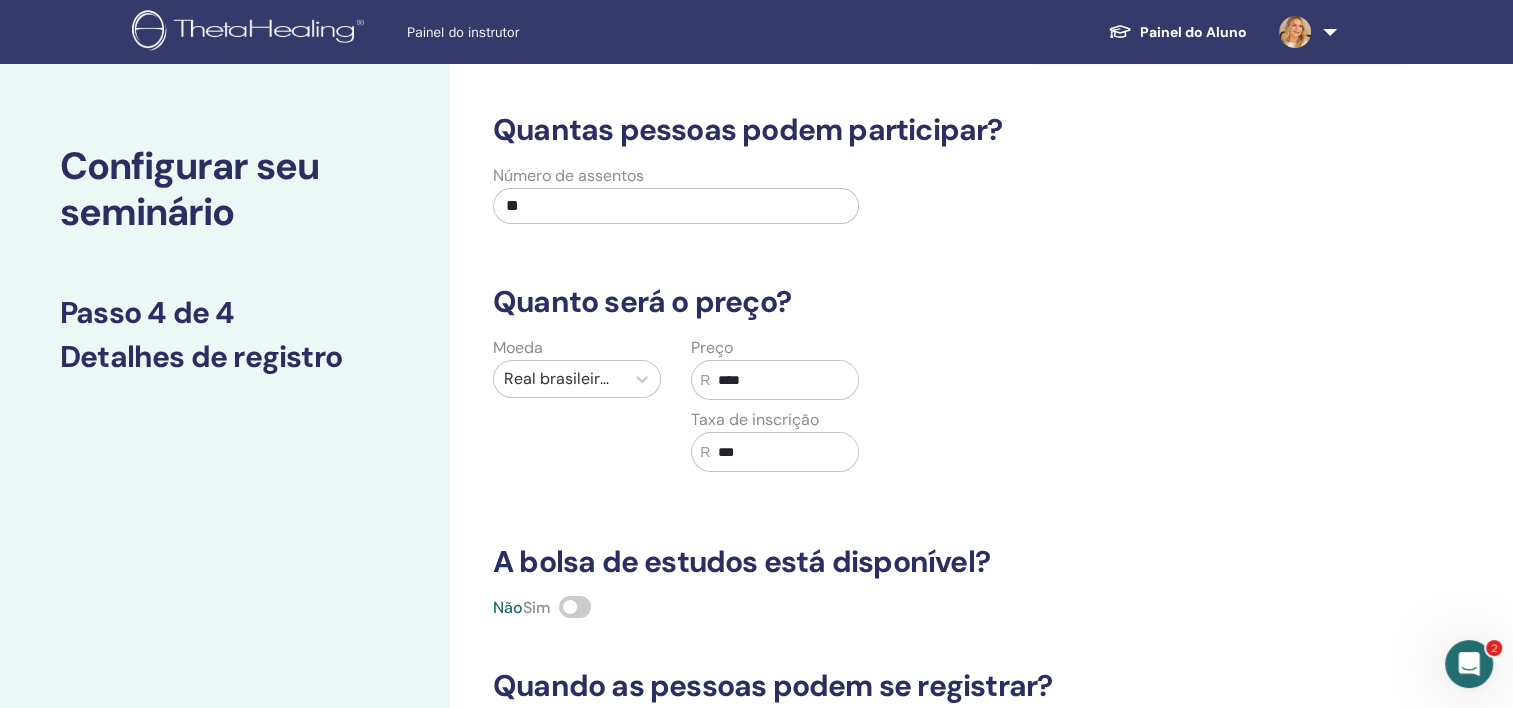 drag, startPoint x: 765, startPoint y: 449, endPoint x: 709, endPoint y: 452, distance: 56.0803 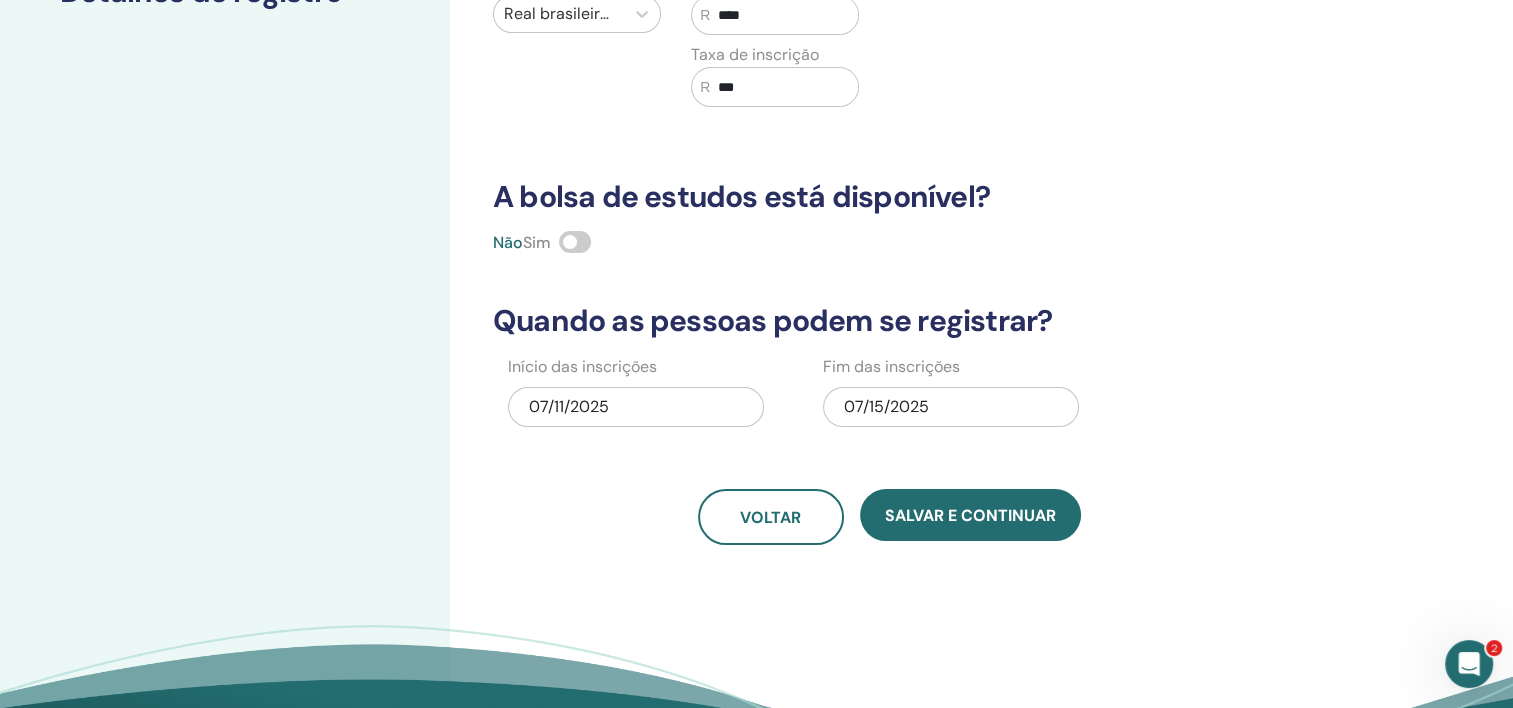 scroll, scrollTop: 400, scrollLeft: 0, axis: vertical 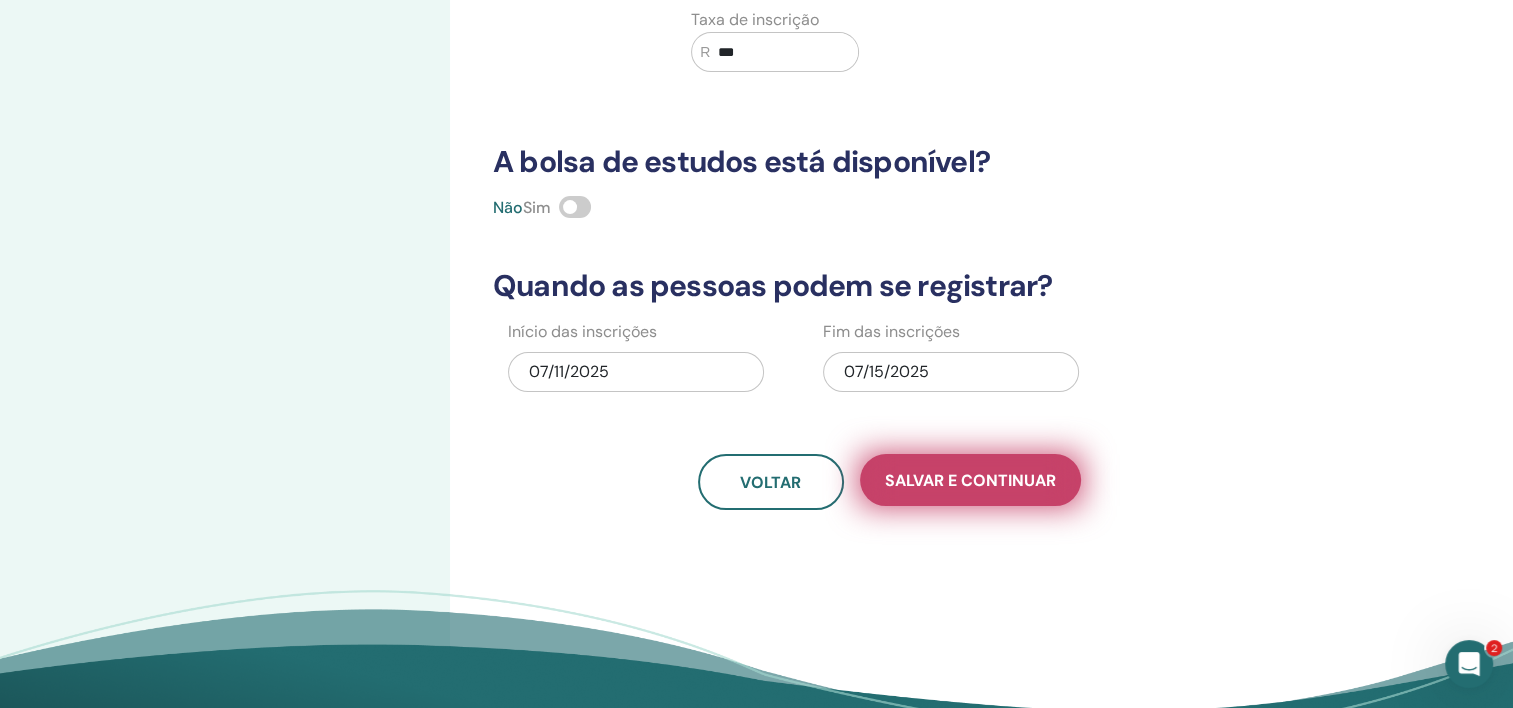 click on "Salvar e continuar" at bounding box center (970, 480) 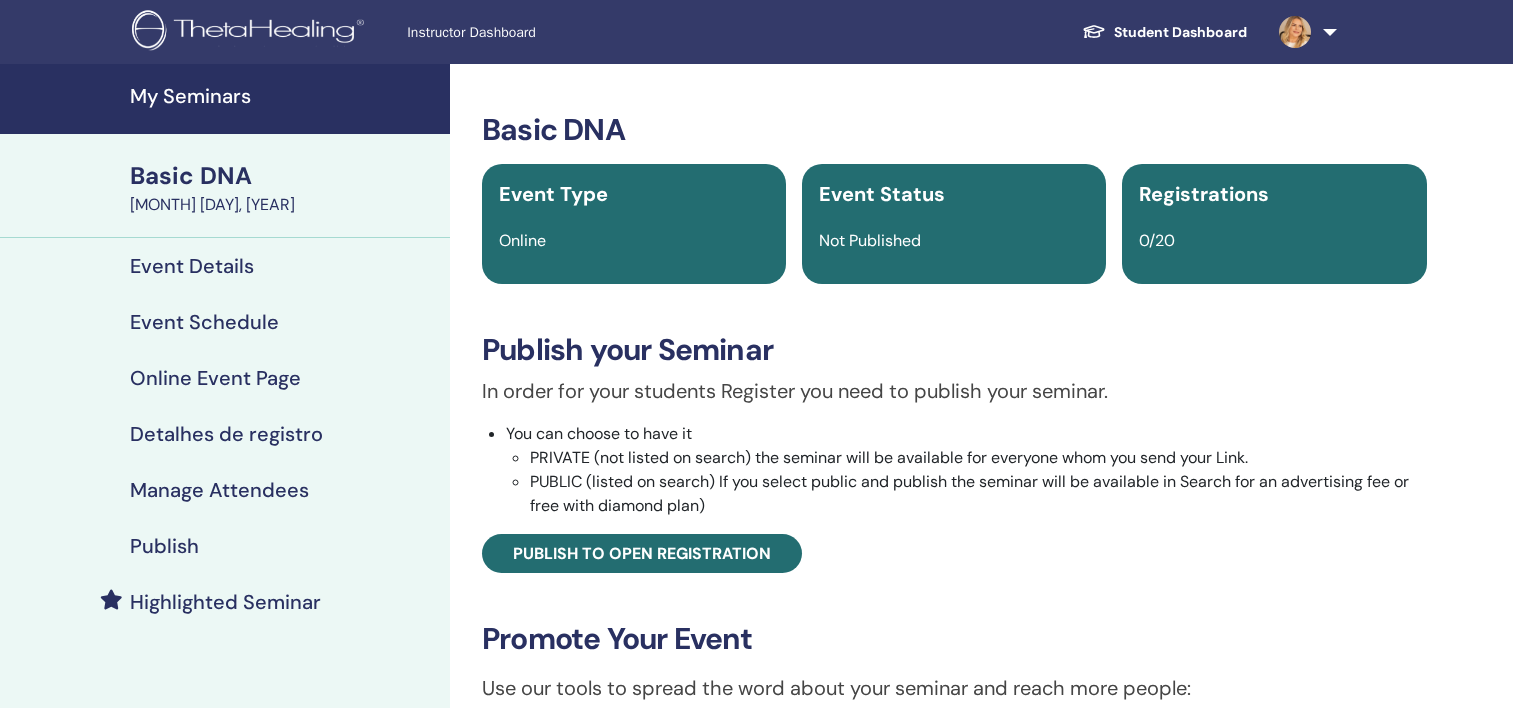 scroll, scrollTop: 0, scrollLeft: 0, axis: both 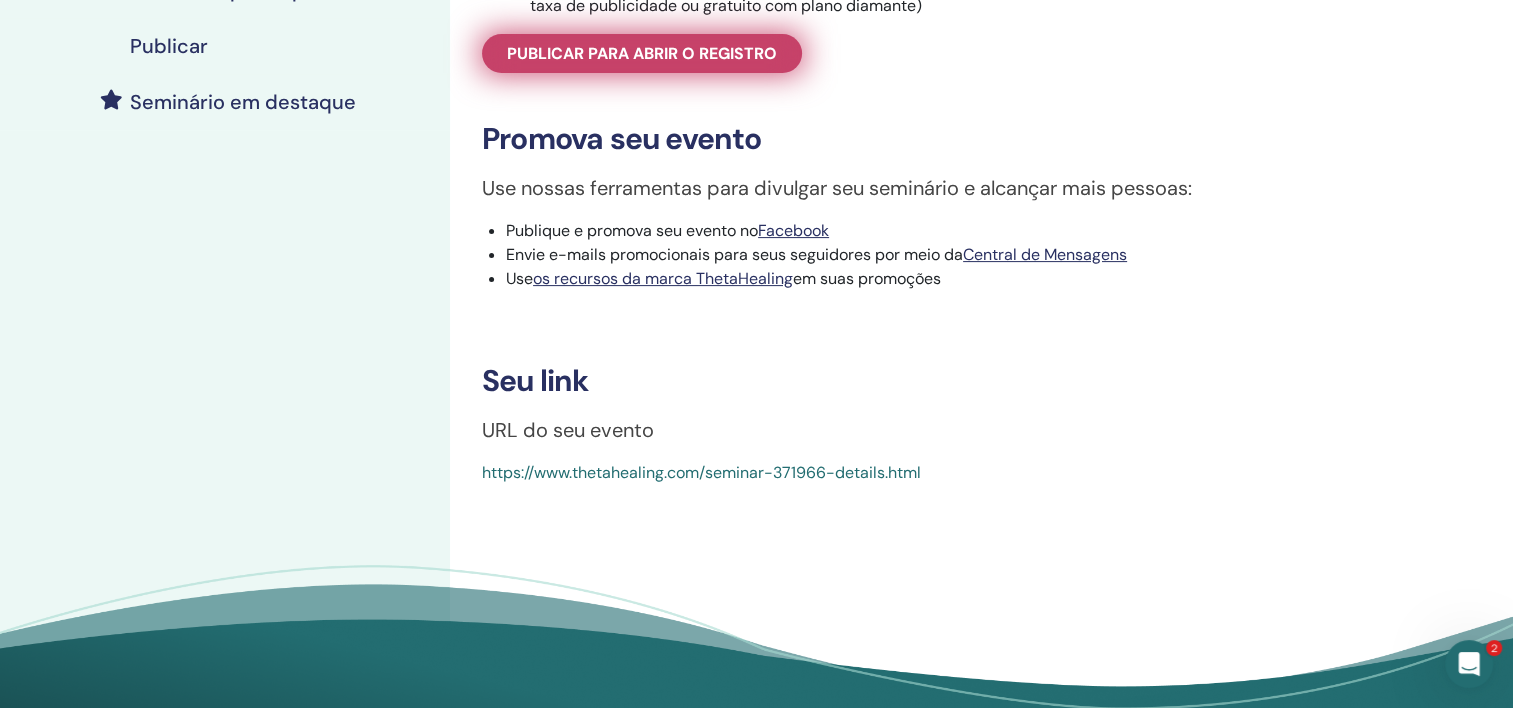 click on "Publicar para abrir o registro" at bounding box center [642, 53] 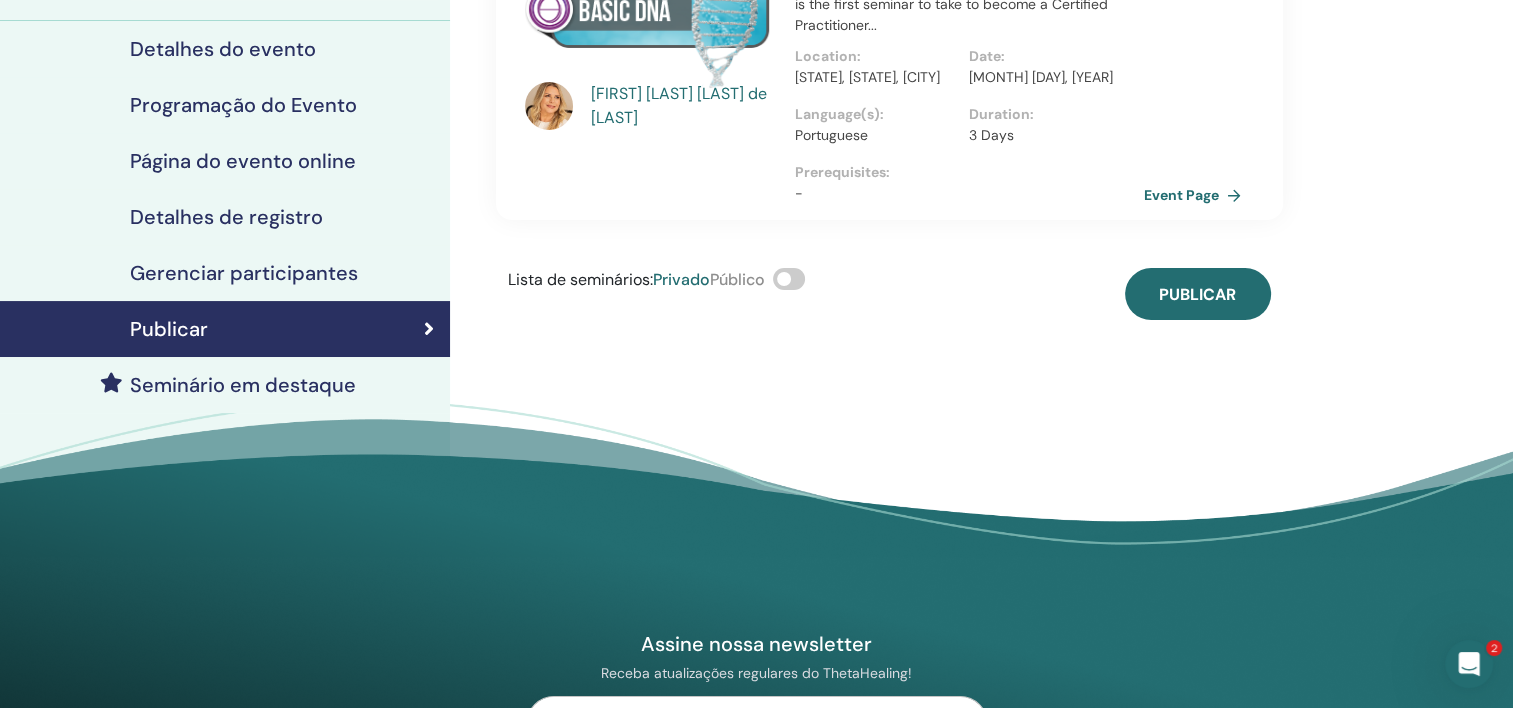 scroll, scrollTop: 0, scrollLeft: 0, axis: both 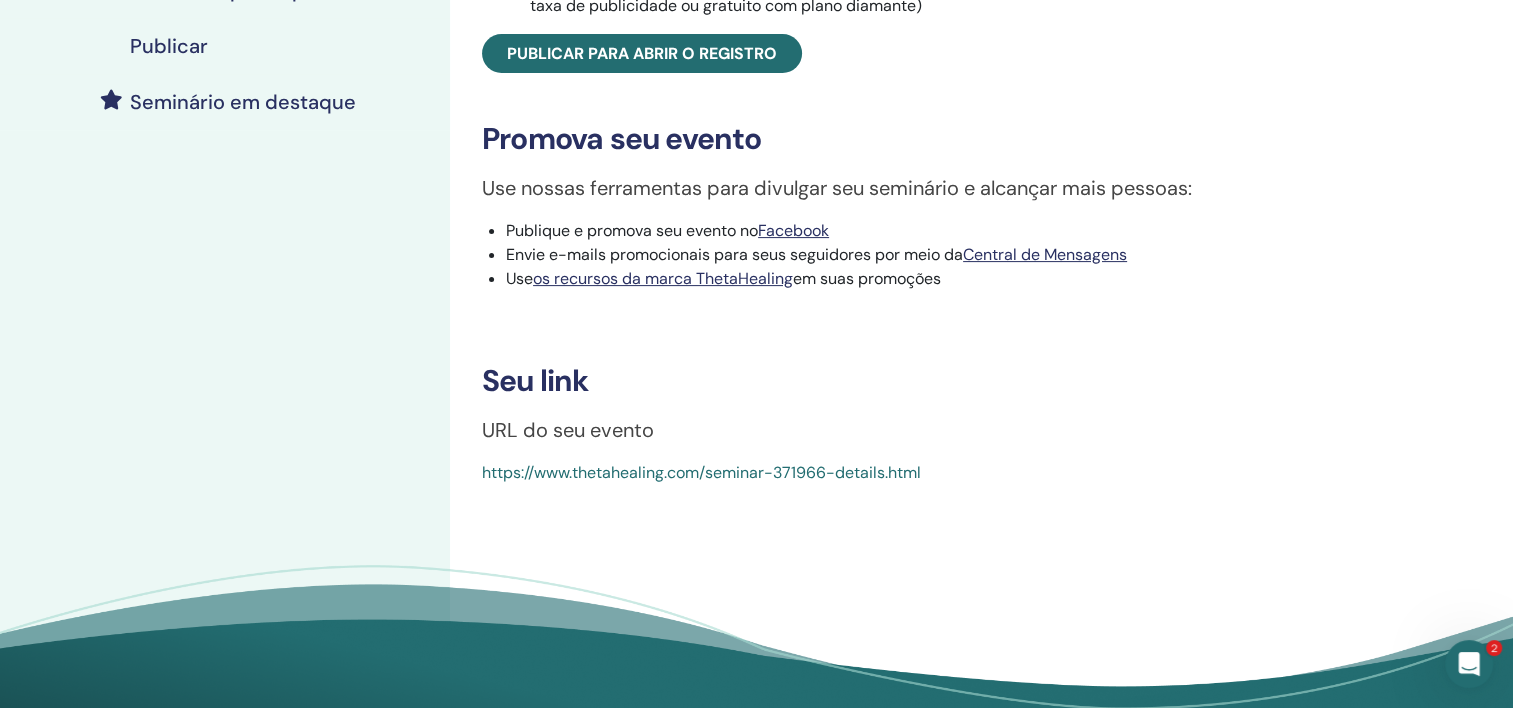 click on "https://www.thetahealing.com/seminar-371966-details.html" at bounding box center (701, 472) 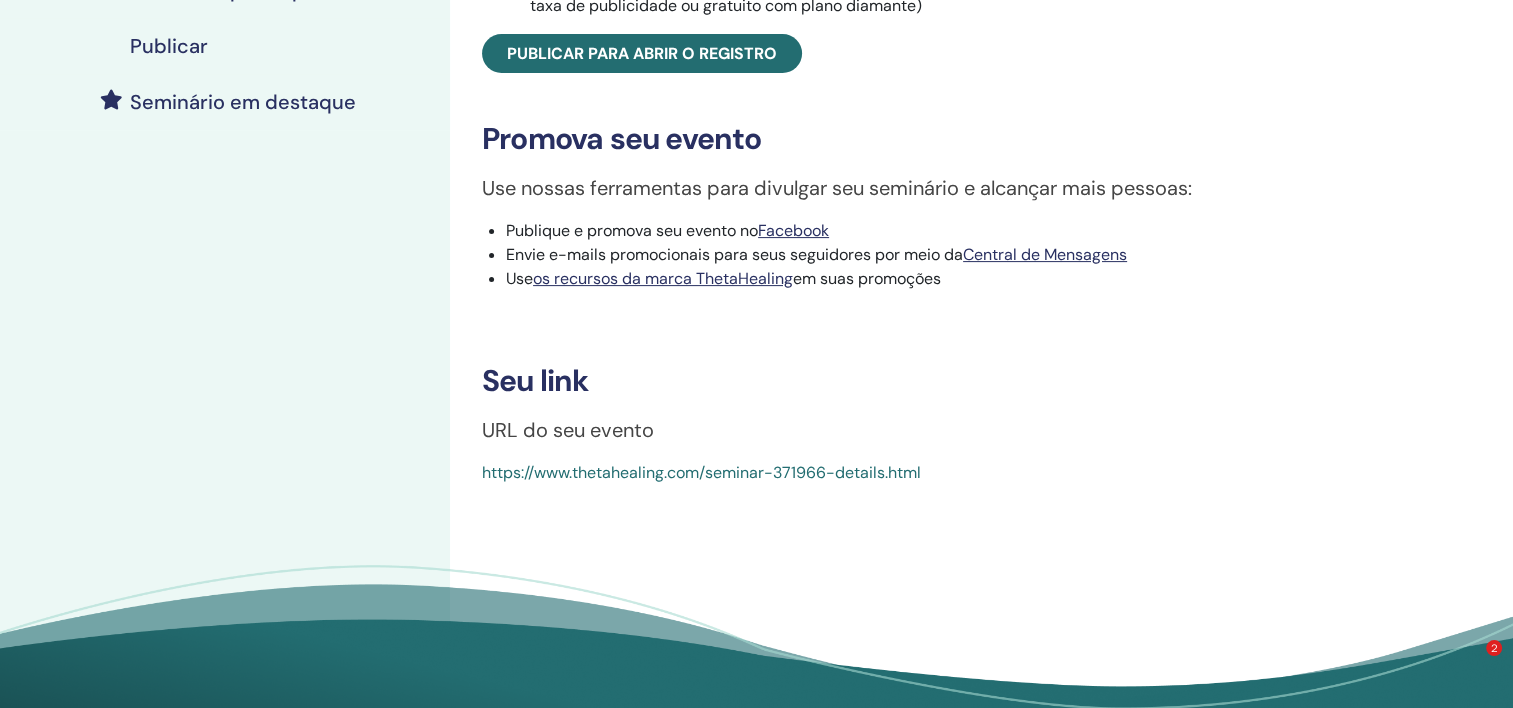 scroll, scrollTop: 0, scrollLeft: 0, axis: both 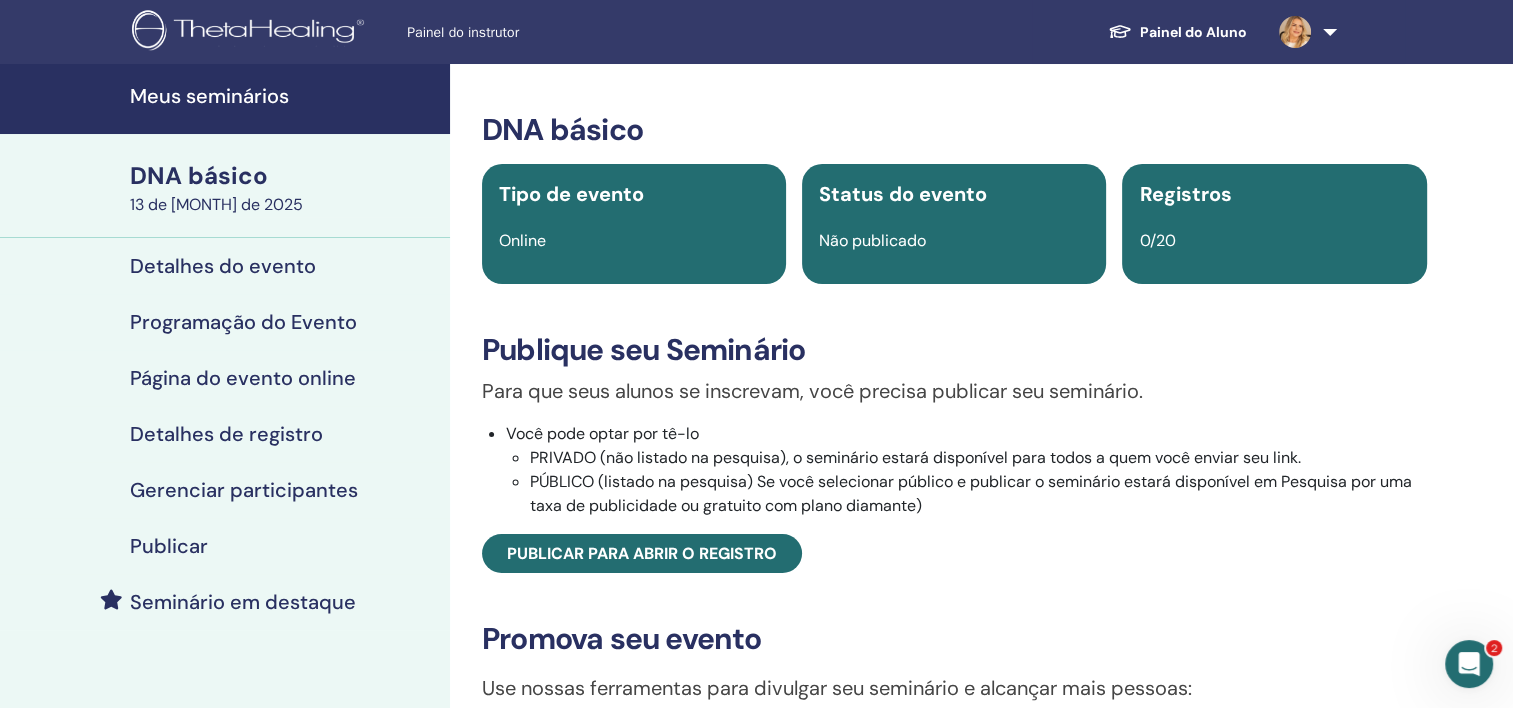 click on "Publicar" at bounding box center (169, 546) 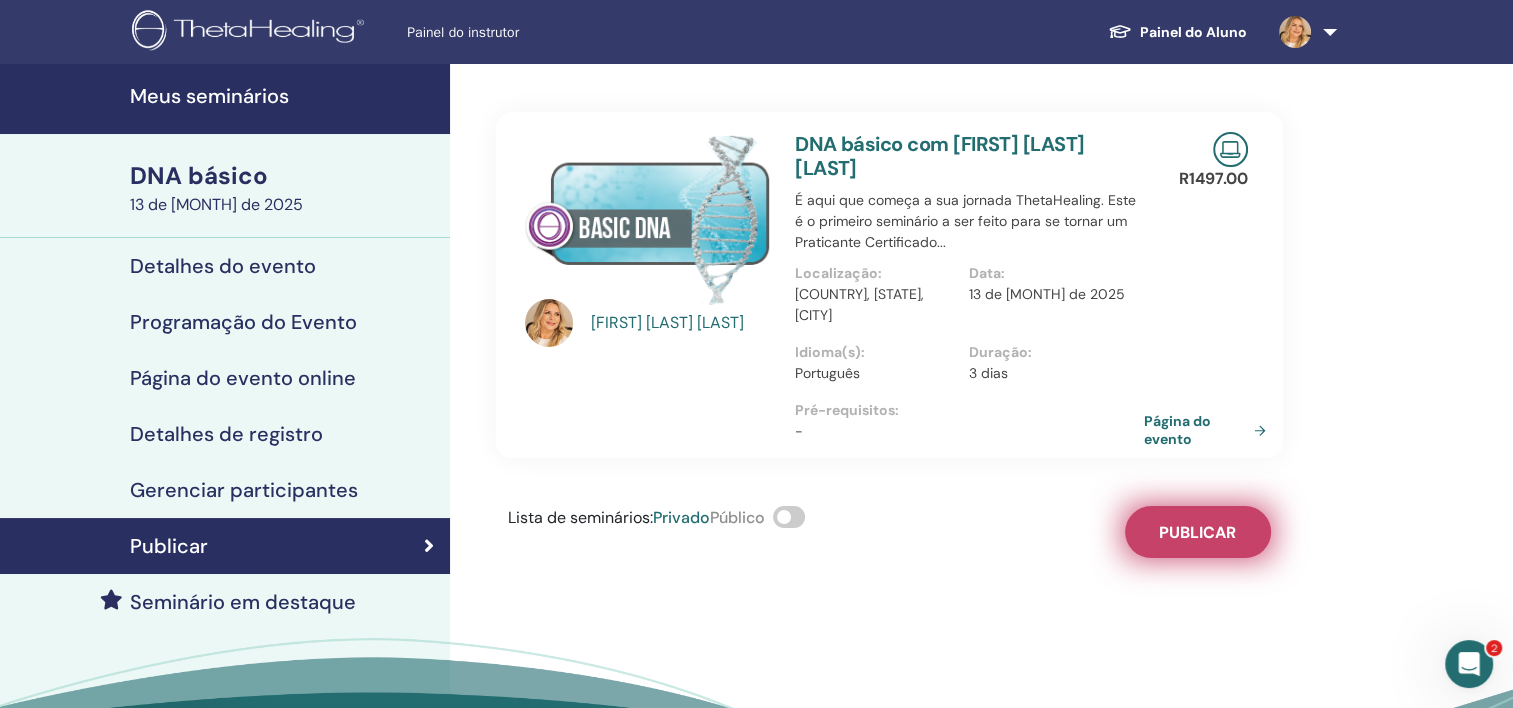click on "Publicar" at bounding box center (1197, 532) 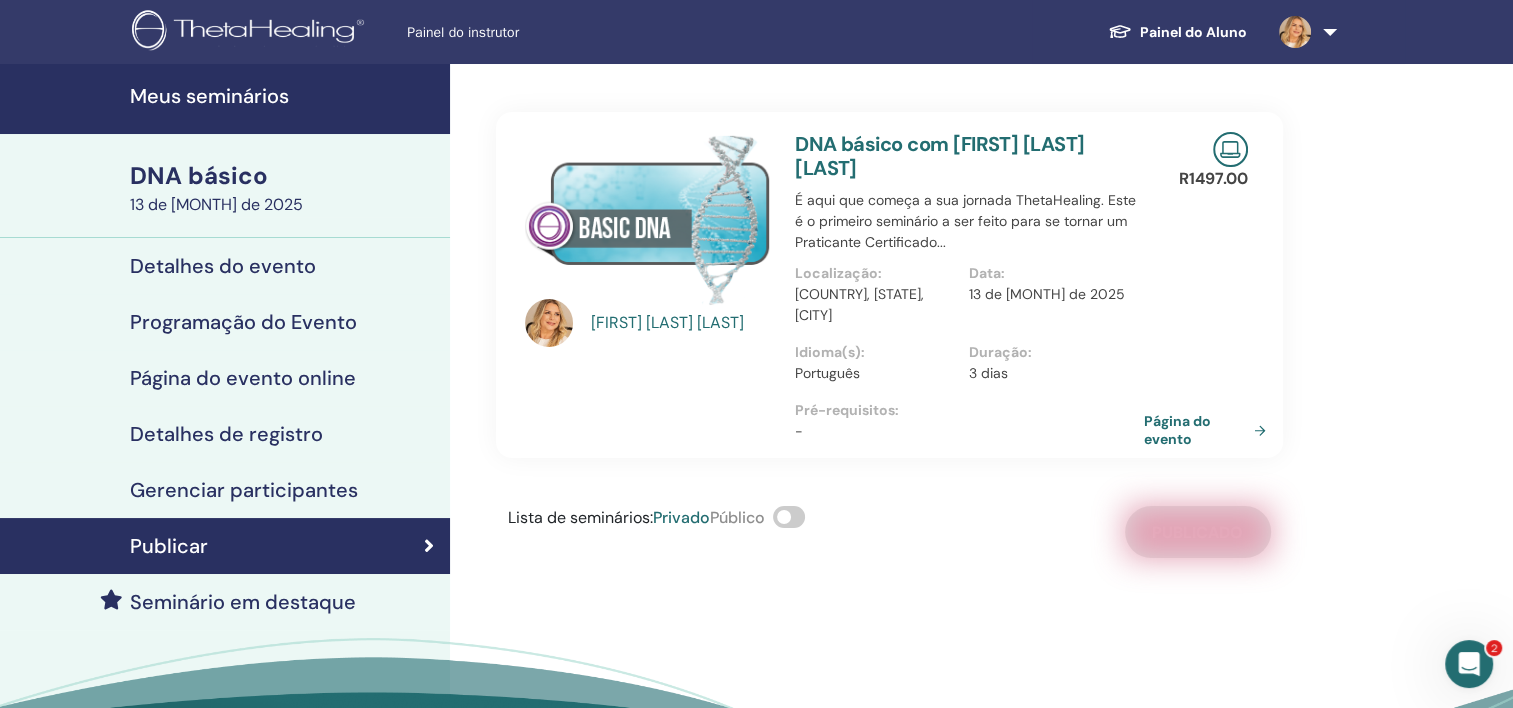 scroll, scrollTop: 0, scrollLeft: 0, axis: both 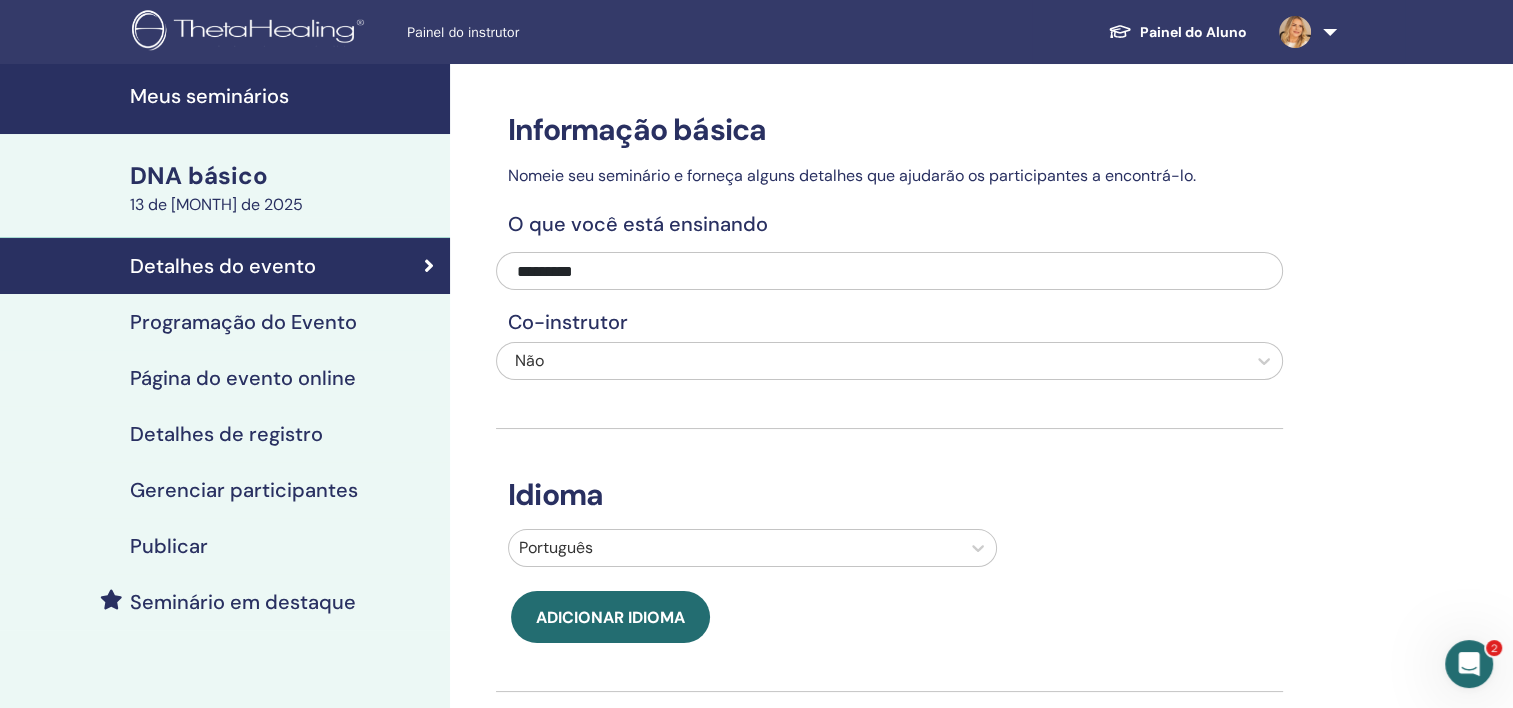 click on "Programação do Evento" at bounding box center [243, 322] 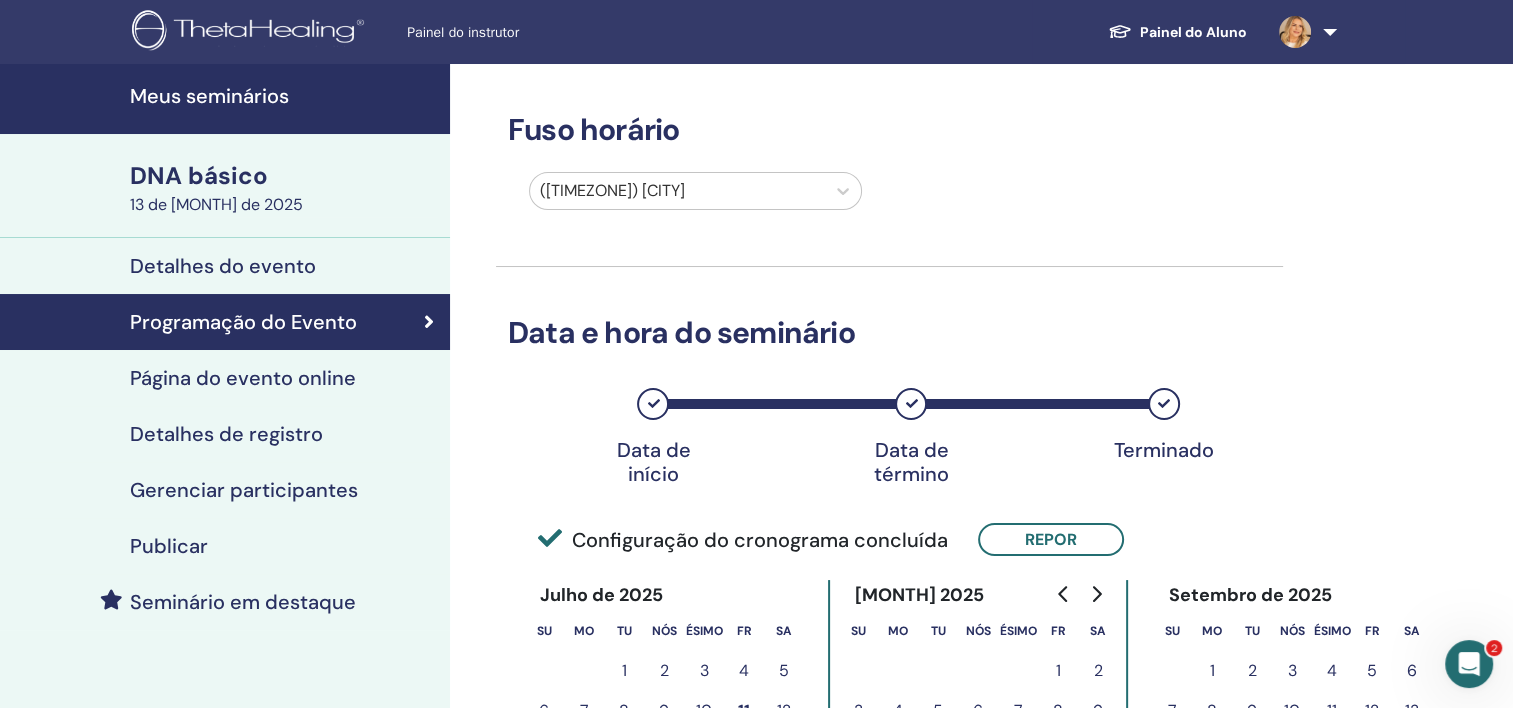 click on "Página do evento online" at bounding box center [243, 378] 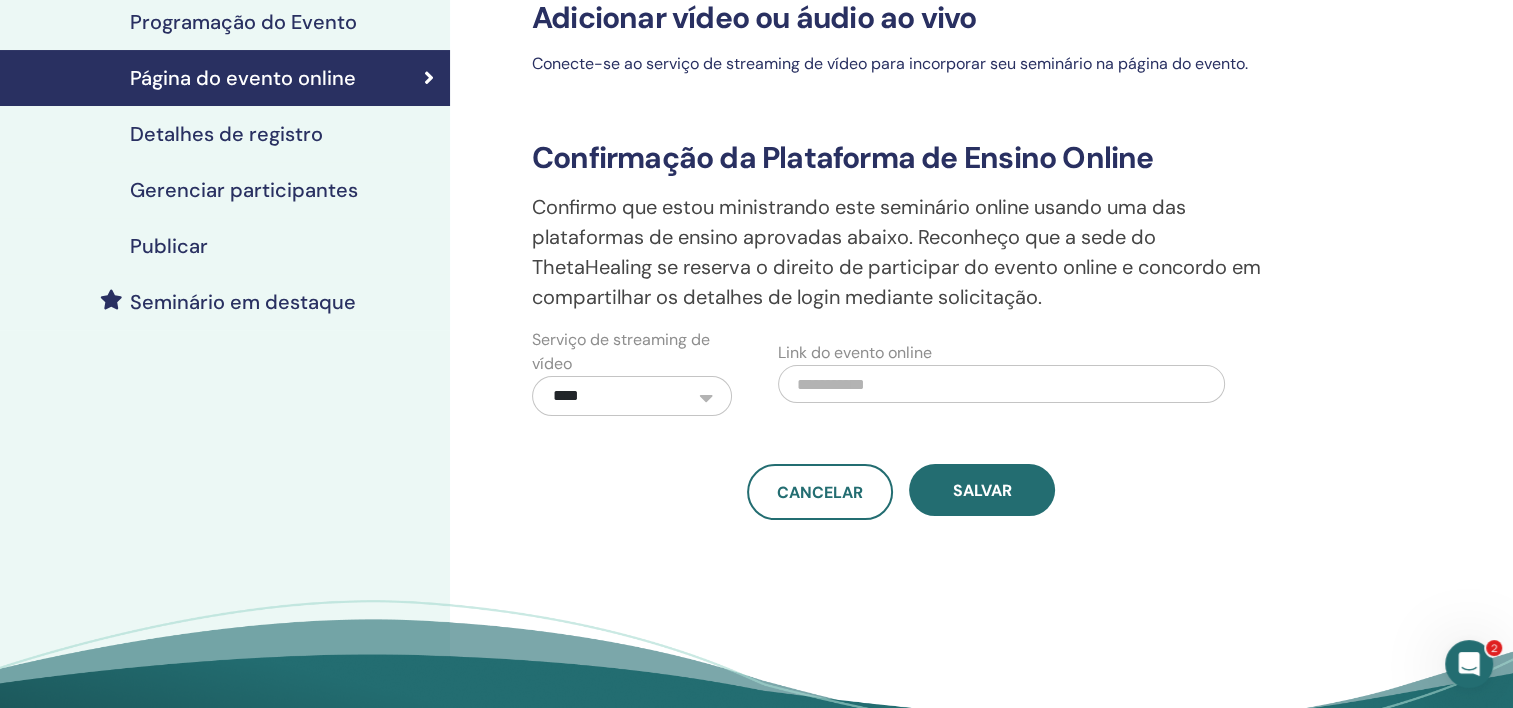 scroll, scrollTop: 200, scrollLeft: 0, axis: vertical 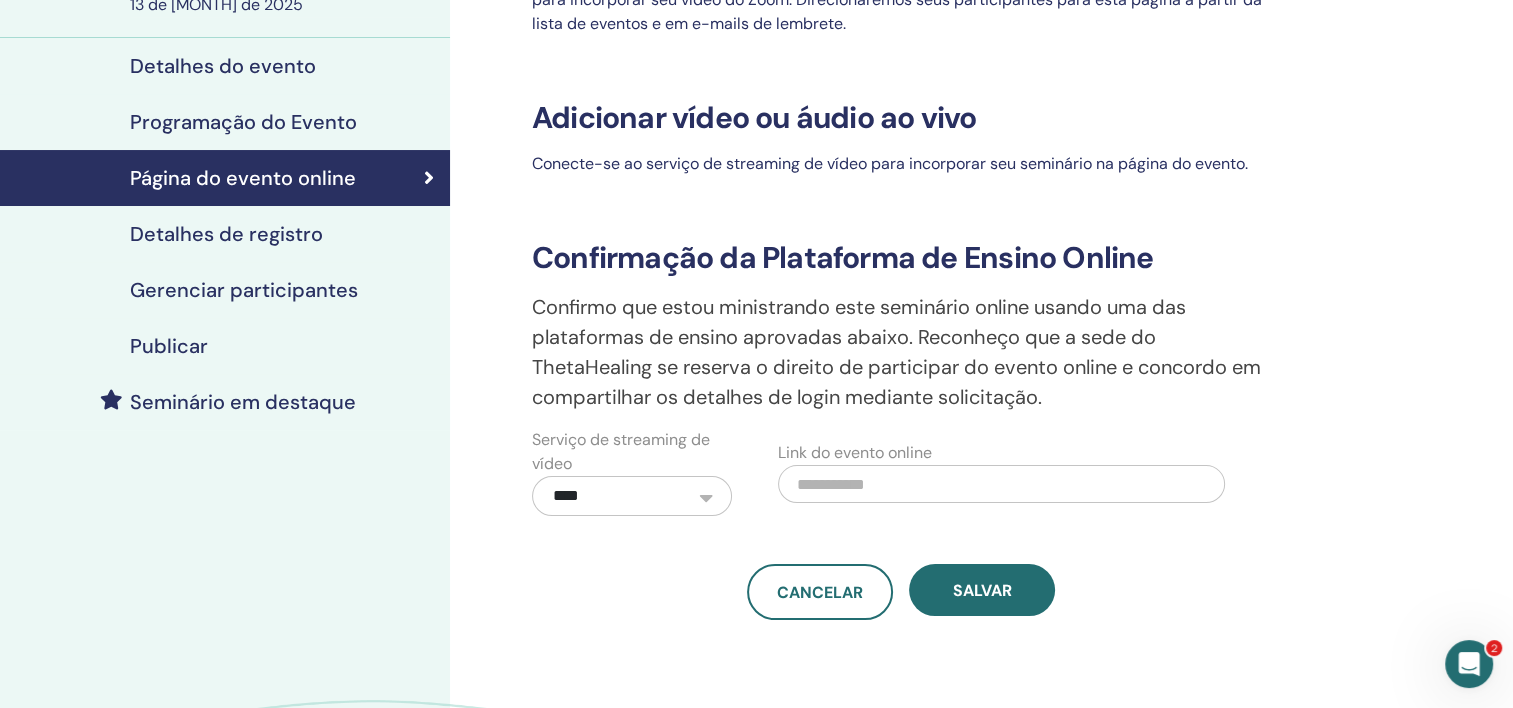 click on "Detalhes de registro" at bounding box center (226, 234) 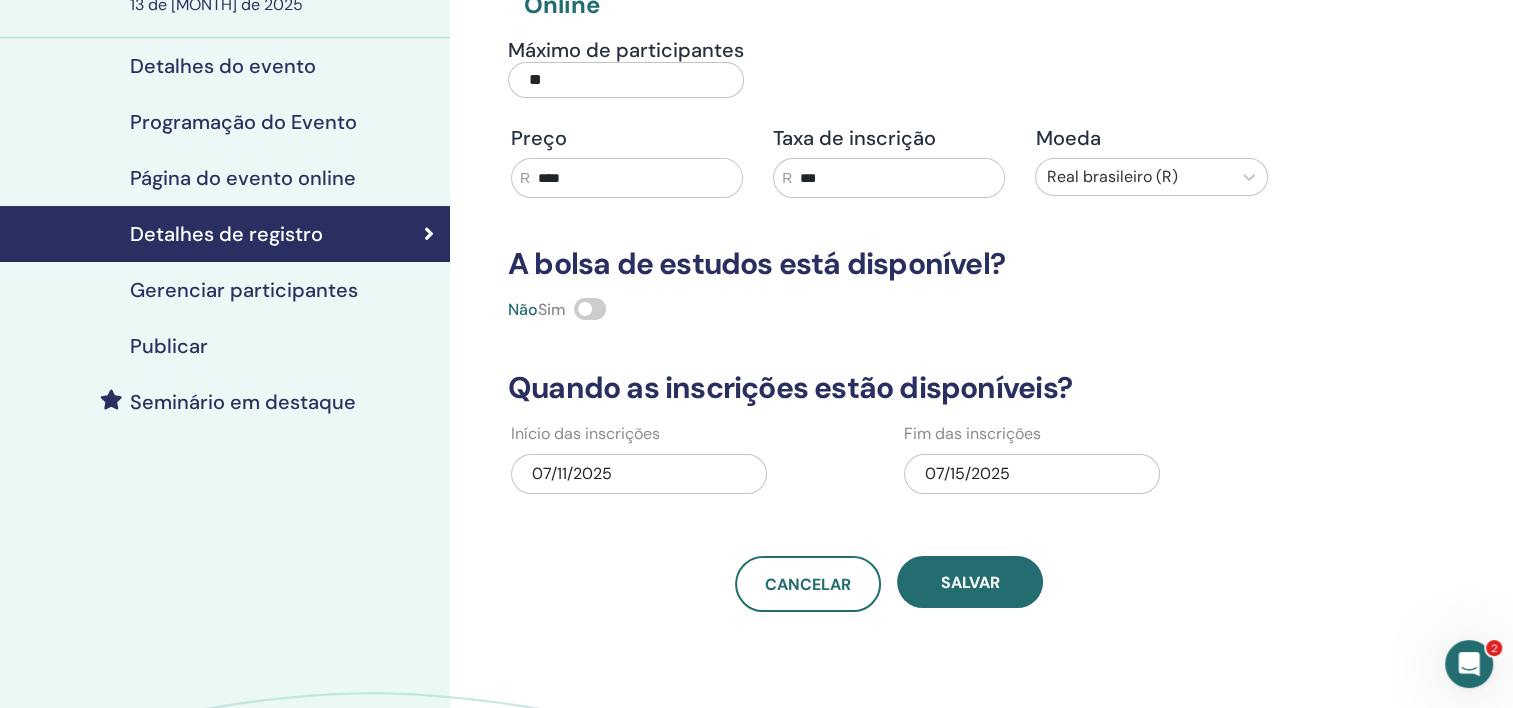scroll, scrollTop: 100, scrollLeft: 0, axis: vertical 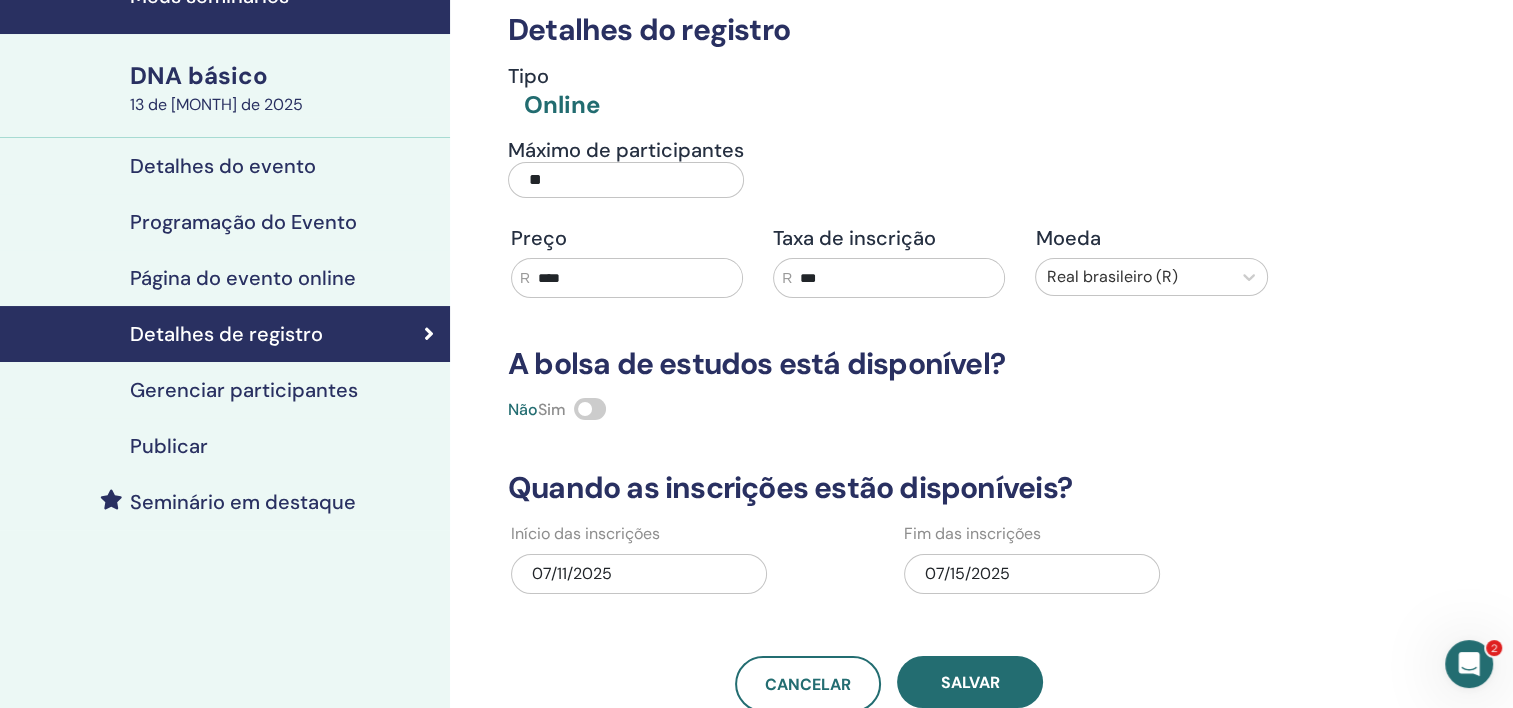 click on "Gerenciar participantes" at bounding box center (244, 390) 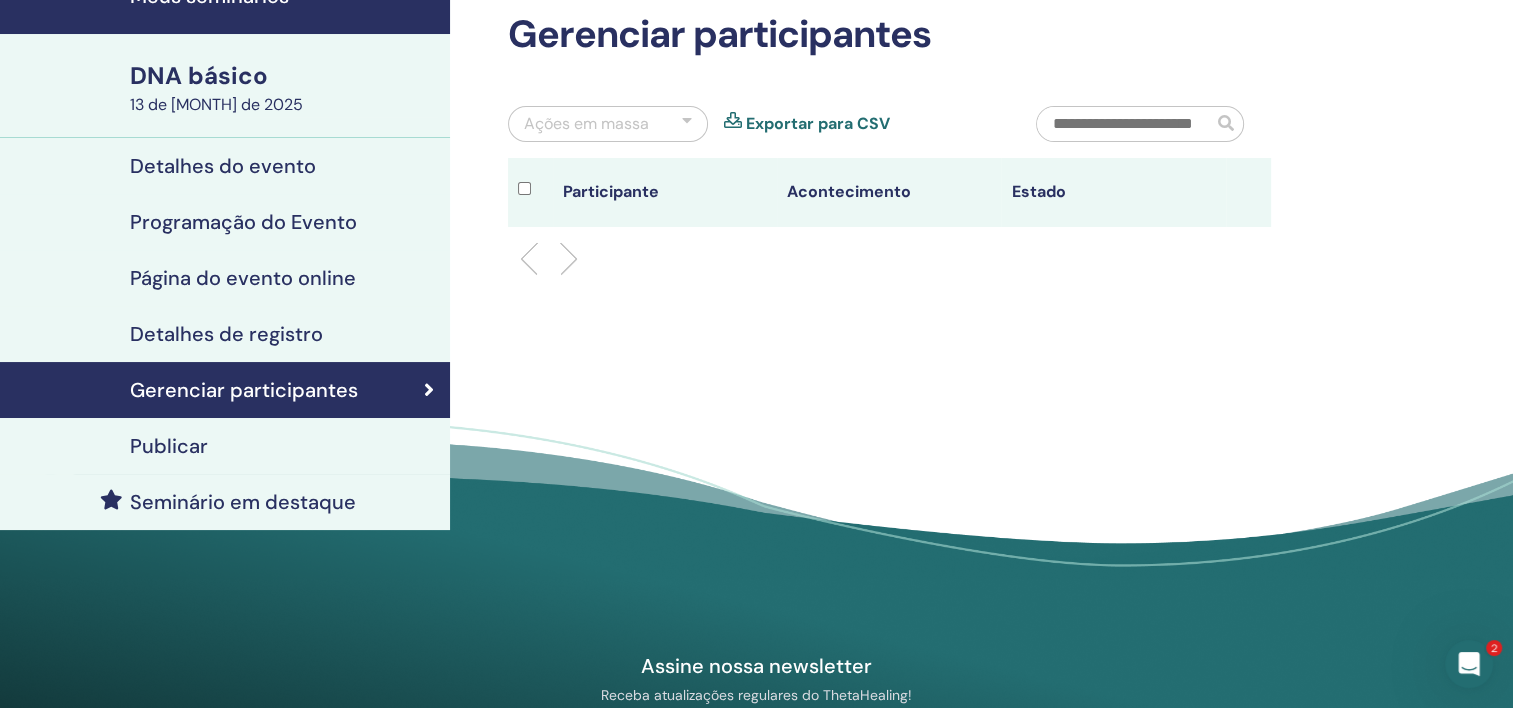 click on "Detalhes do evento" at bounding box center (223, 166) 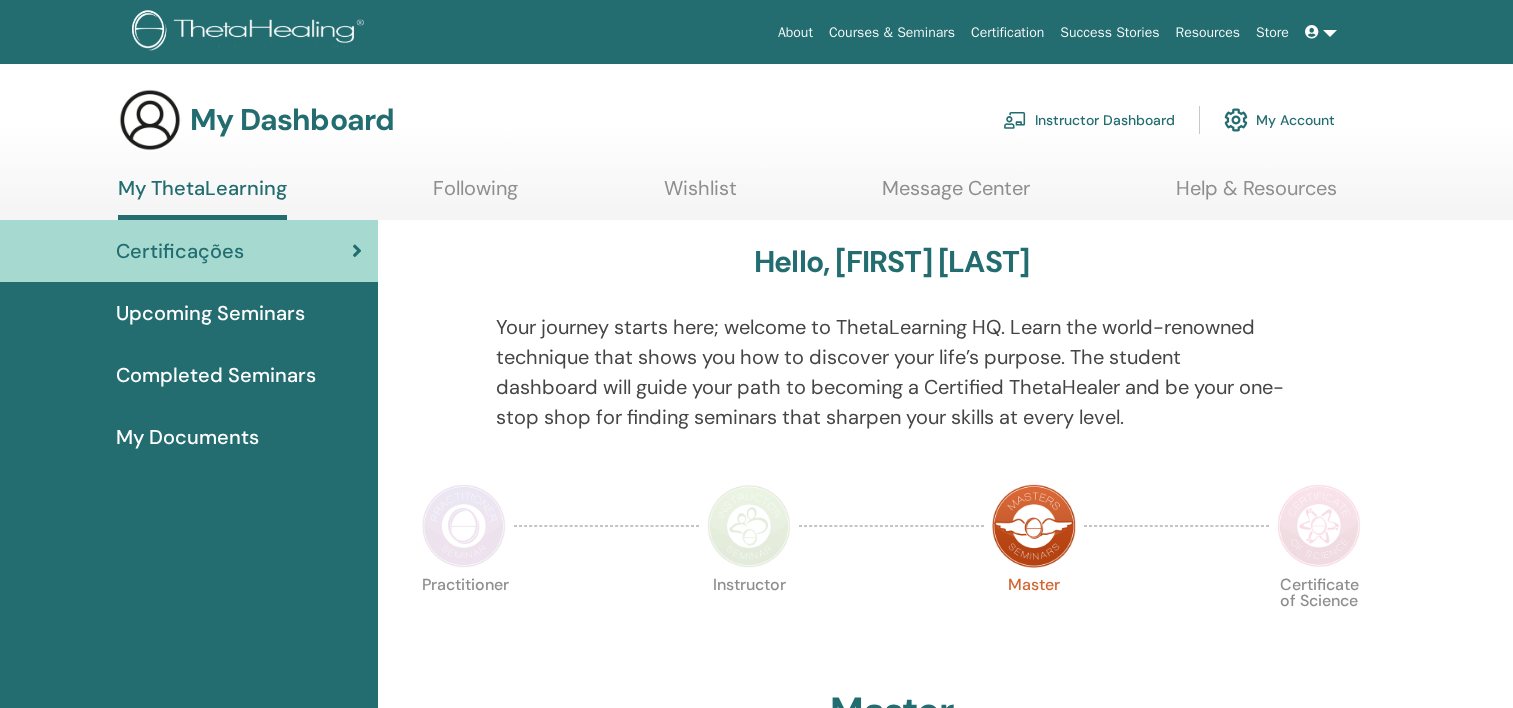 scroll, scrollTop: 0, scrollLeft: 0, axis: both 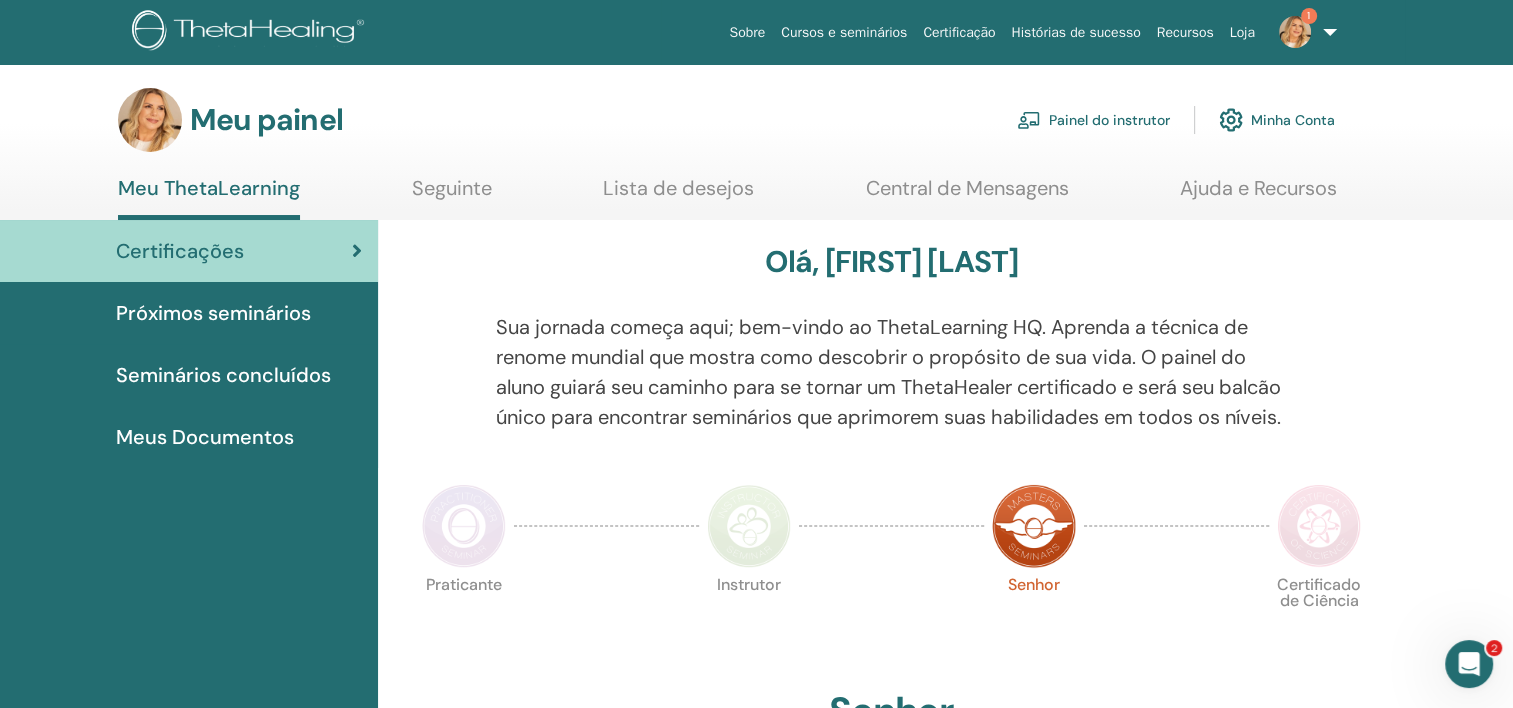 click on "Painel do instrutor" at bounding box center [1093, 120] 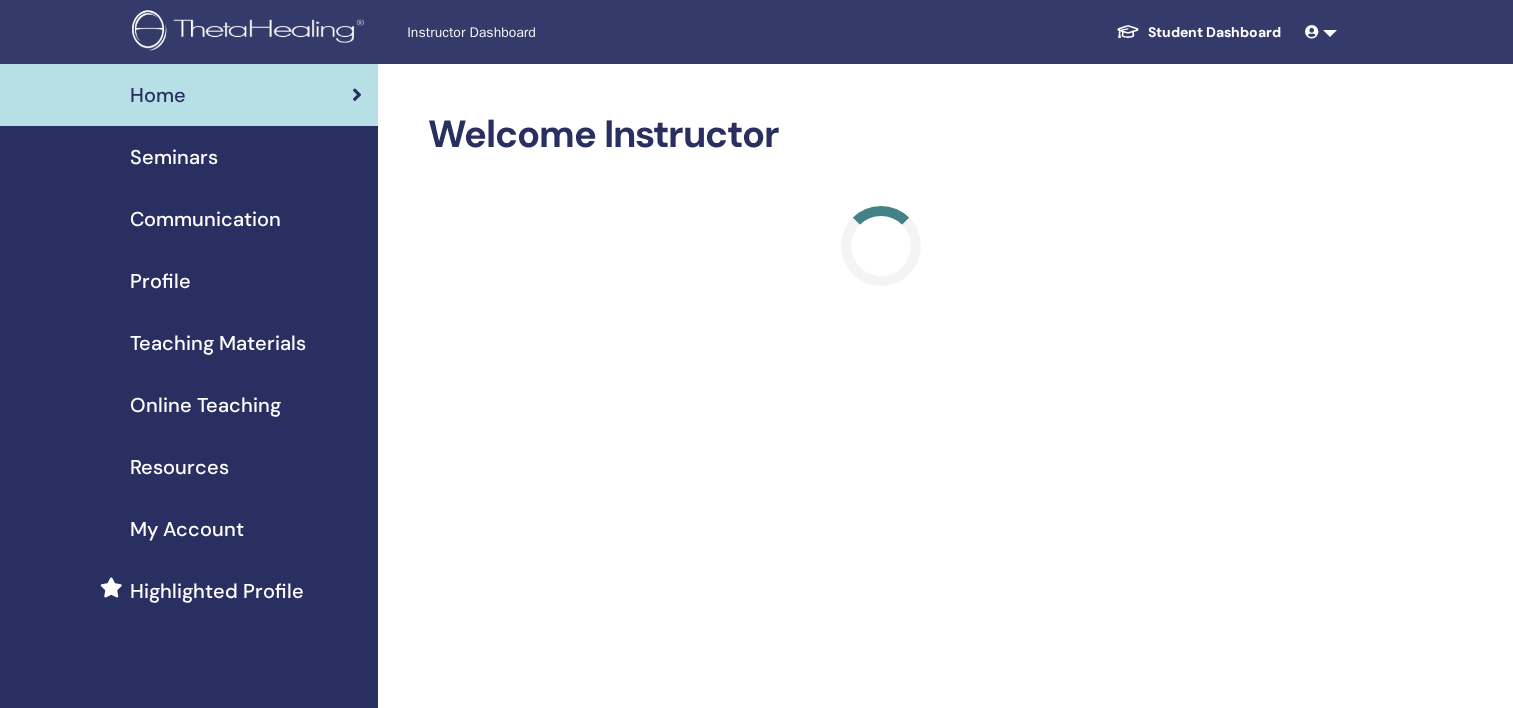 click on "Welcome Instructor" at bounding box center [880, 135] 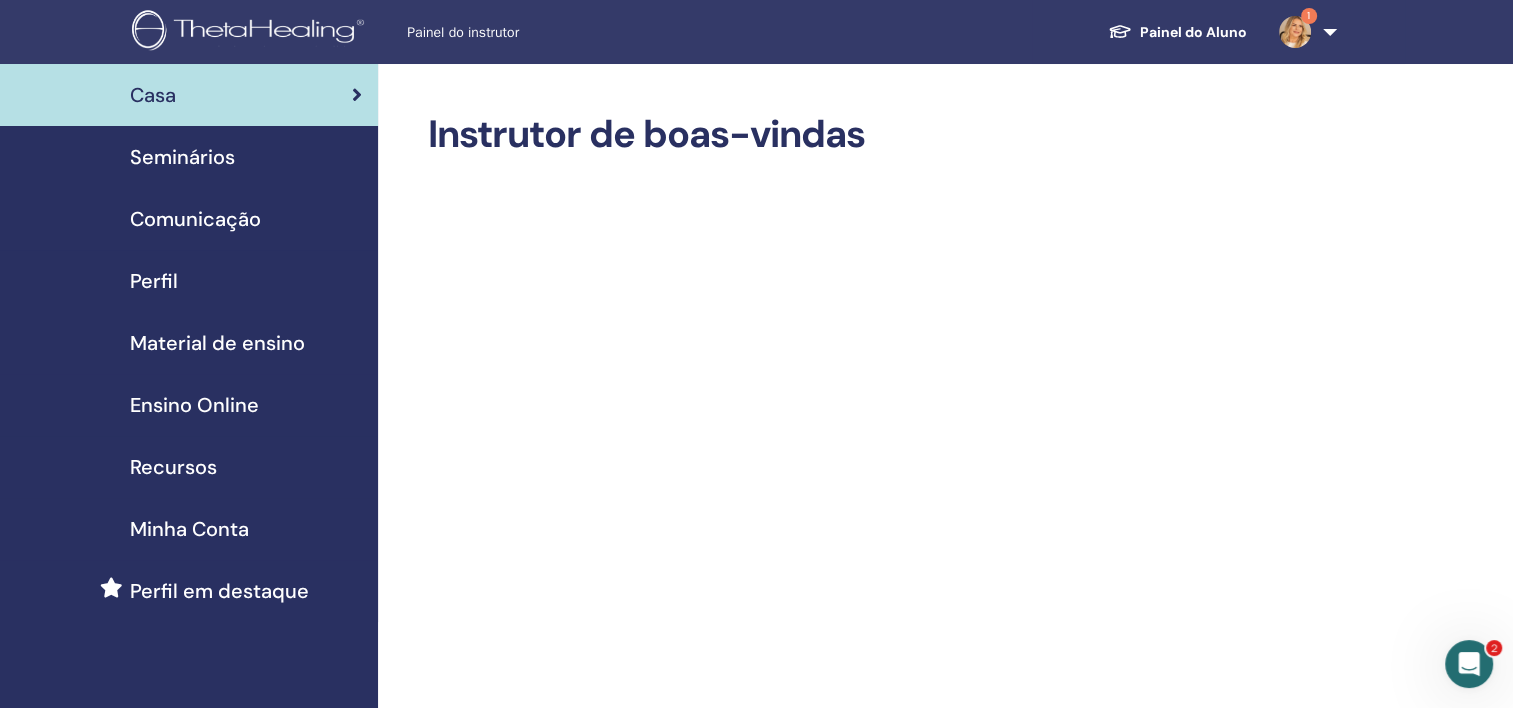 scroll, scrollTop: 0, scrollLeft: 0, axis: both 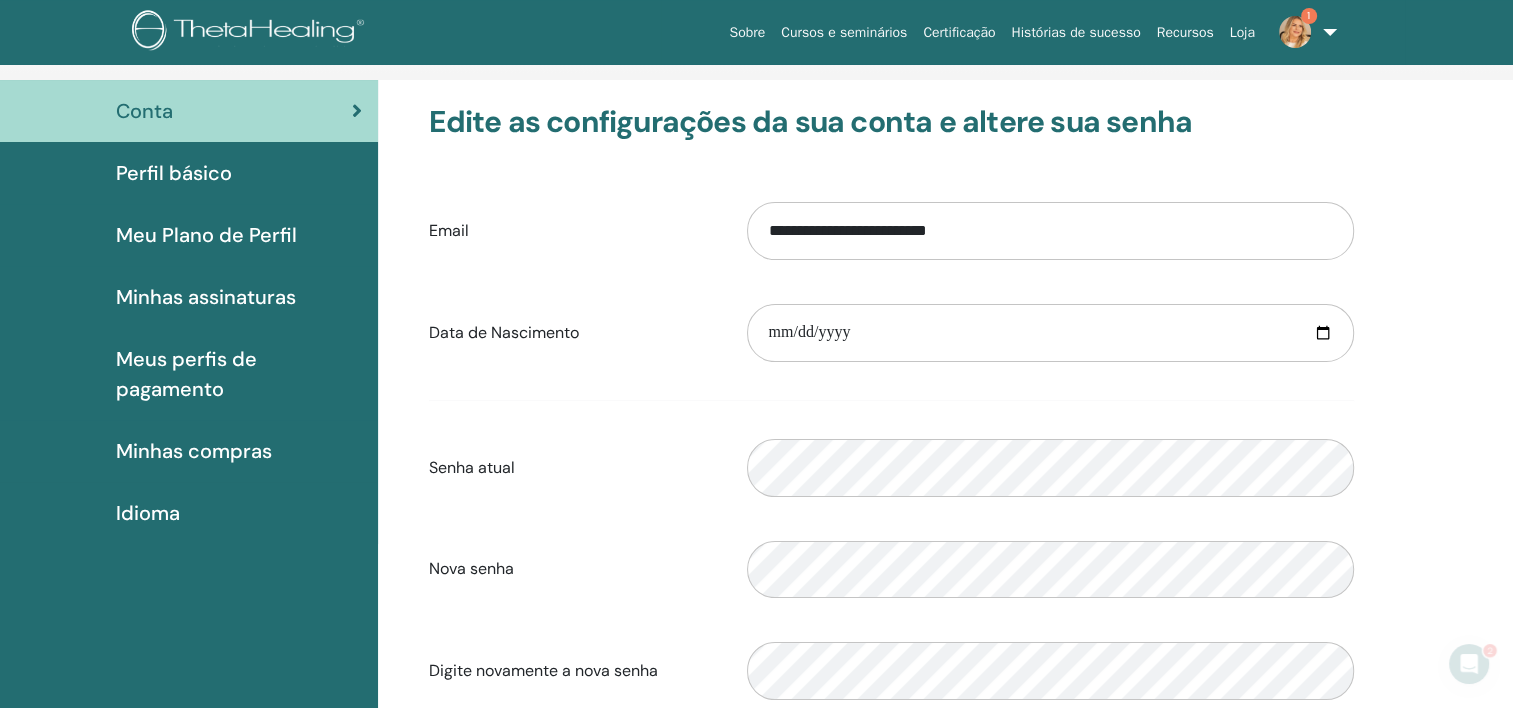 click on "Perfil básico" at bounding box center [174, 173] 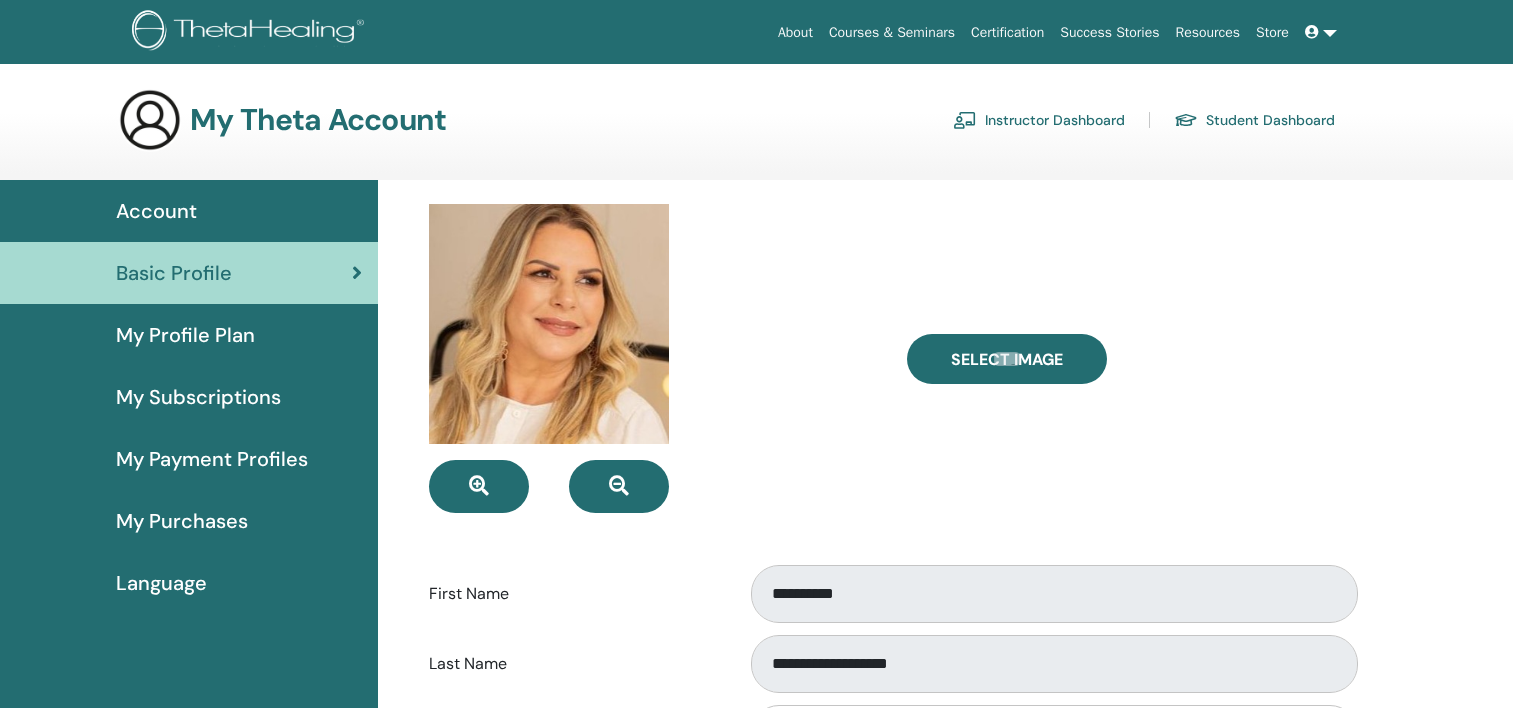 scroll, scrollTop: 0, scrollLeft: 0, axis: both 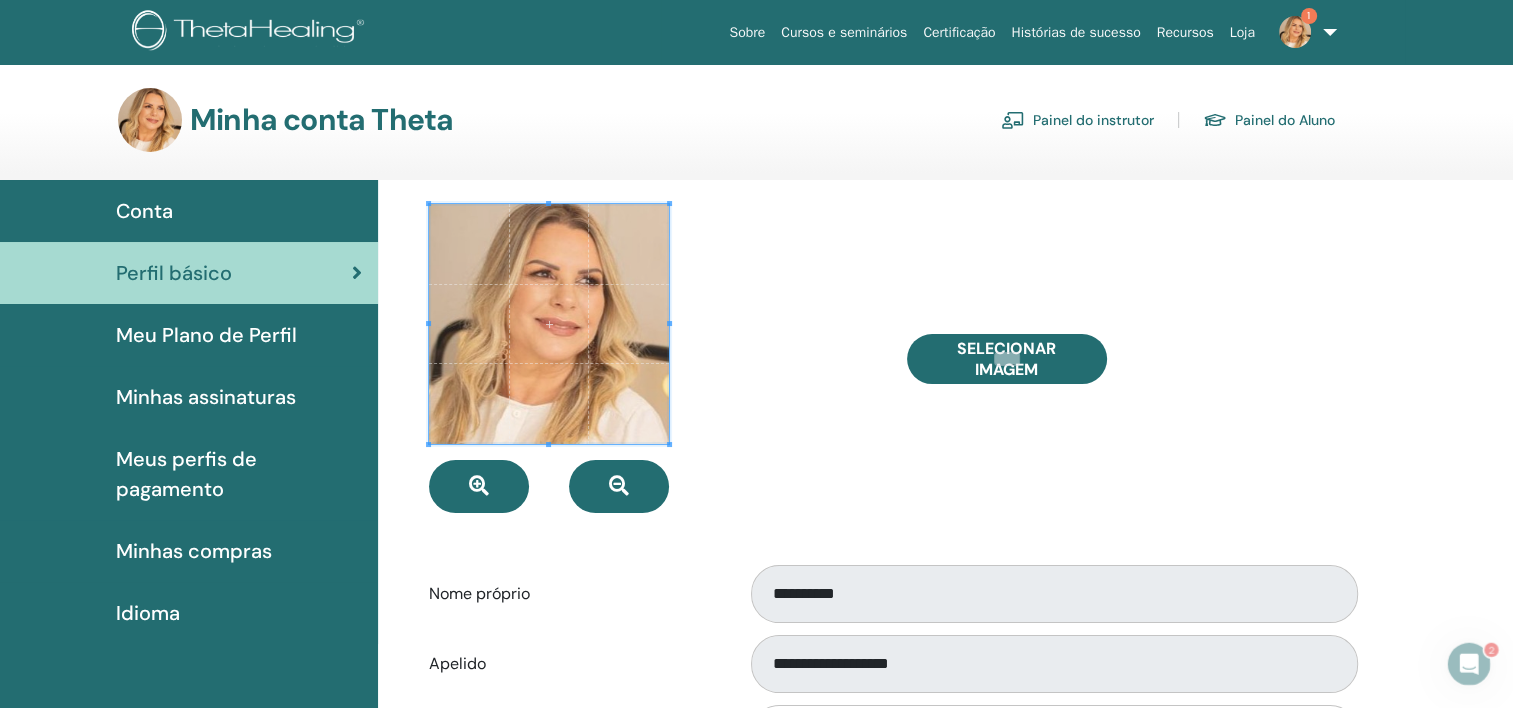 click on "Meu Plano de Perfil" at bounding box center [206, 335] 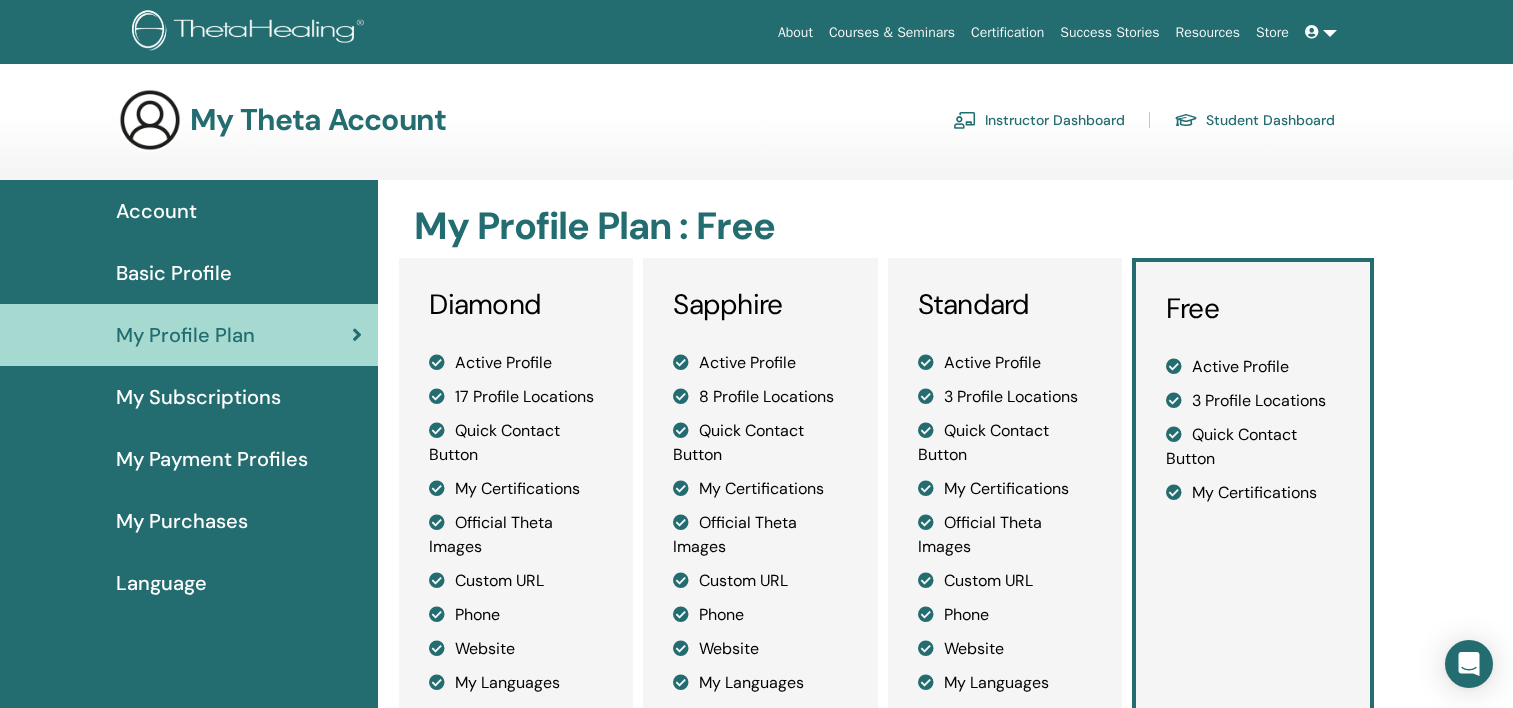 scroll, scrollTop: 0, scrollLeft: 0, axis: both 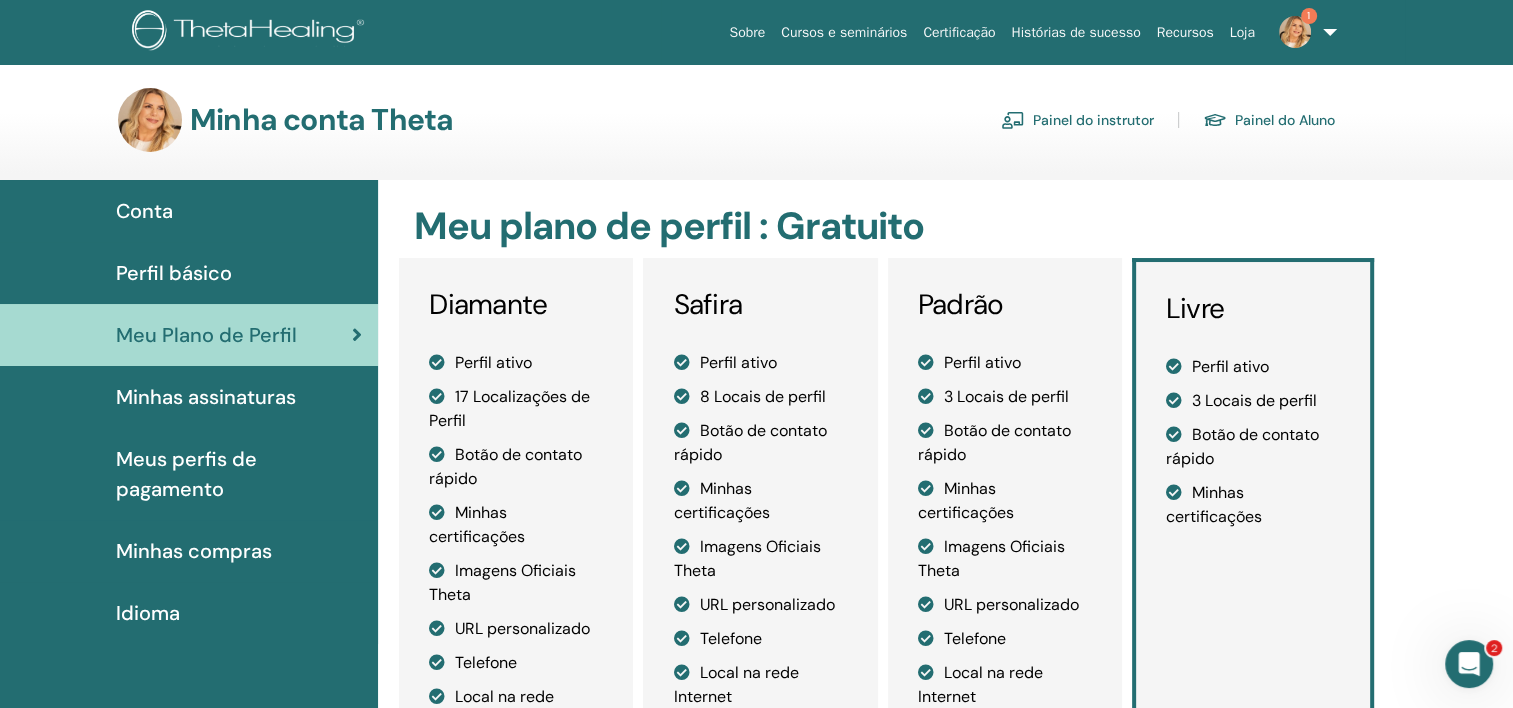 click on "Minhas assinaturas" at bounding box center (206, 397) 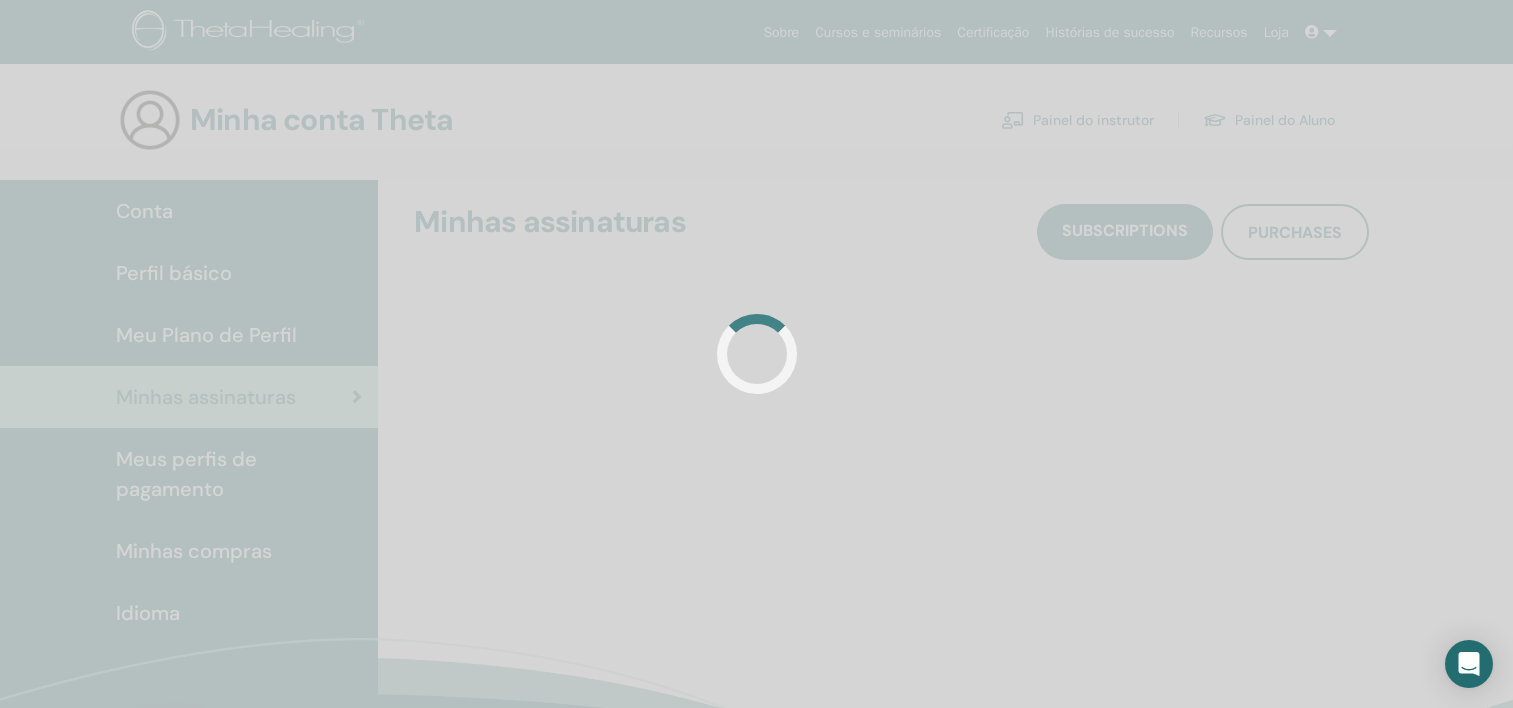 scroll, scrollTop: 0, scrollLeft: 0, axis: both 